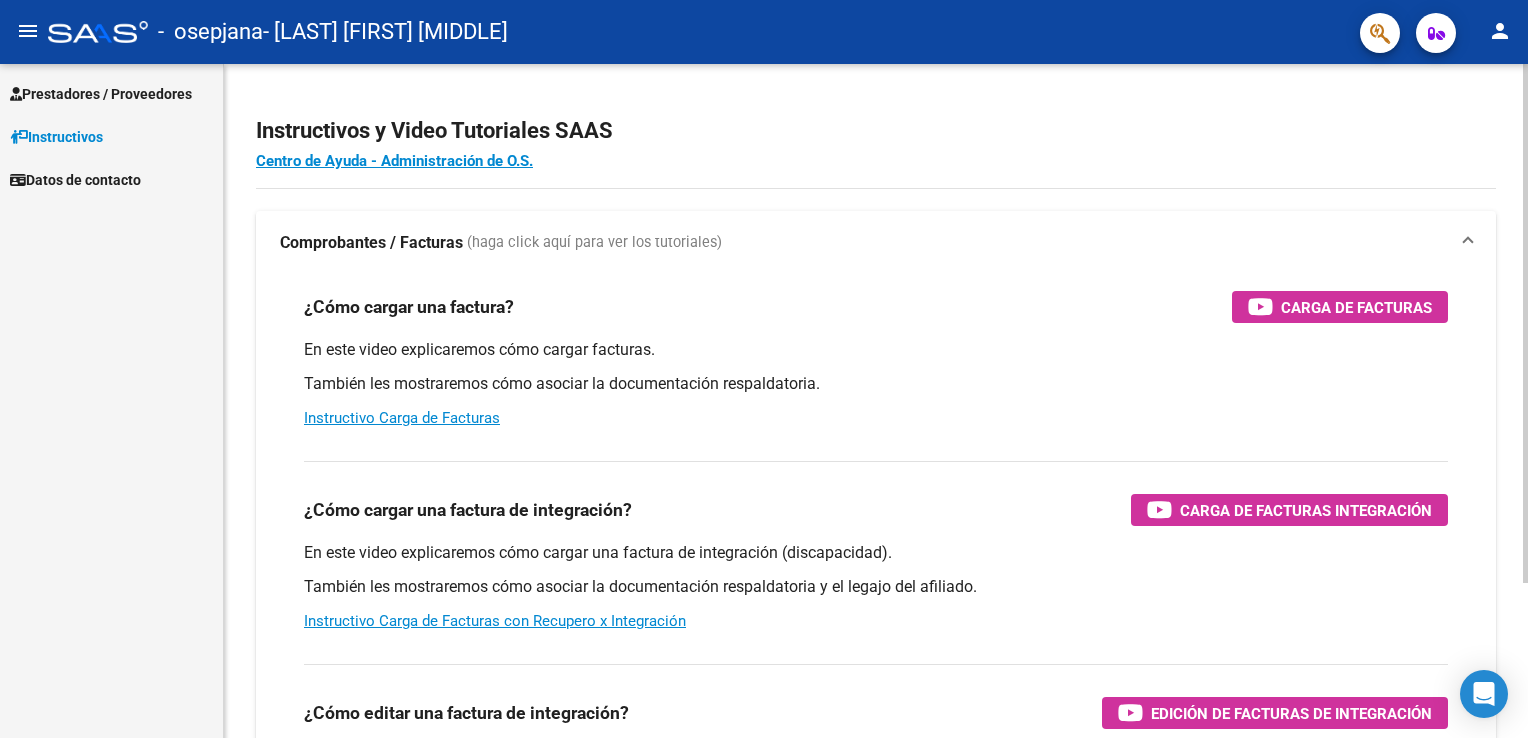 scroll, scrollTop: 0, scrollLeft: 0, axis: both 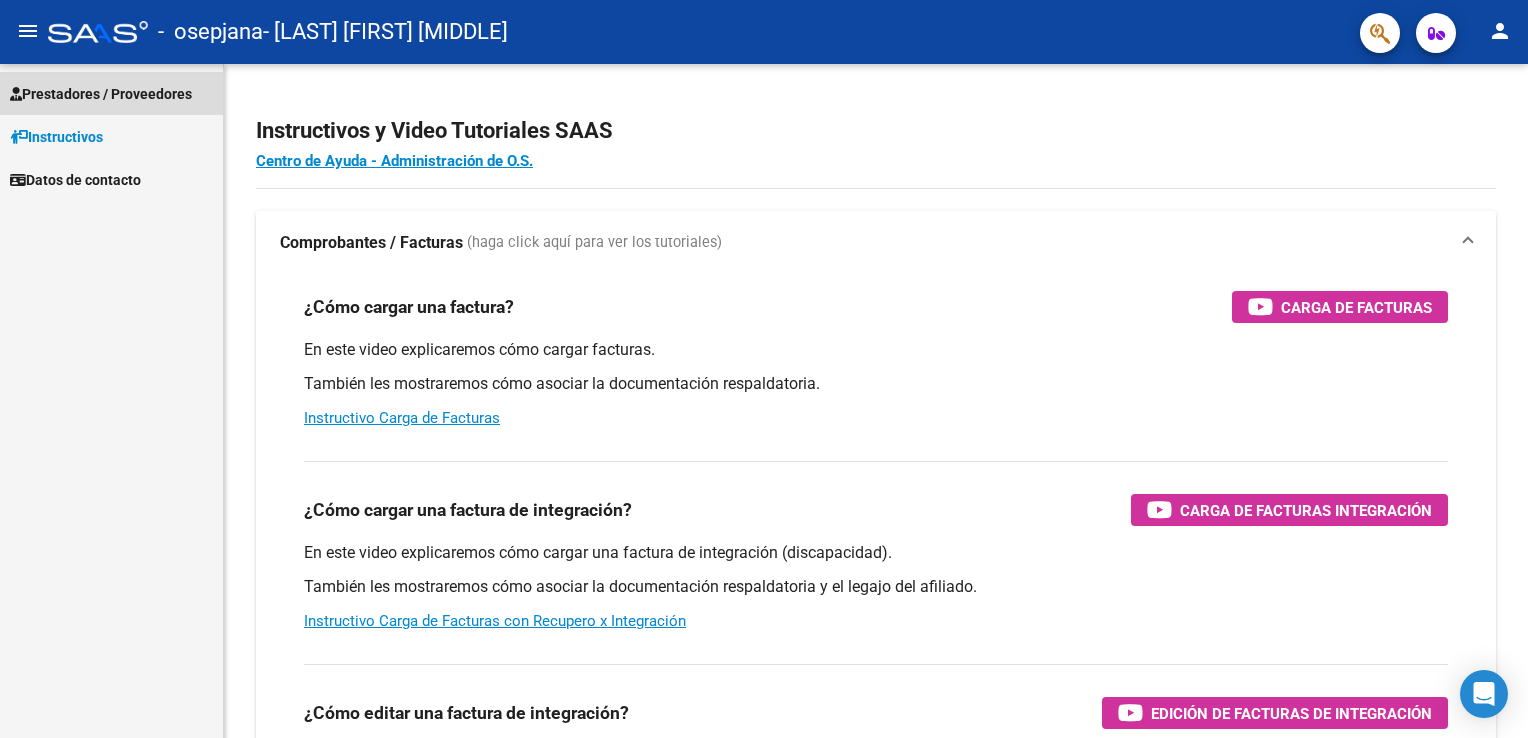 click on "Prestadores / Proveedores" at bounding box center [101, 94] 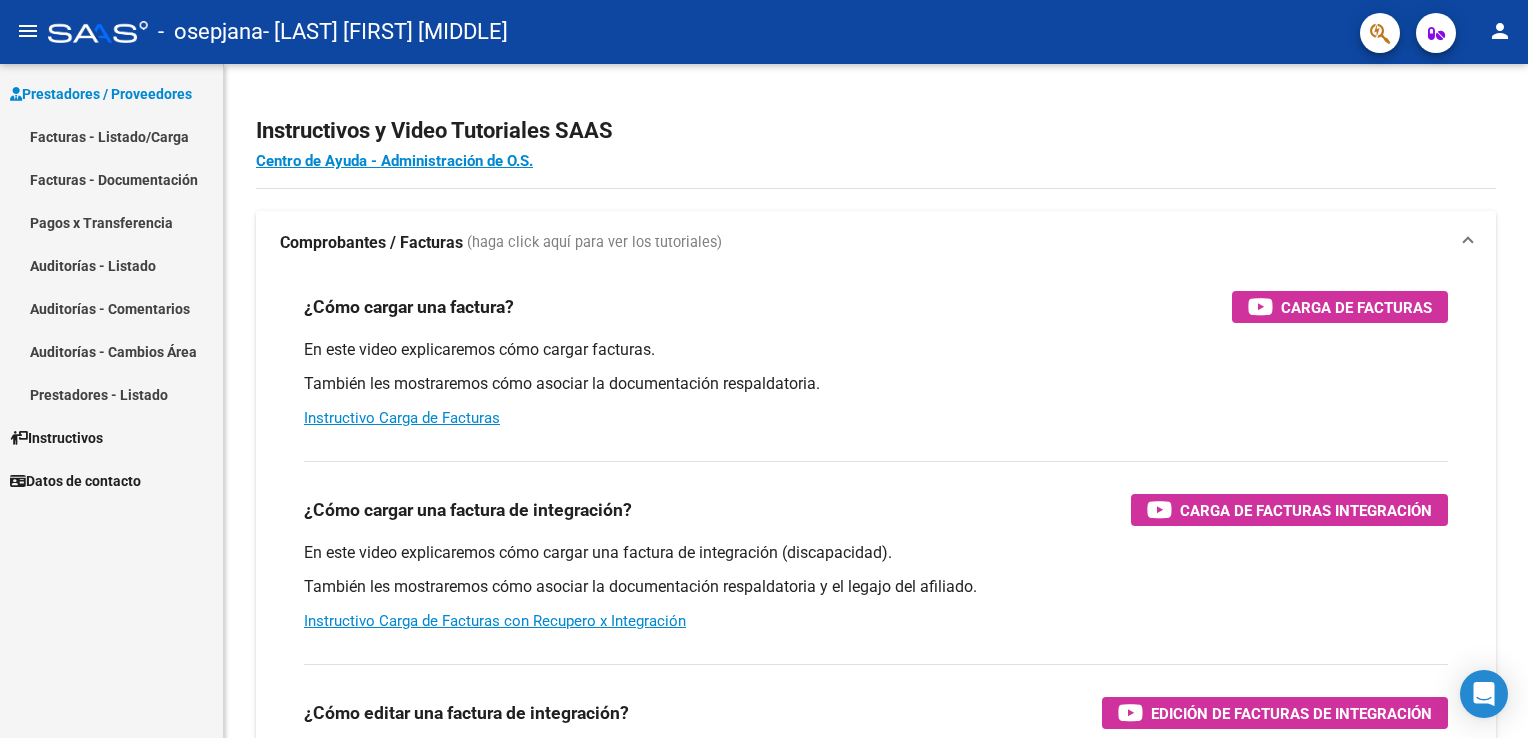 click on "Facturas - Listado/Carga" at bounding box center [111, 136] 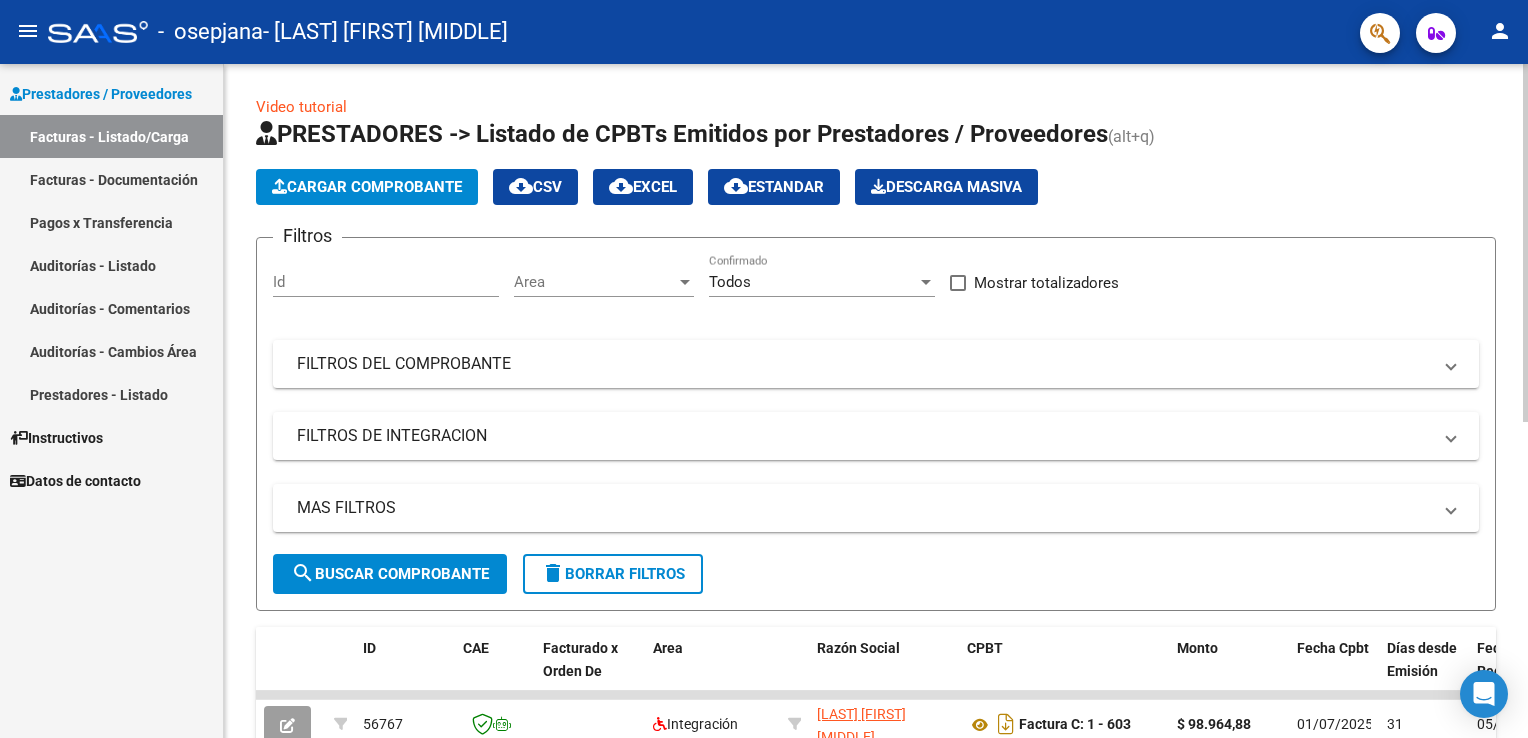 click on "Cargar Comprobante" 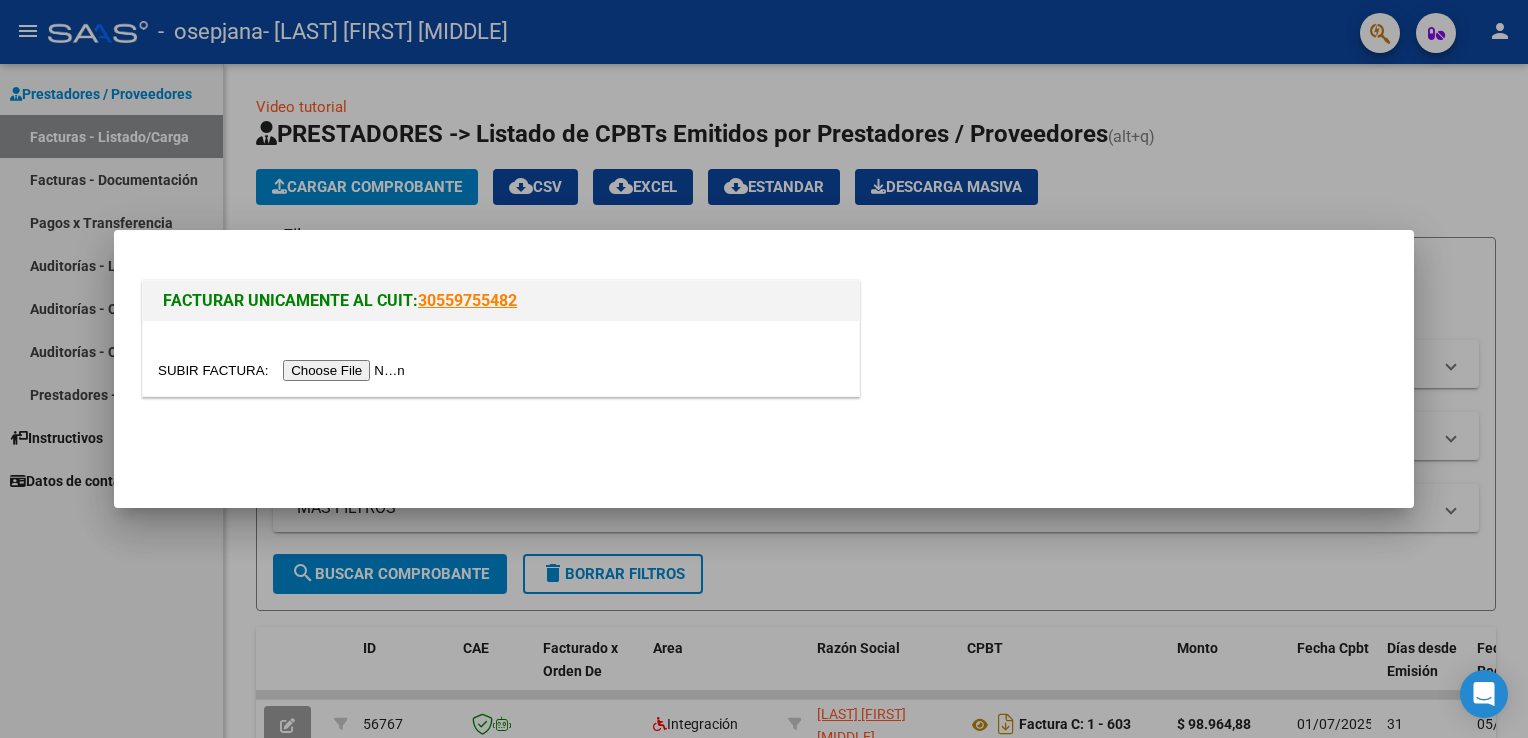 click at bounding box center (284, 370) 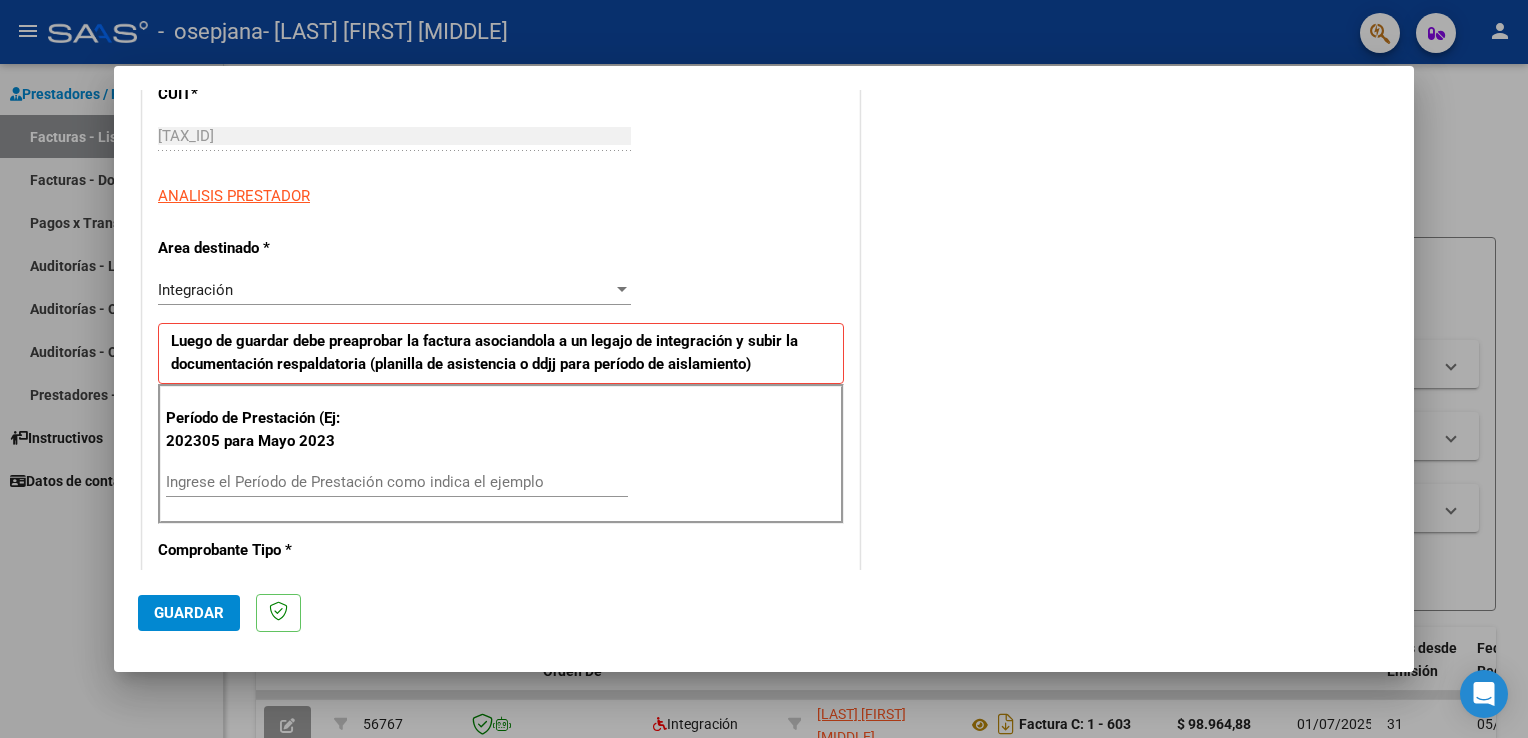 scroll, scrollTop: 300, scrollLeft: 0, axis: vertical 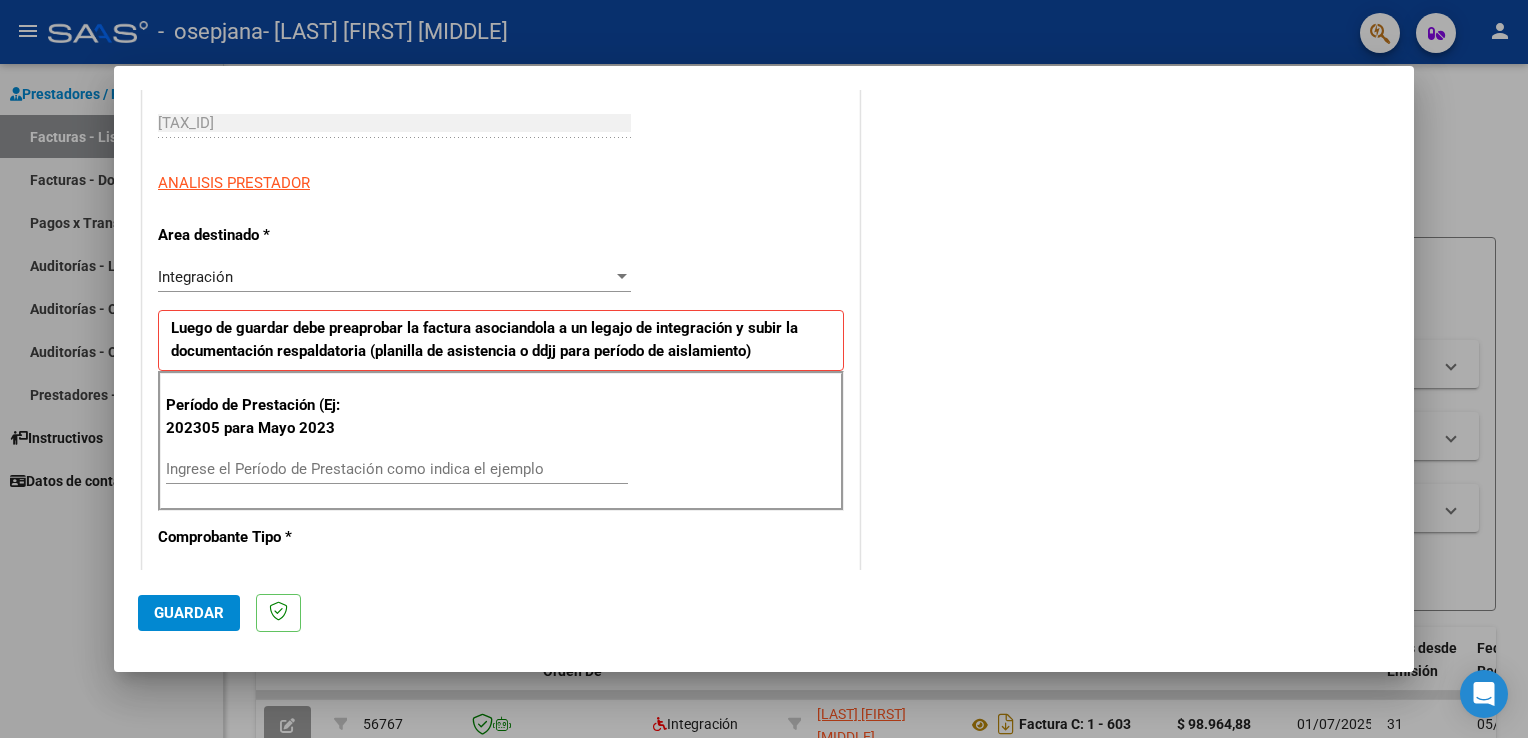 click at bounding box center (622, 277) 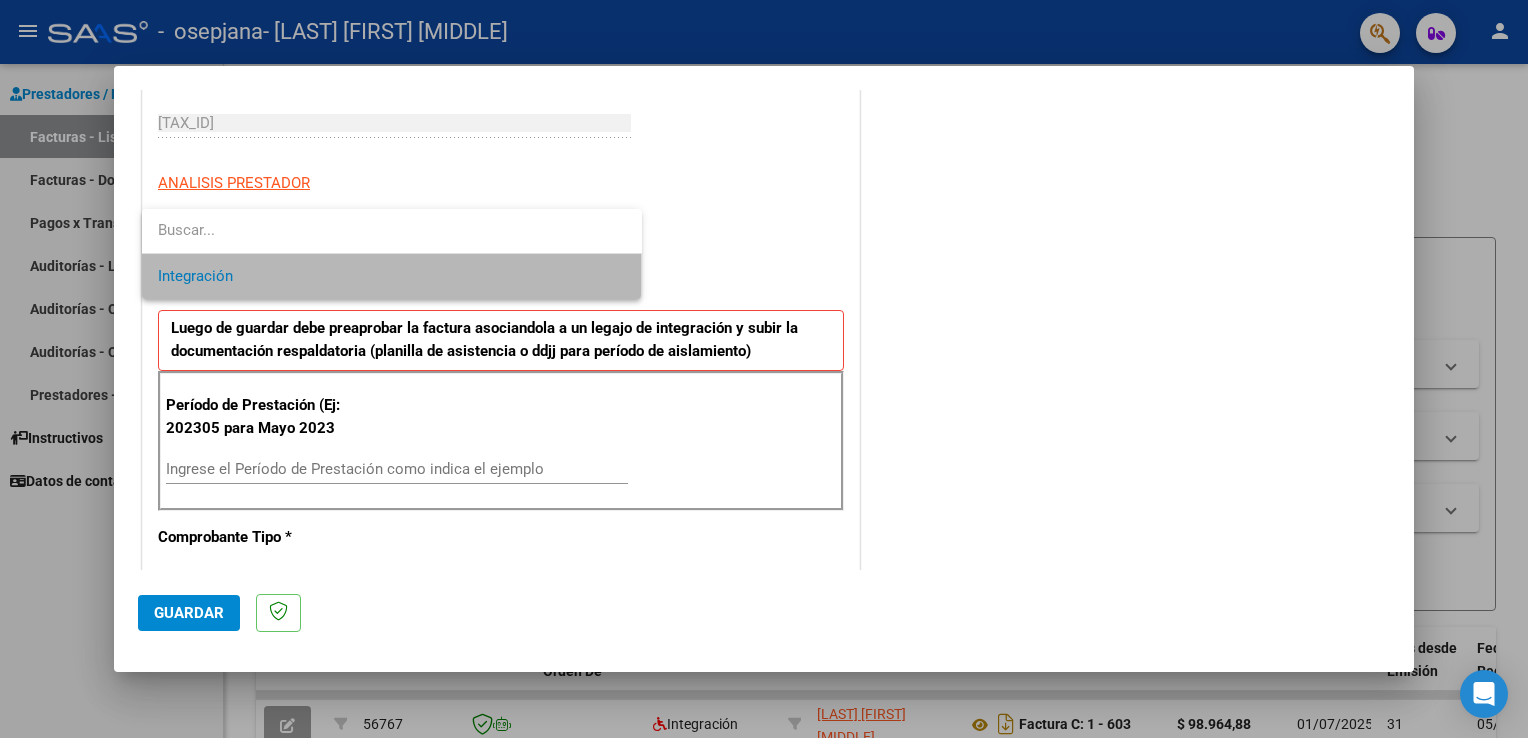 click on "Integración" at bounding box center [392, 276] 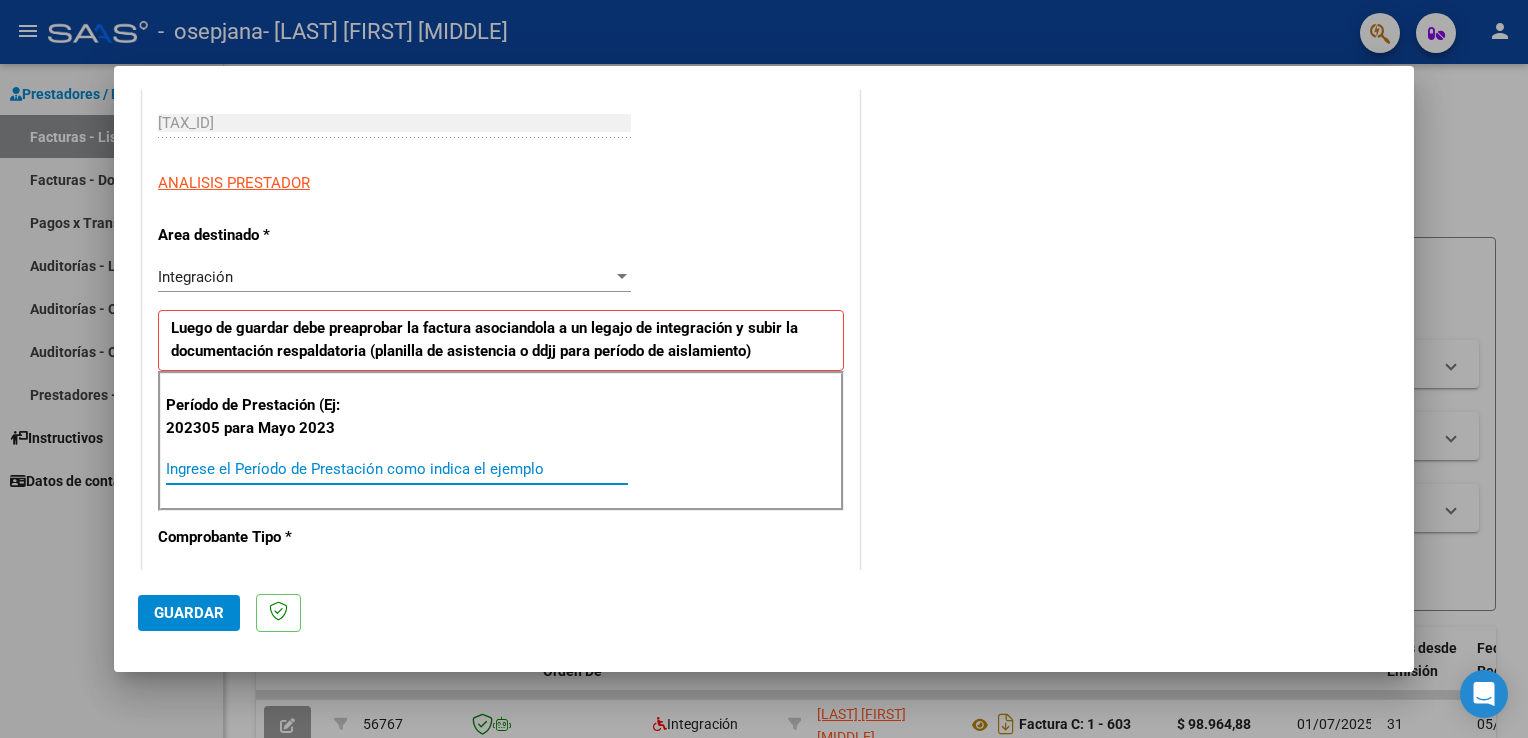click on "Ingrese el Período de Prestación como indica el ejemplo" at bounding box center [397, 469] 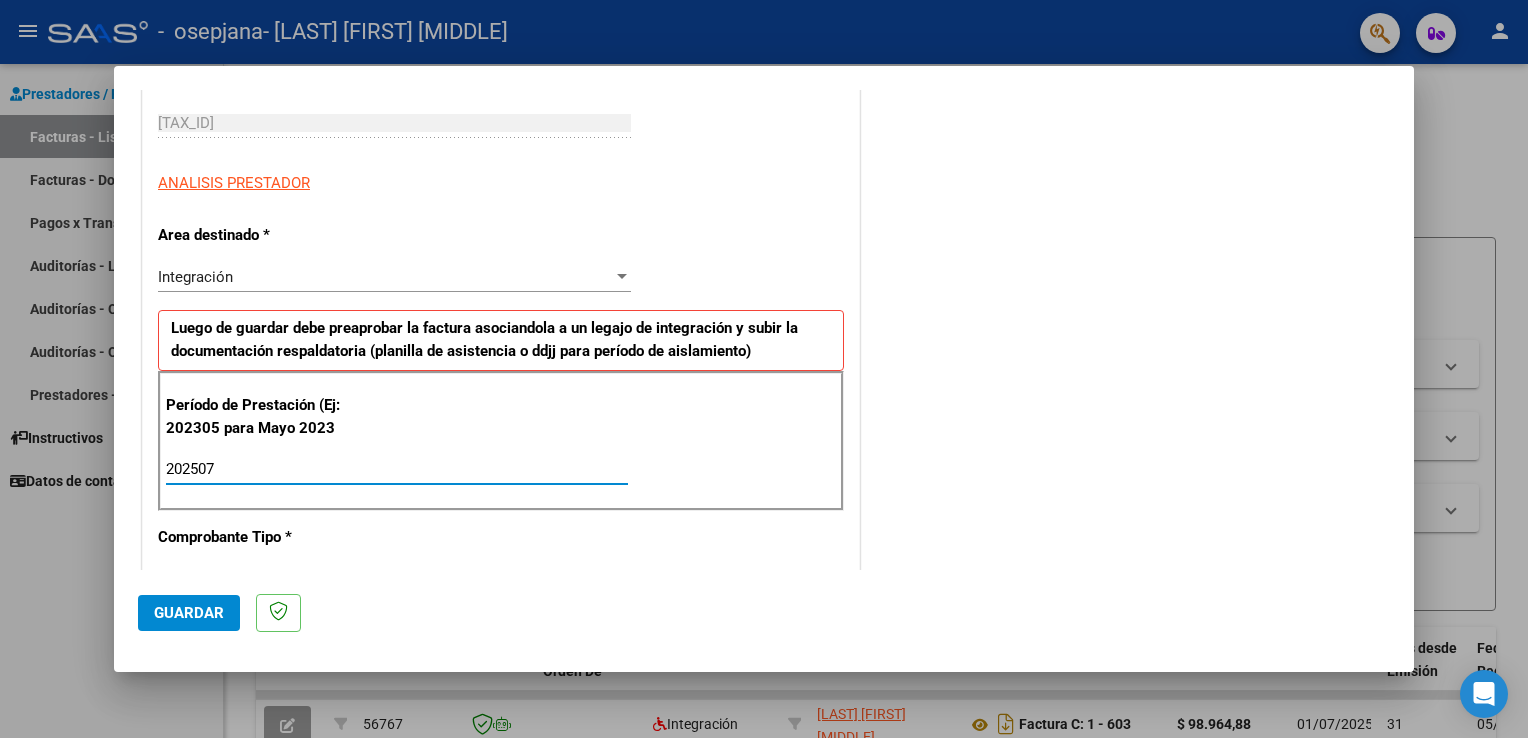 type on "202507" 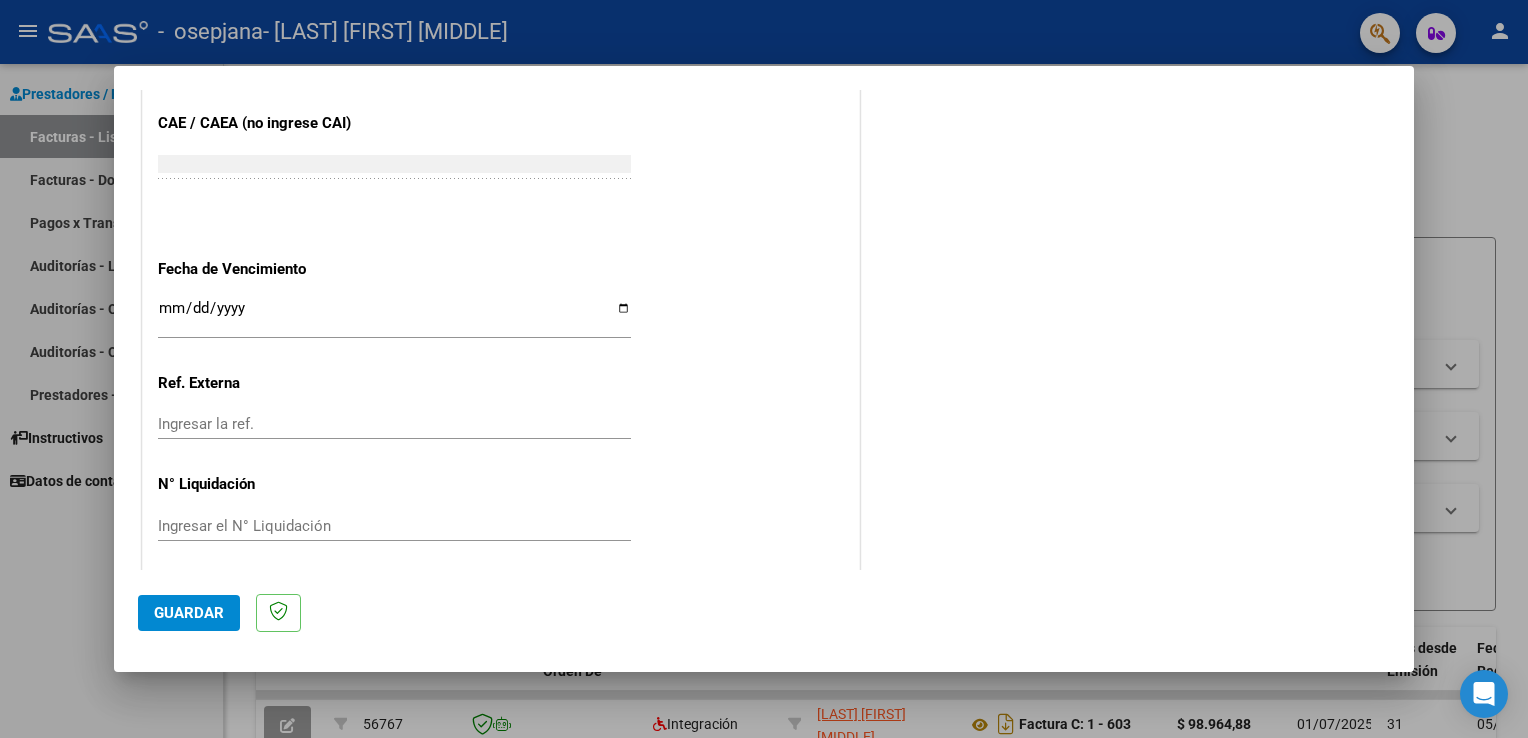 scroll, scrollTop: 1240, scrollLeft: 0, axis: vertical 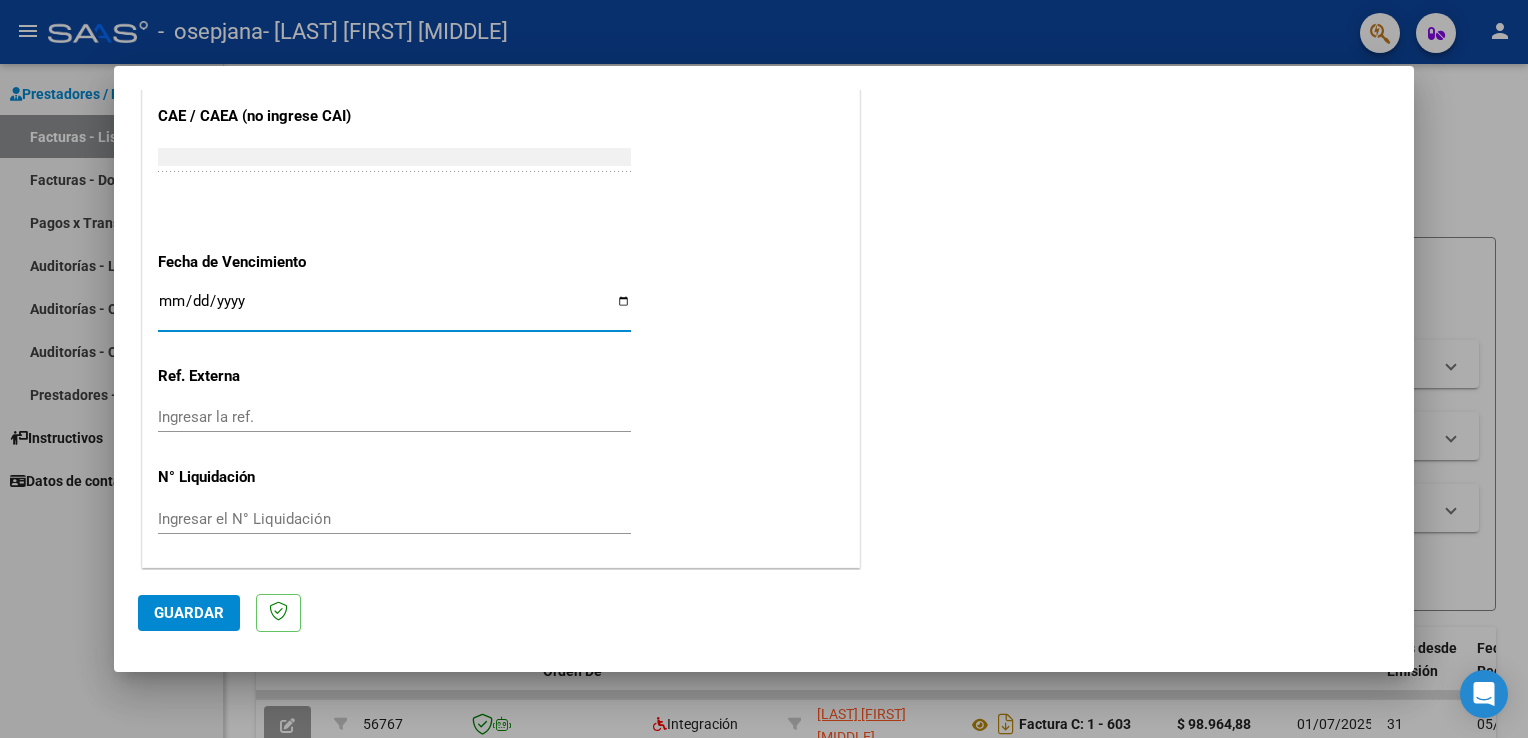 click on "Ingresar la fecha" at bounding box center (394, 309) 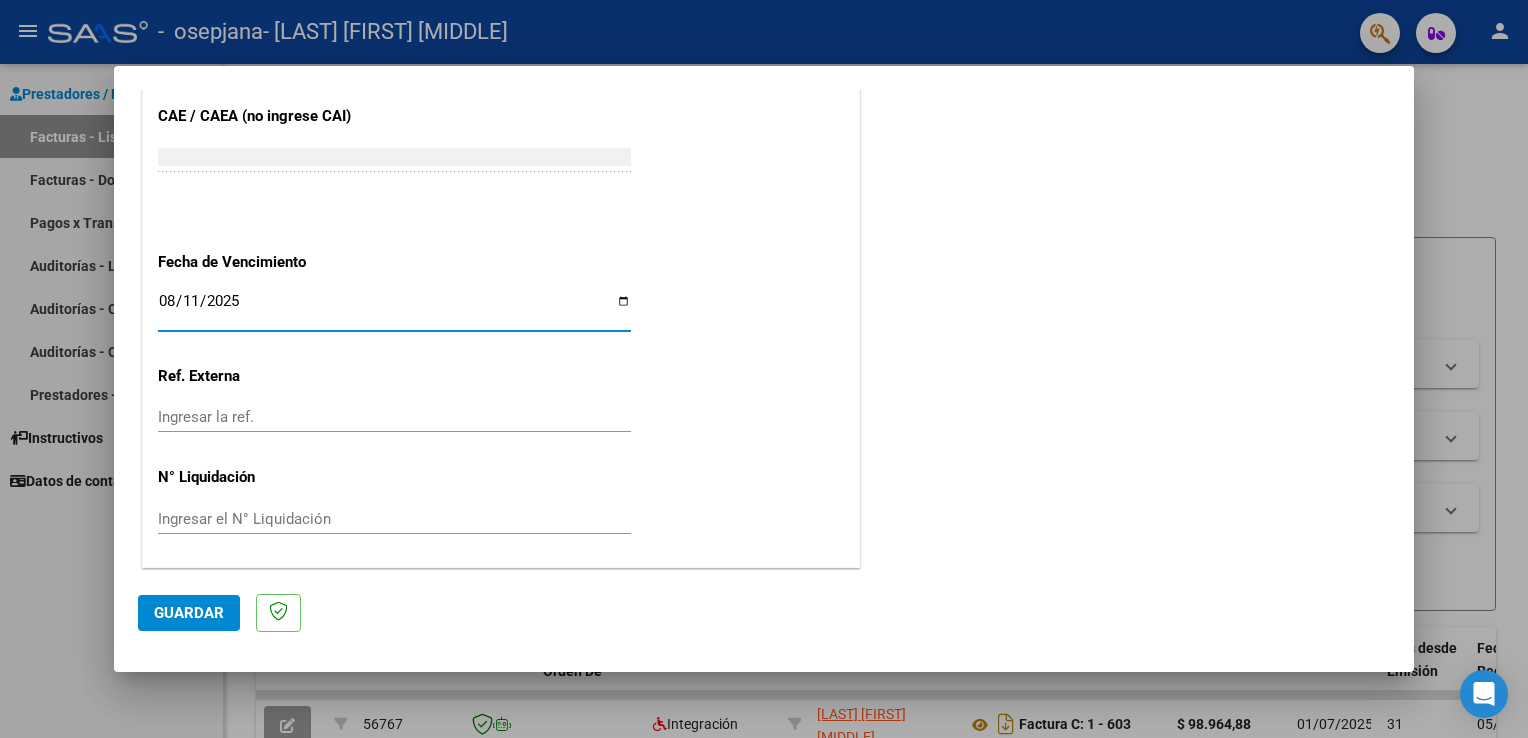 type on "2025-08-11" 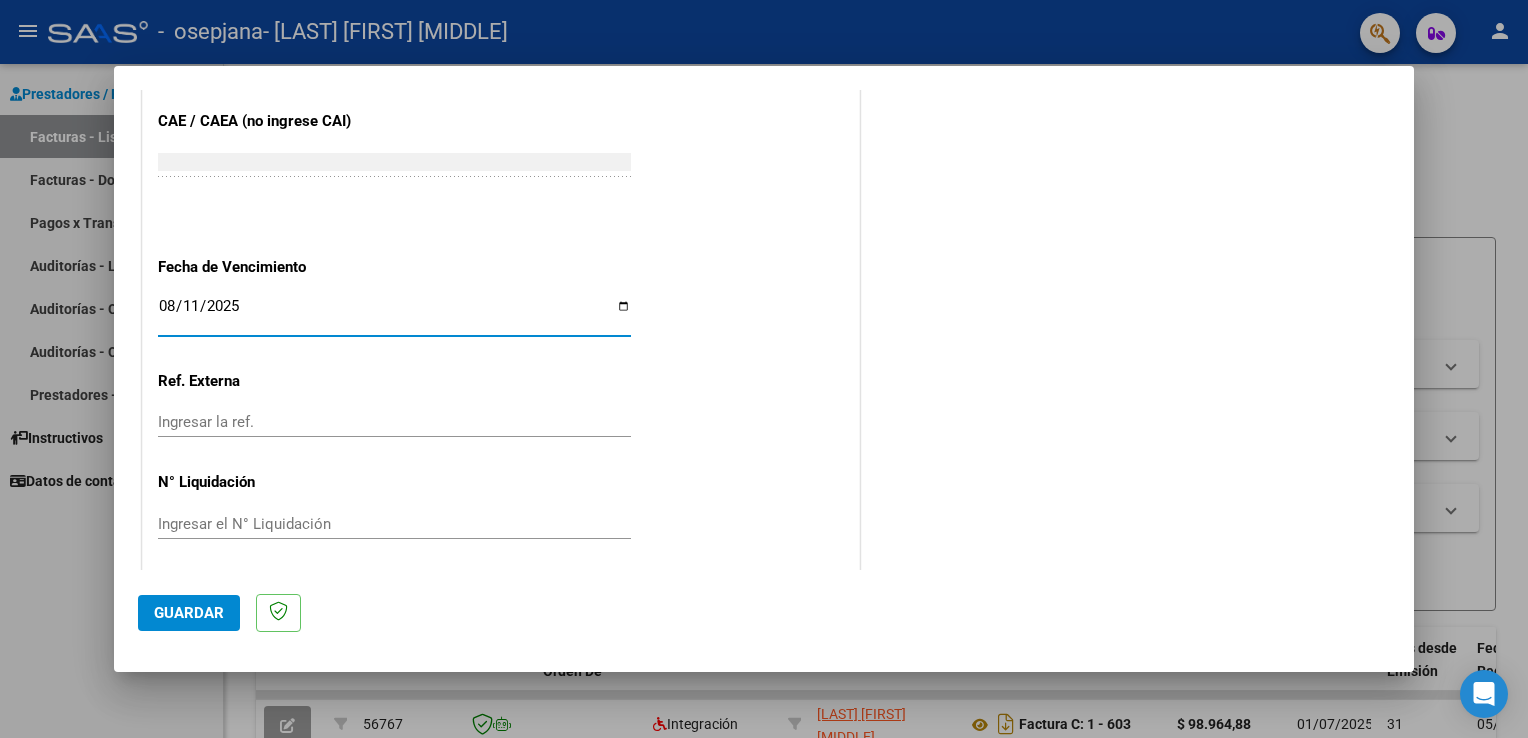 scroll, scrollTop: 1240, scrollLeft: 0, axis: vertical 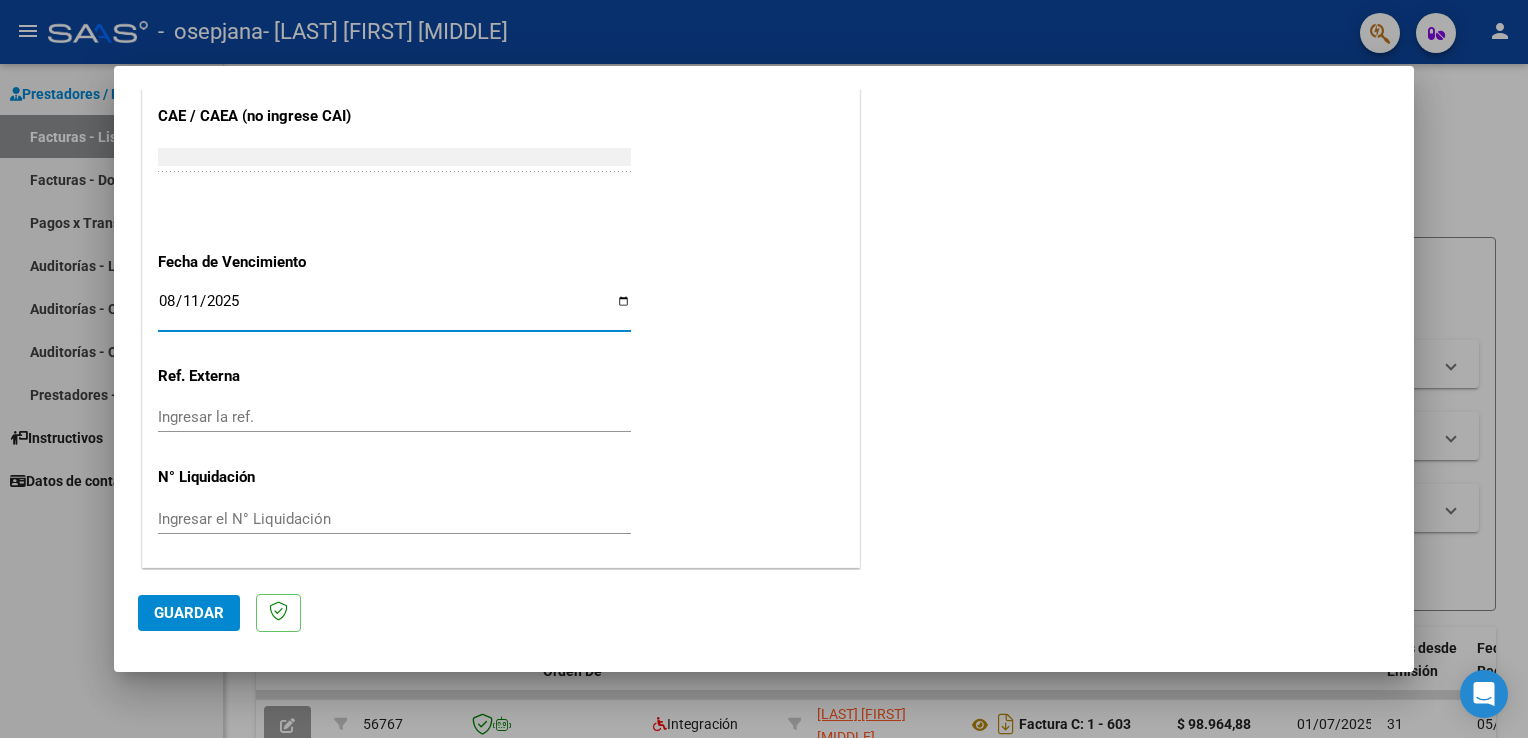 click on "Guardar" 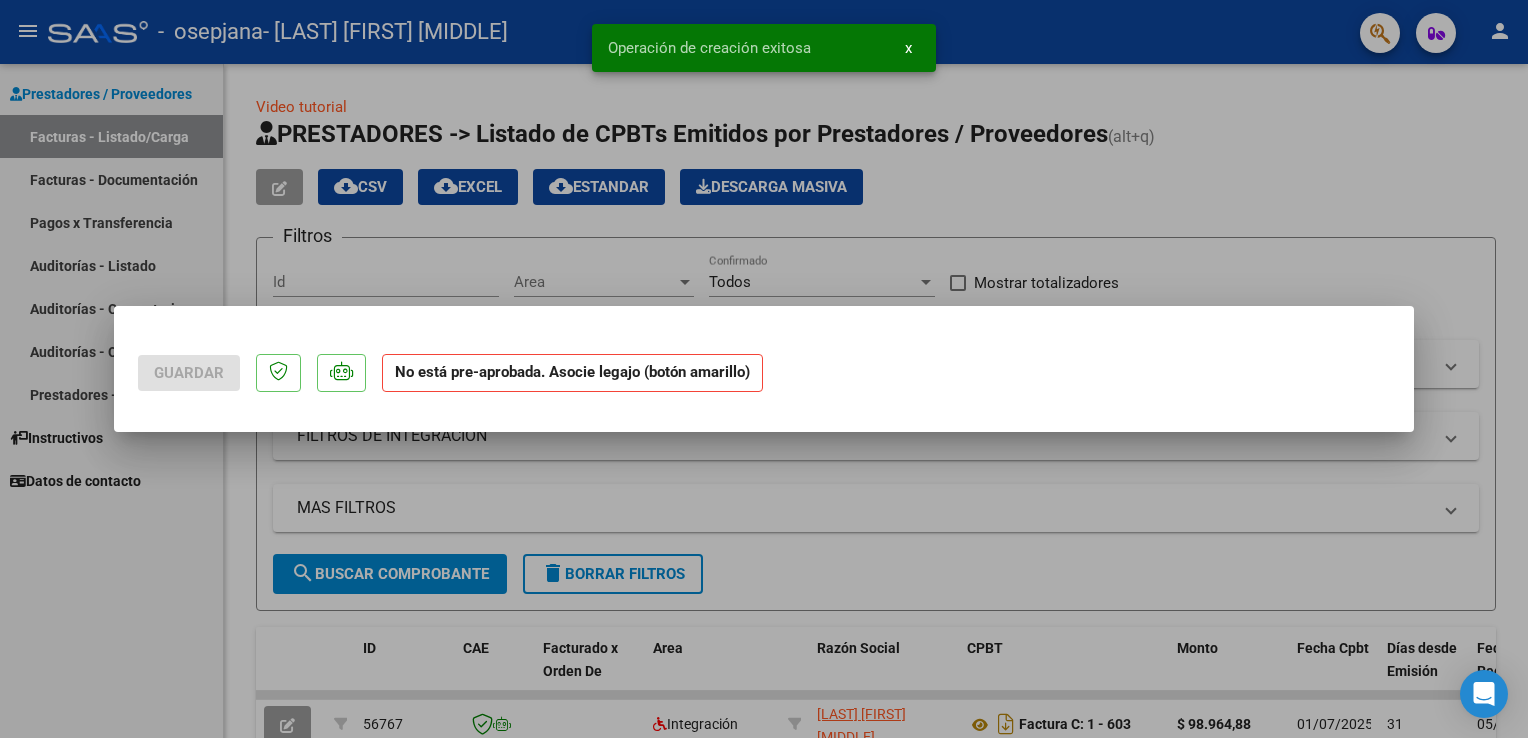 scroll, scrollTop: 0, scrollLeft: 0, axis: both 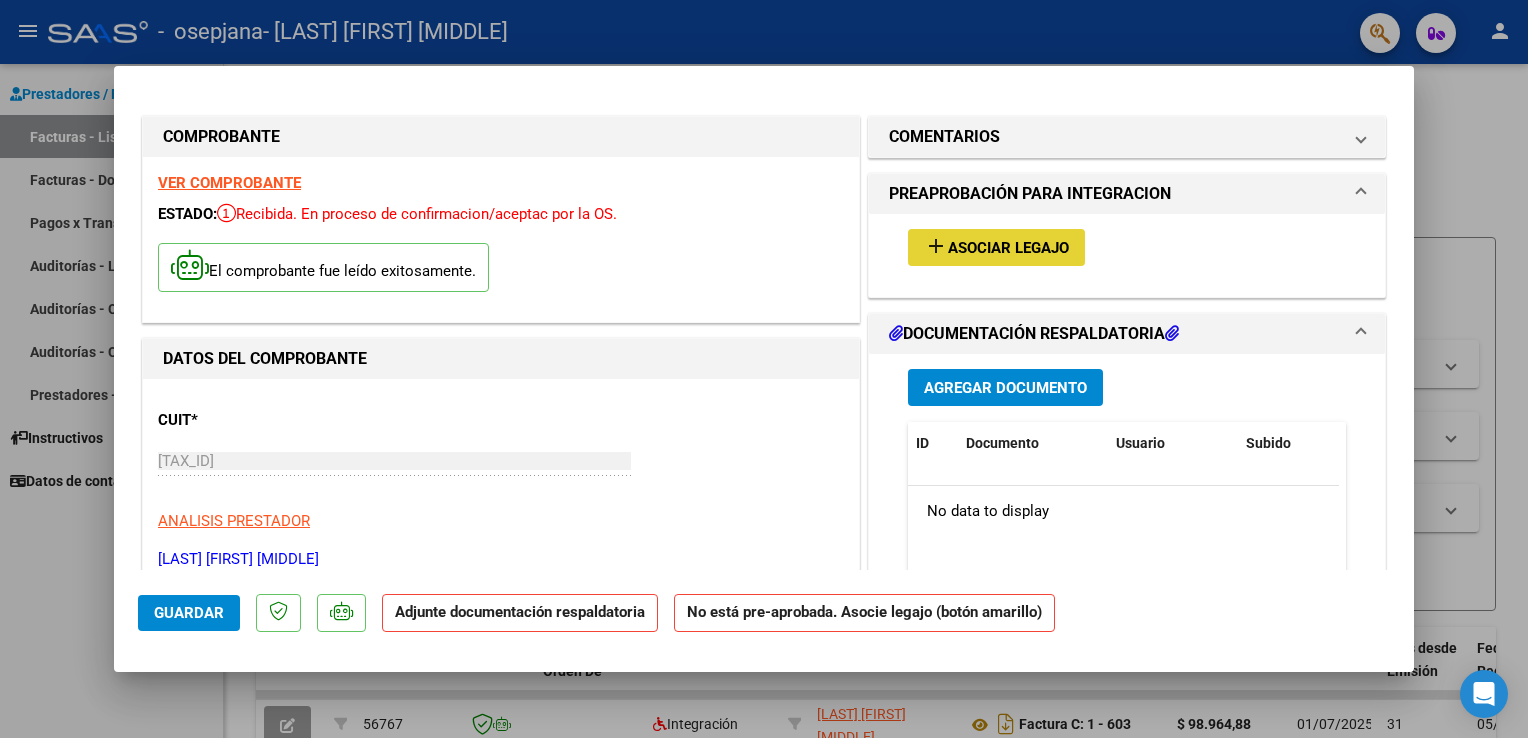click on "Asociar Legajo" at bounding box center [1008, 248] 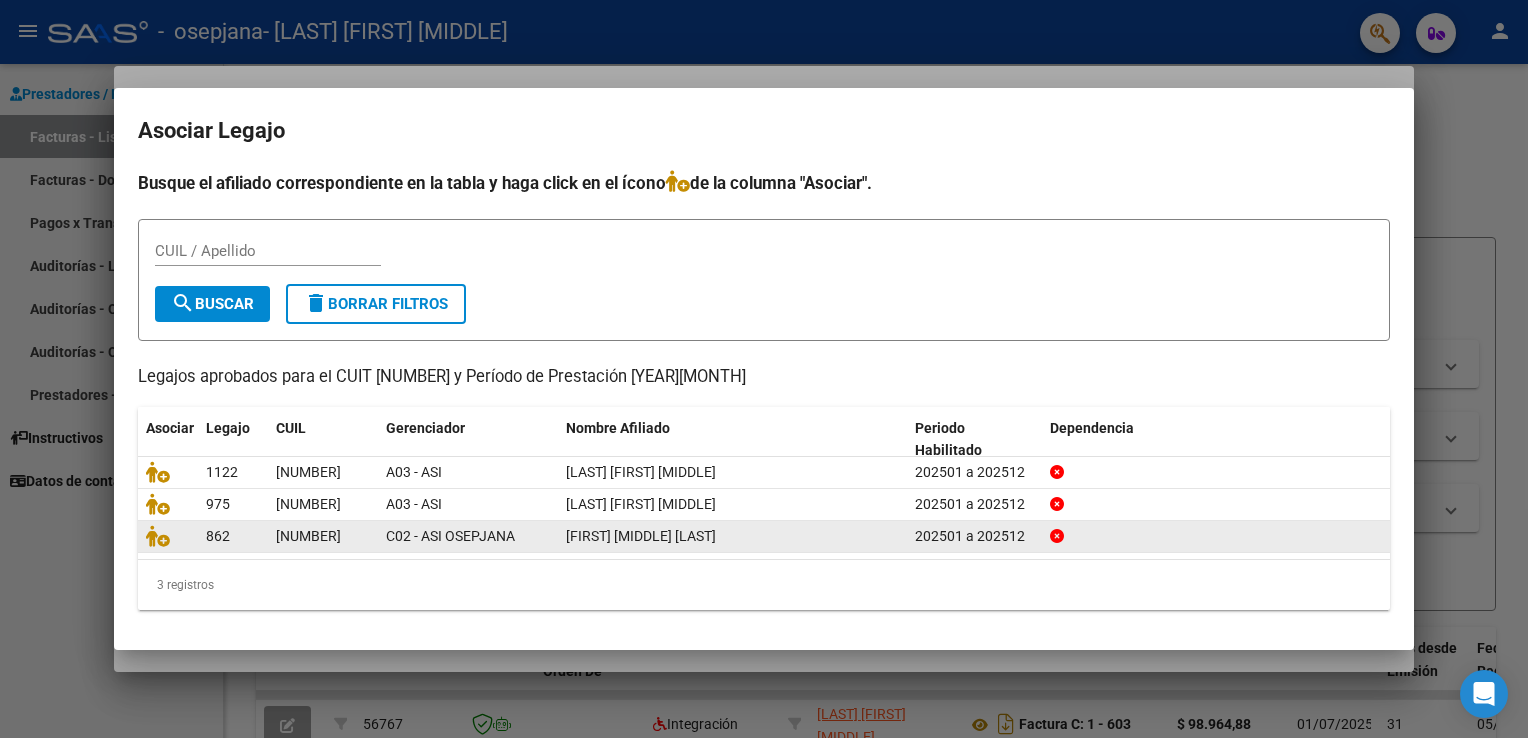 click on "[FIRST] [MIDDLE] [LAST]" 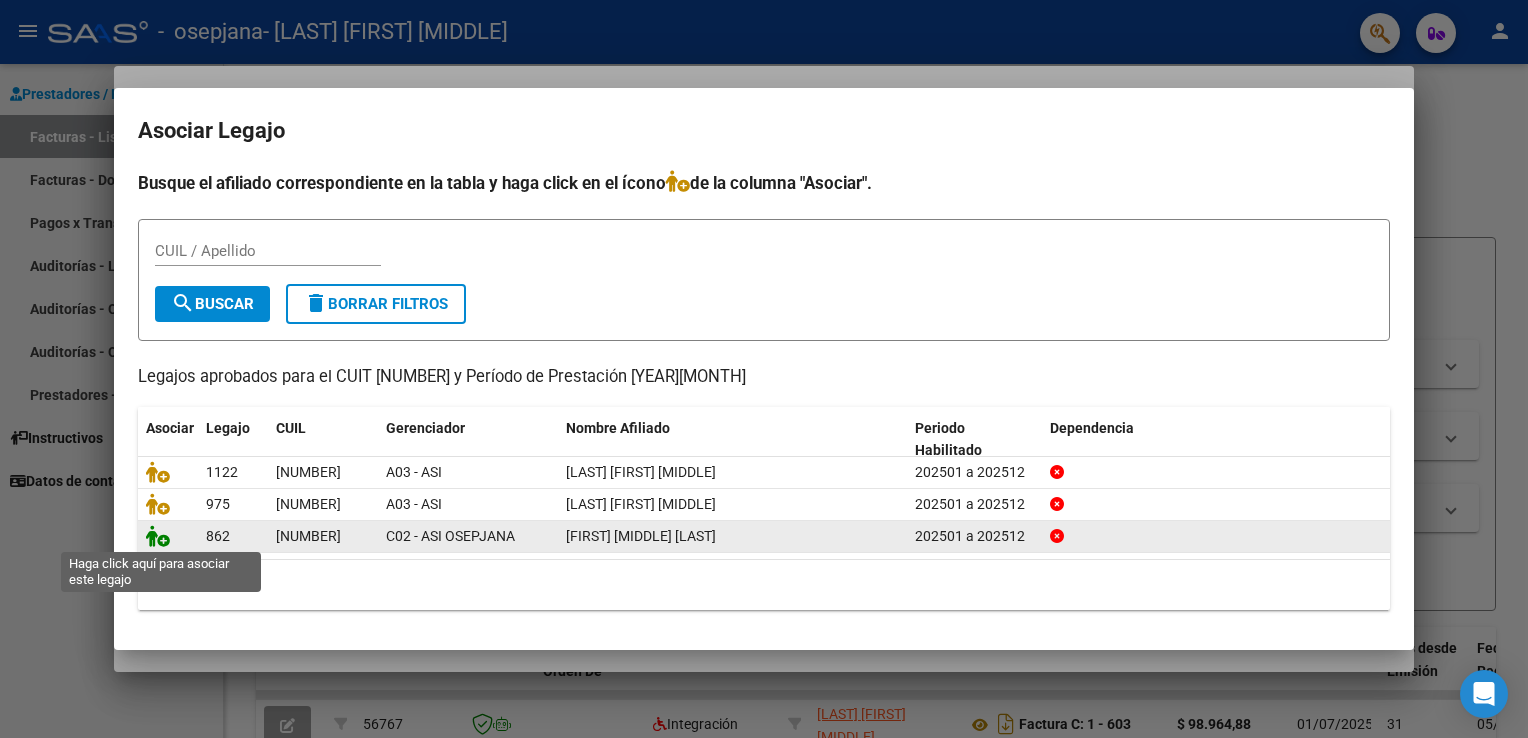 click 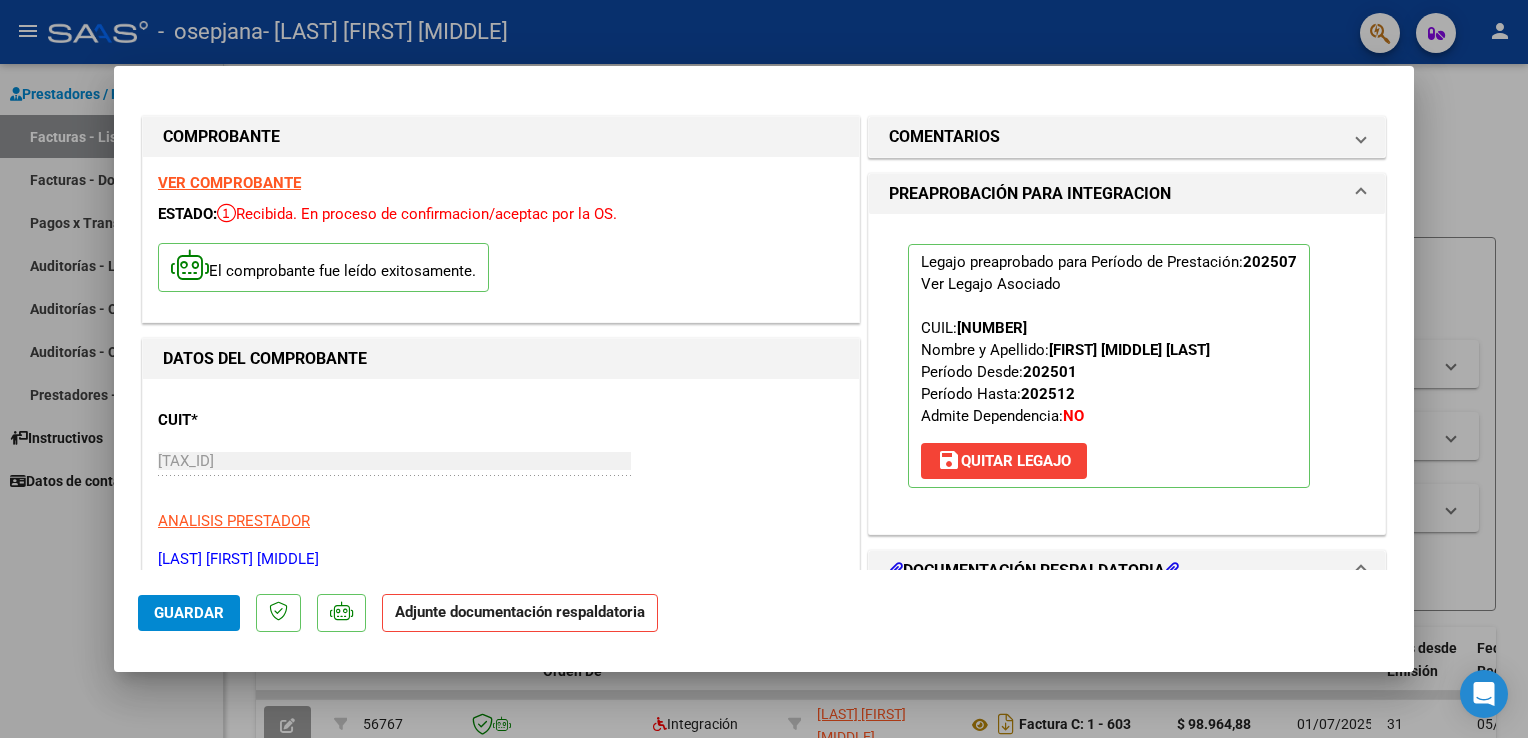 scroll, scrollTop: 100, scrollLeft: 0, axis: vertical 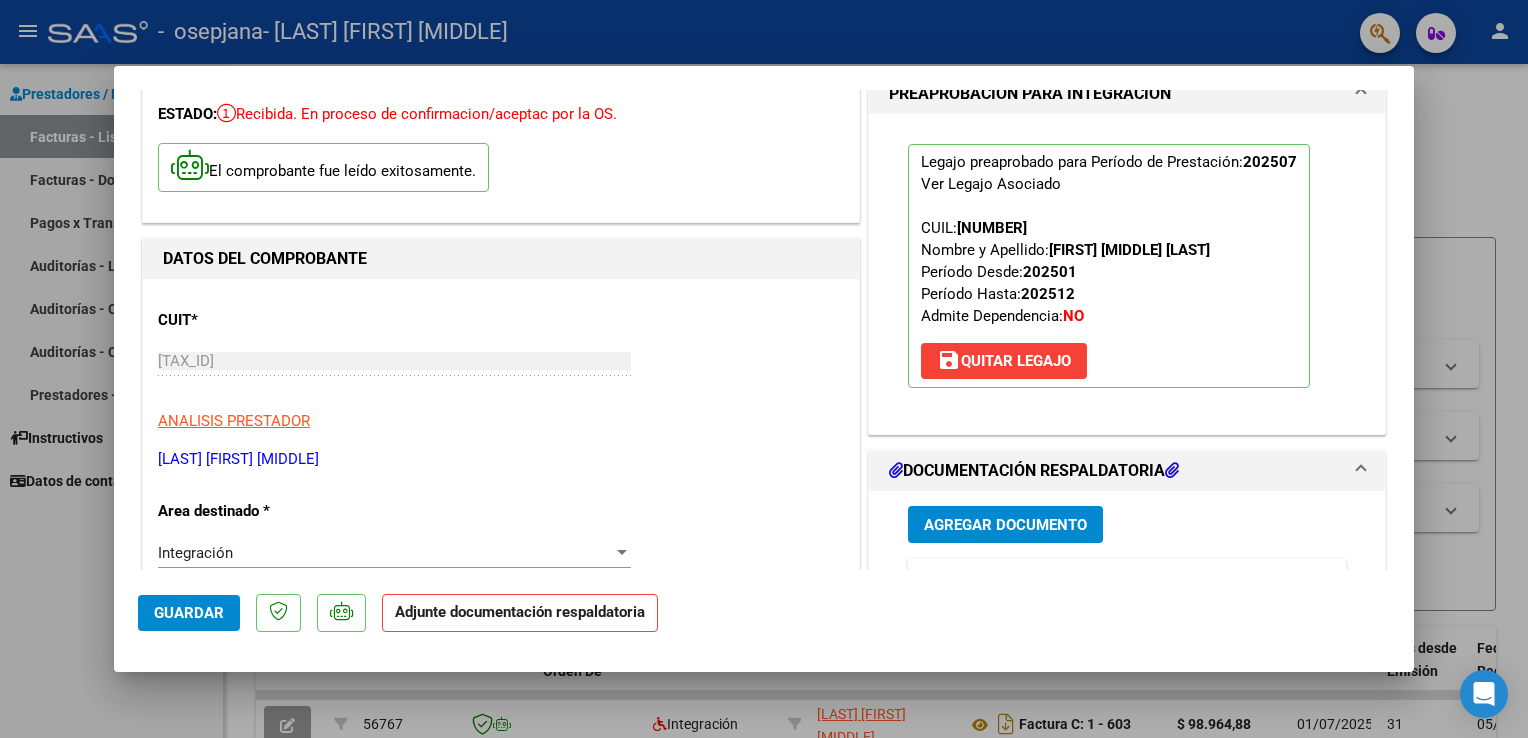 click on "save  Quitar Legajo" at bounding box center (1004, 361) 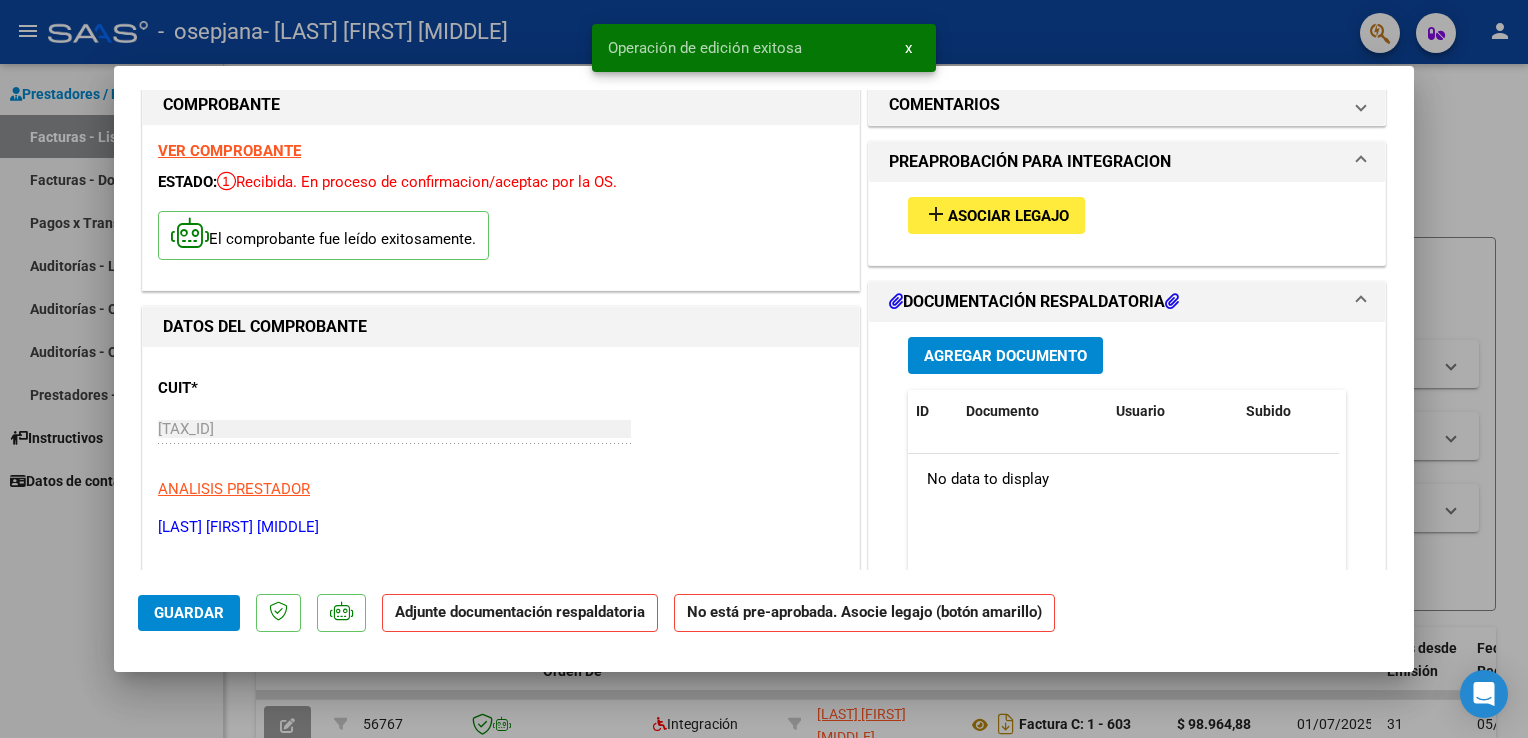 scroll, scrollTop: 0, scrollLeft: 0, axis: both 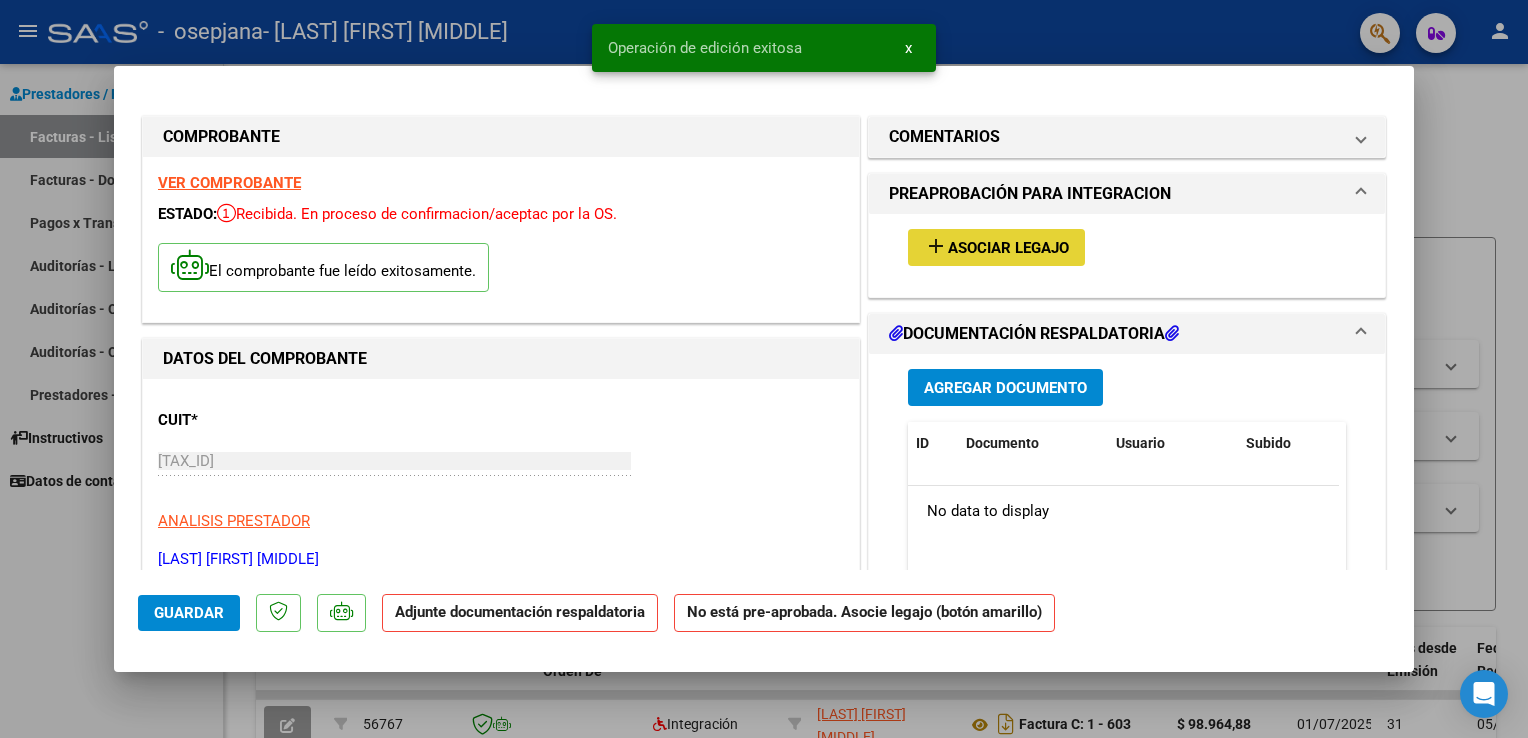 click on "add Asociar Legajo" at bounding box center (996, 247) 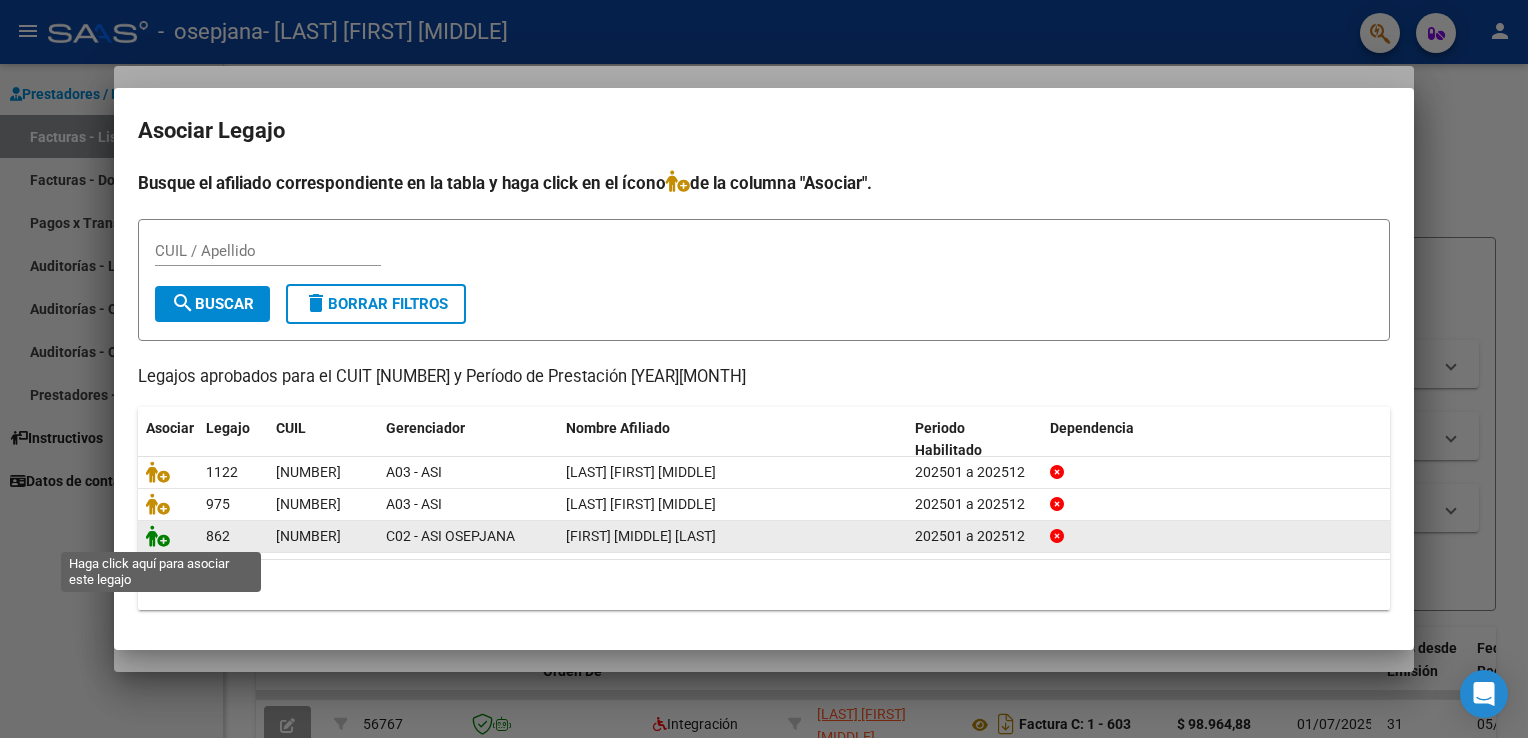 click 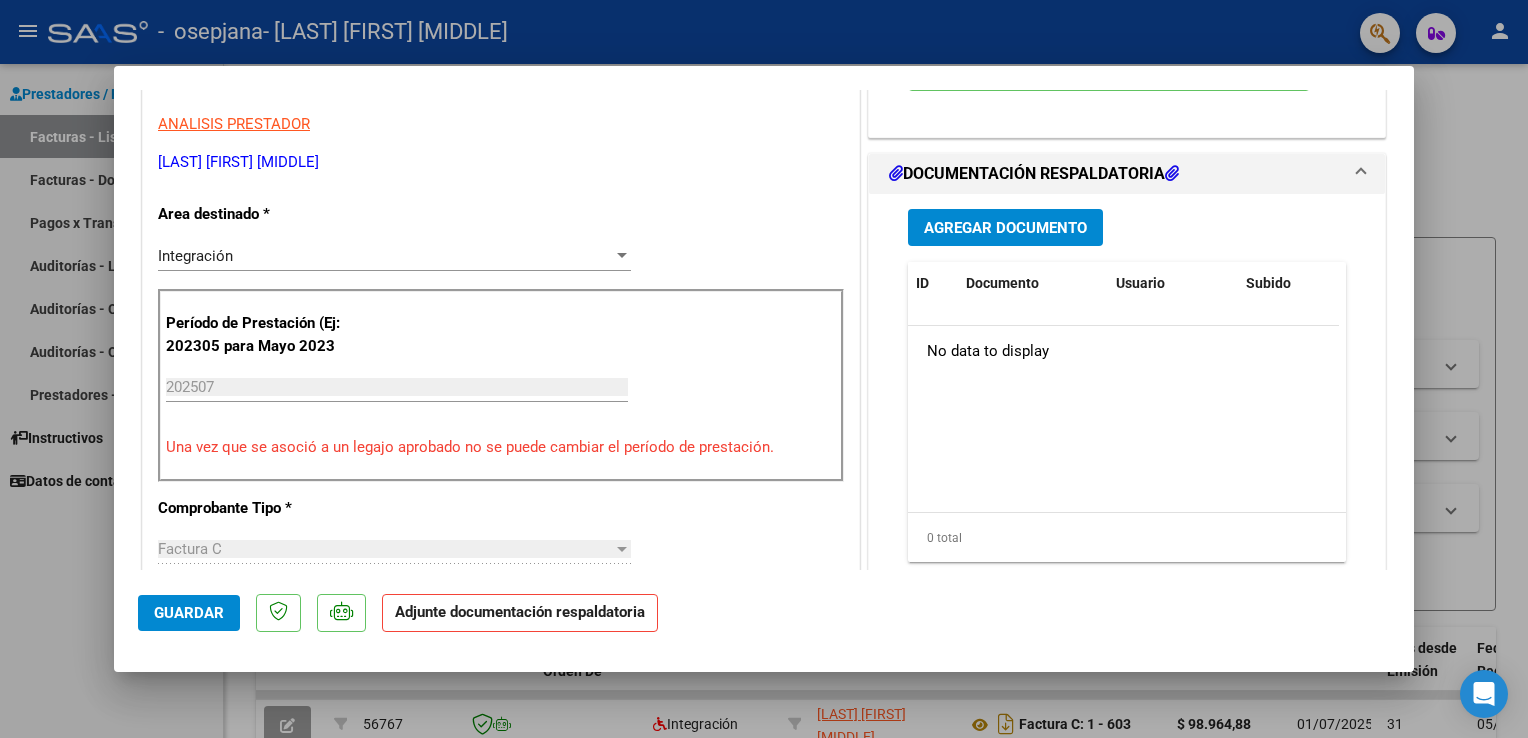 scroll, scrollTop: 400, scrollLeft: 0, axis: vertical 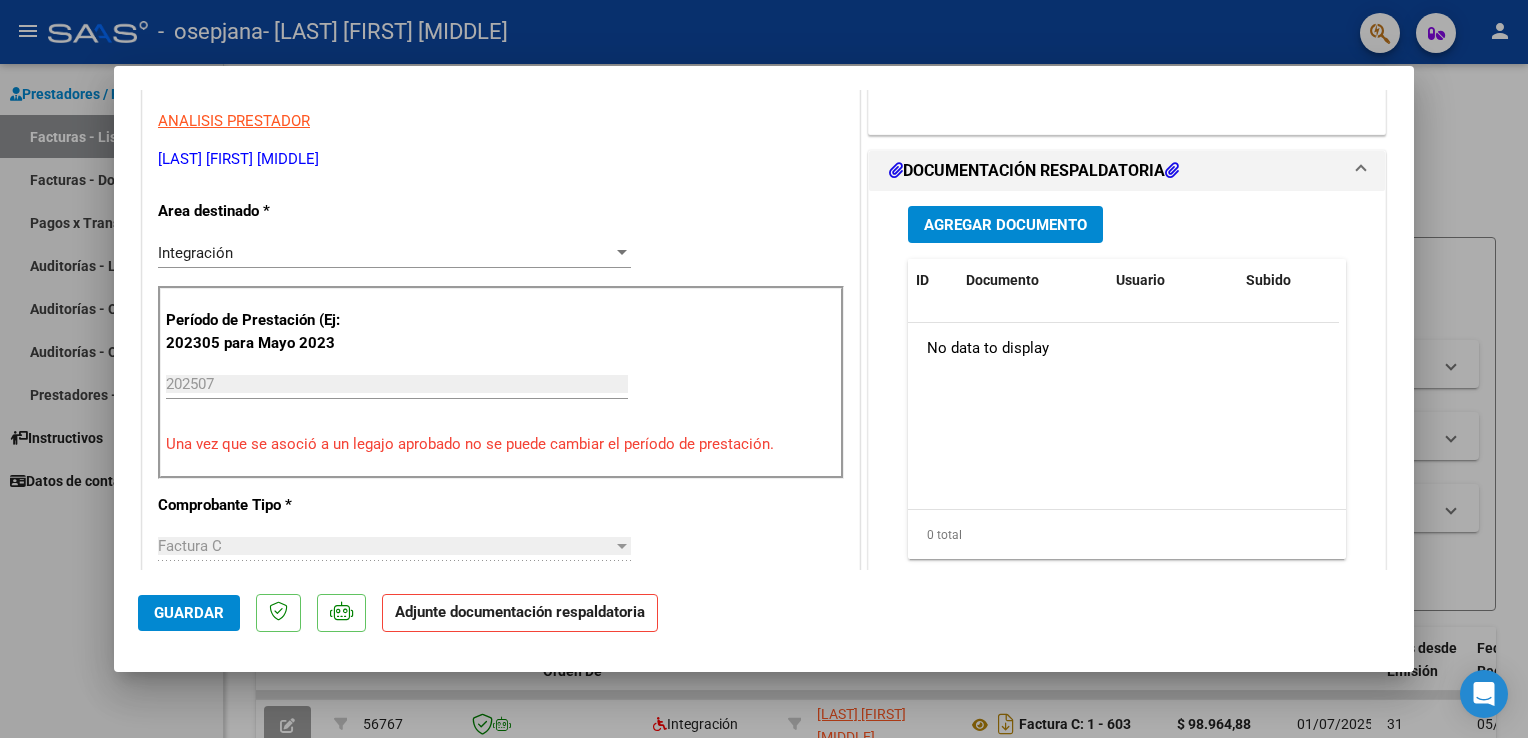 click on "Agregar Documento" at bounding box center [1005, 225] 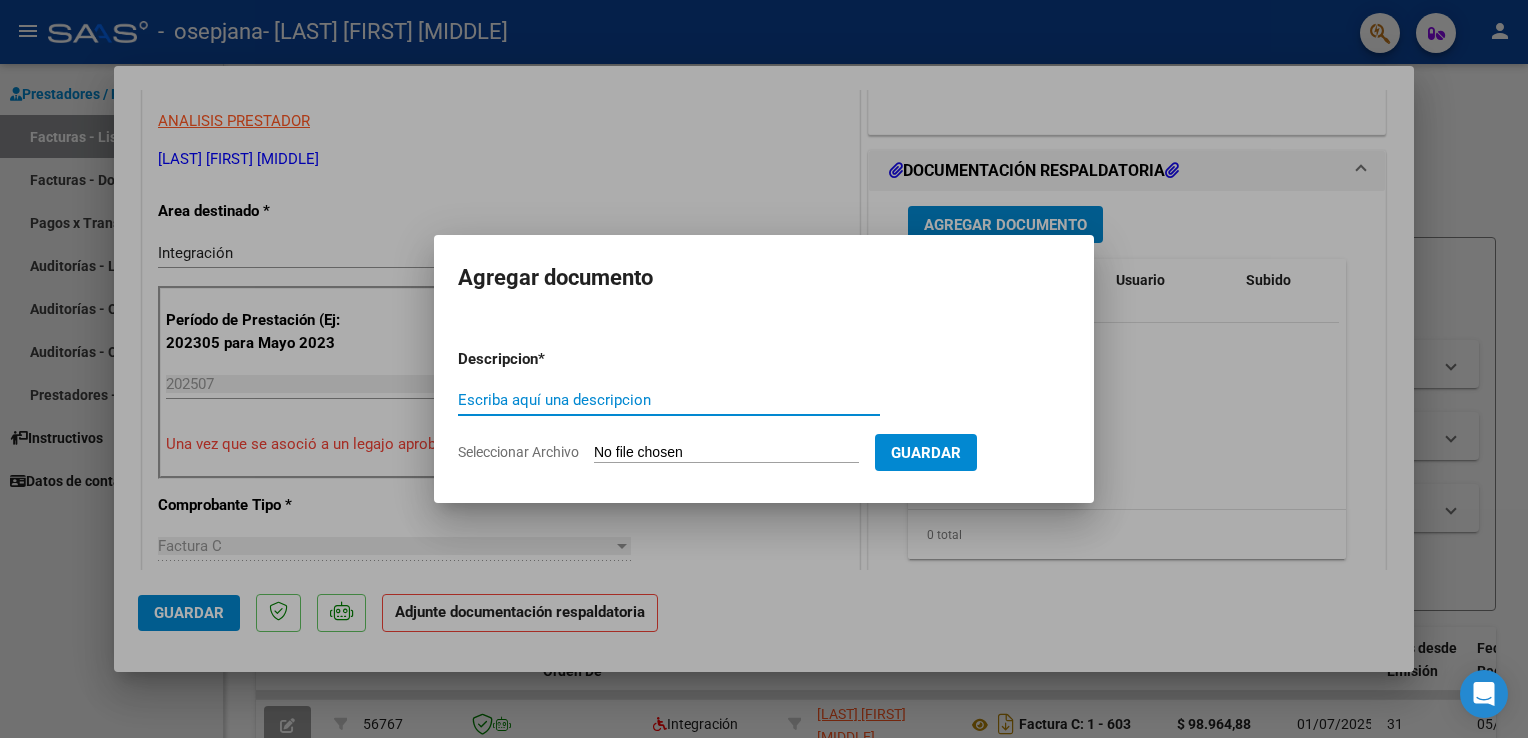 type on "F" 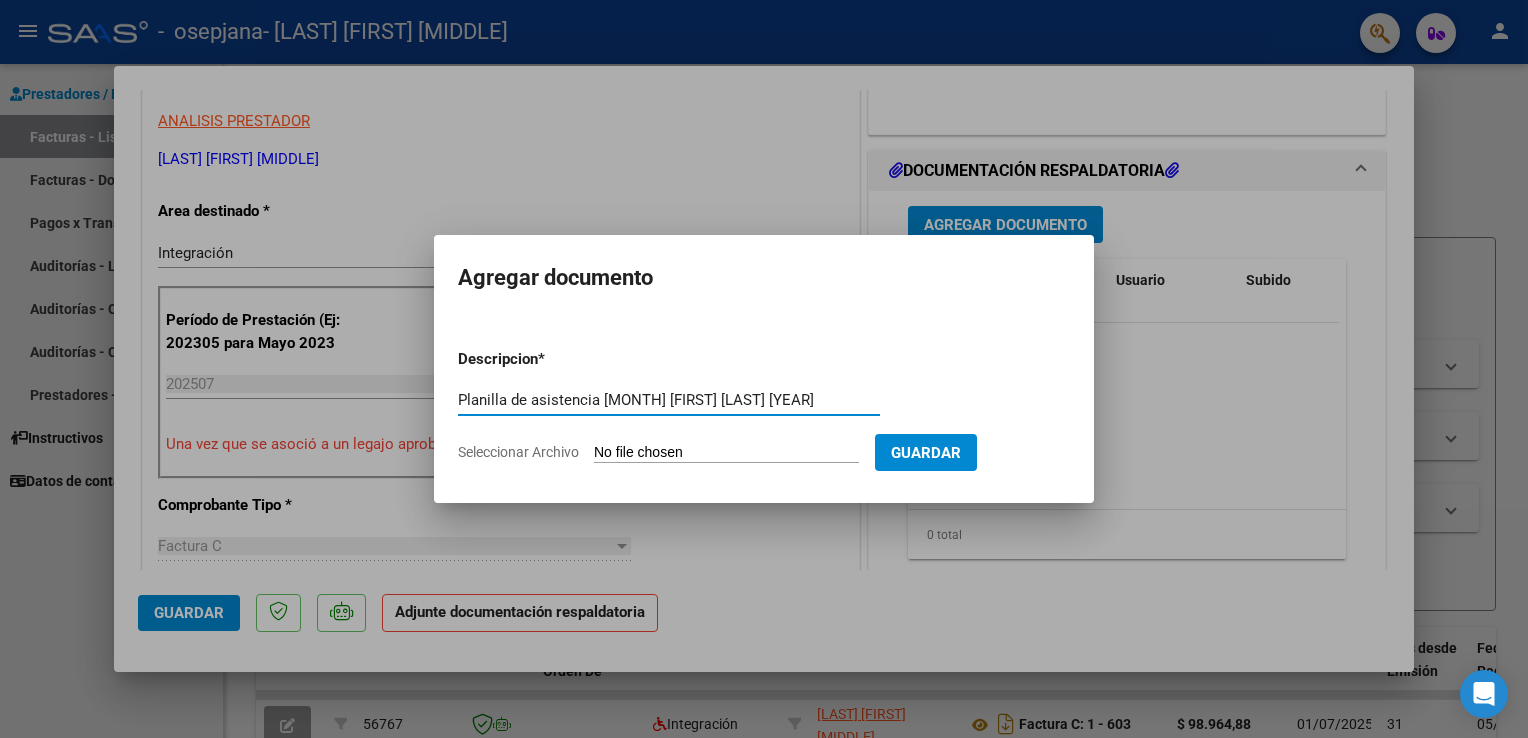 click on "Planilla de asistencia [MONTH] [FIRST] [LAST] [YEAR]" at bounding box center (669, 400) 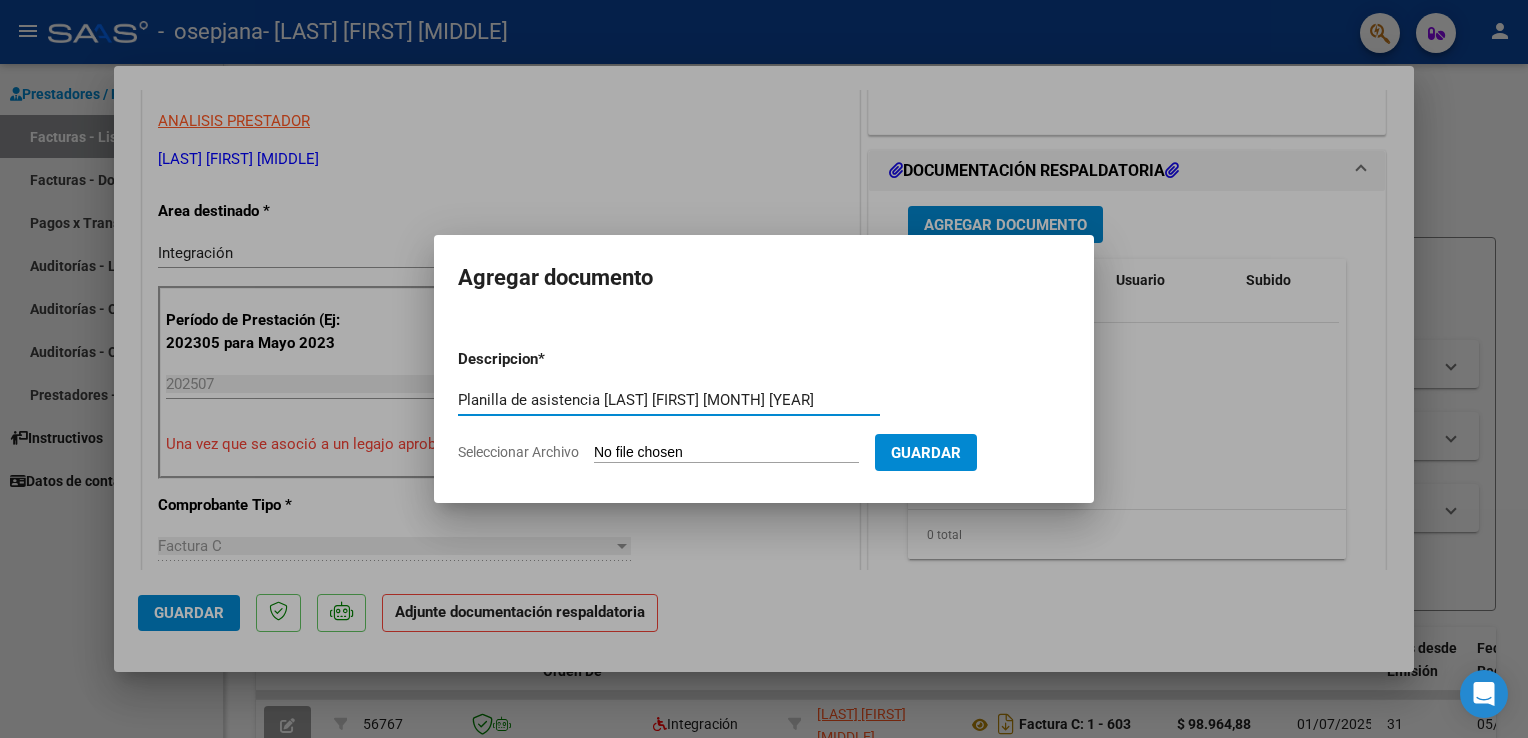 type on "Planilla de asistencia [LAST] [FIRST] [MONTH] [YEAR]" 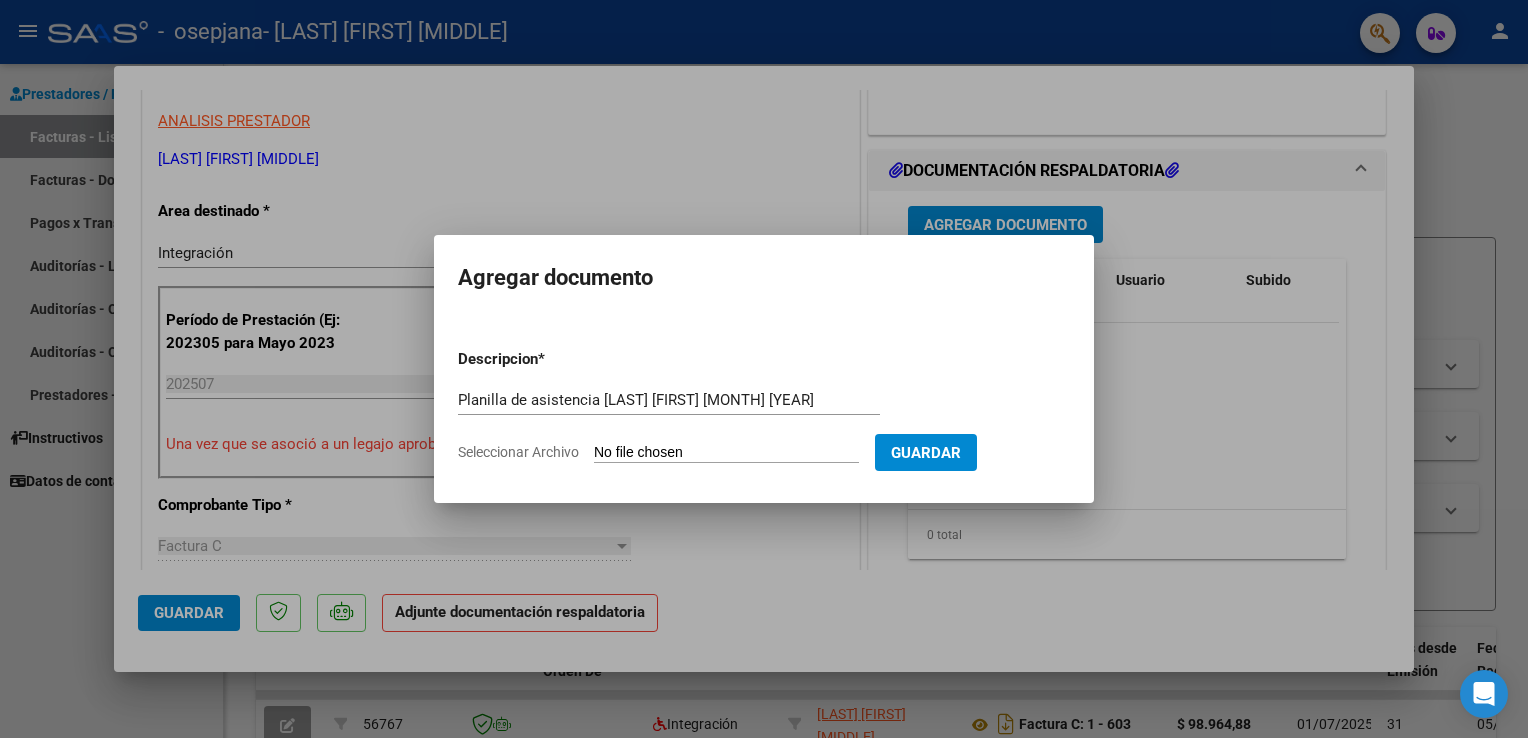 click on "Seleccionar Archivo" at bounding box center [726, 453] 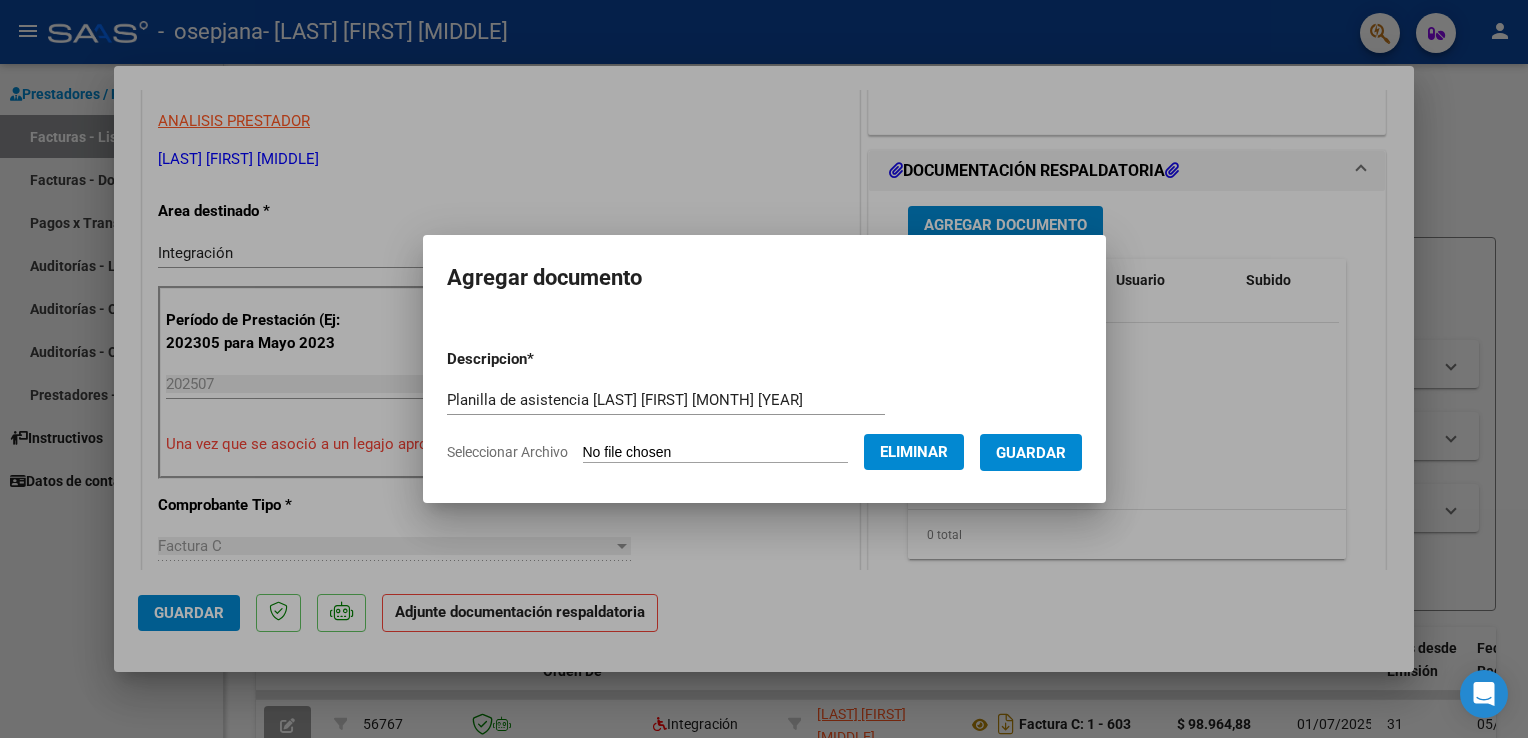 click on "Guardar" at bounding box center (1031, 453) 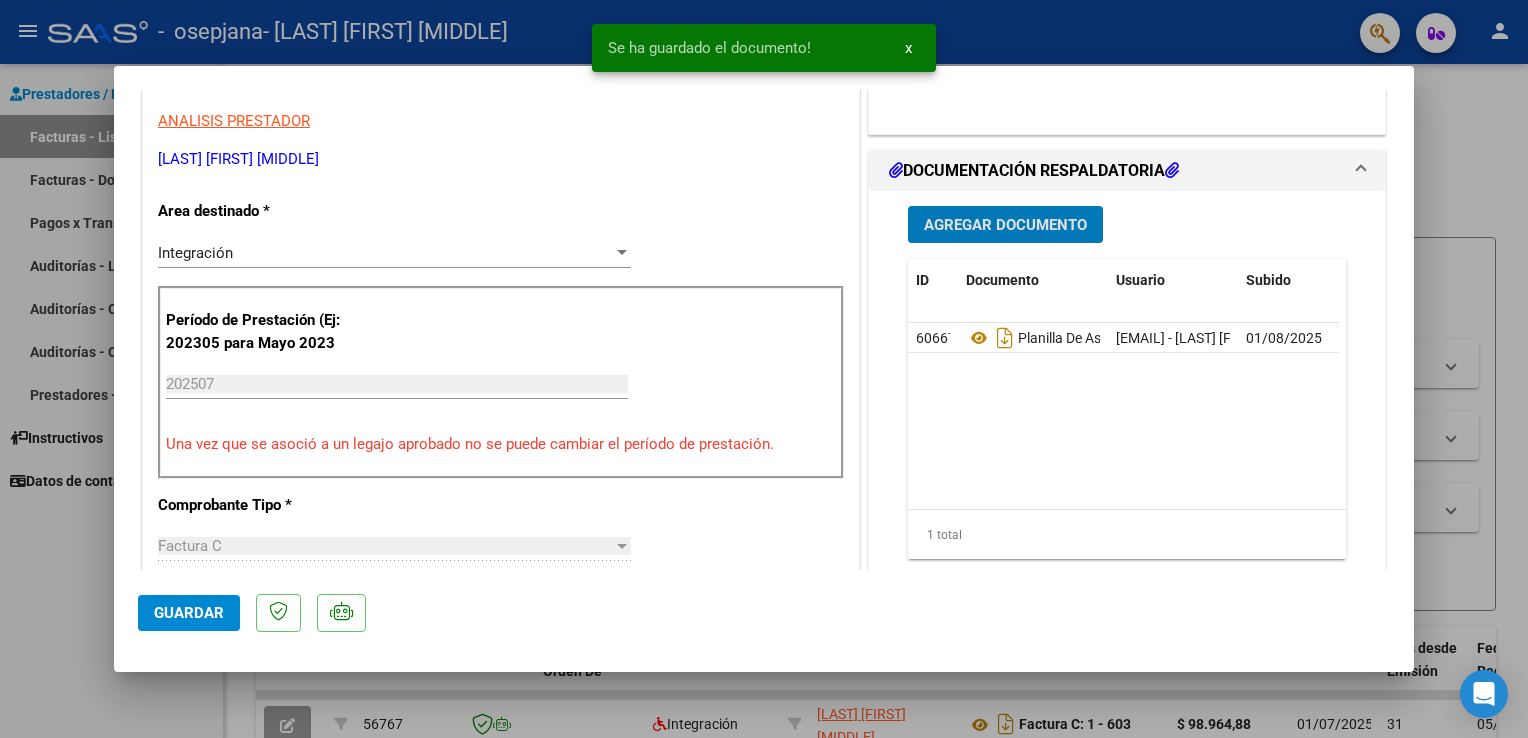 click on "Agregar Documento" at bounding box center (1005, 224) 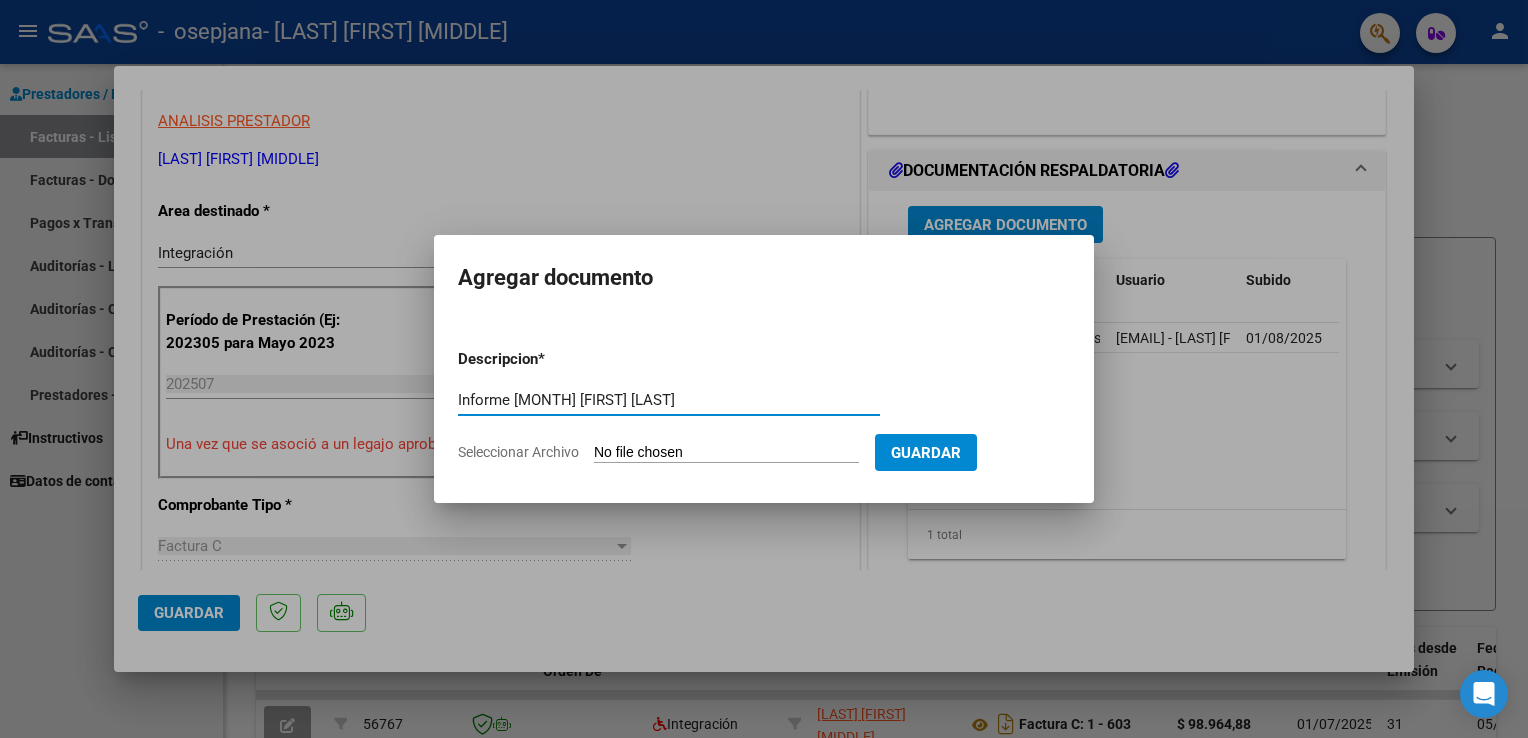 click on "Informe [MONTH] [FIRST] [LAST]" at bounding box center (669, 400) 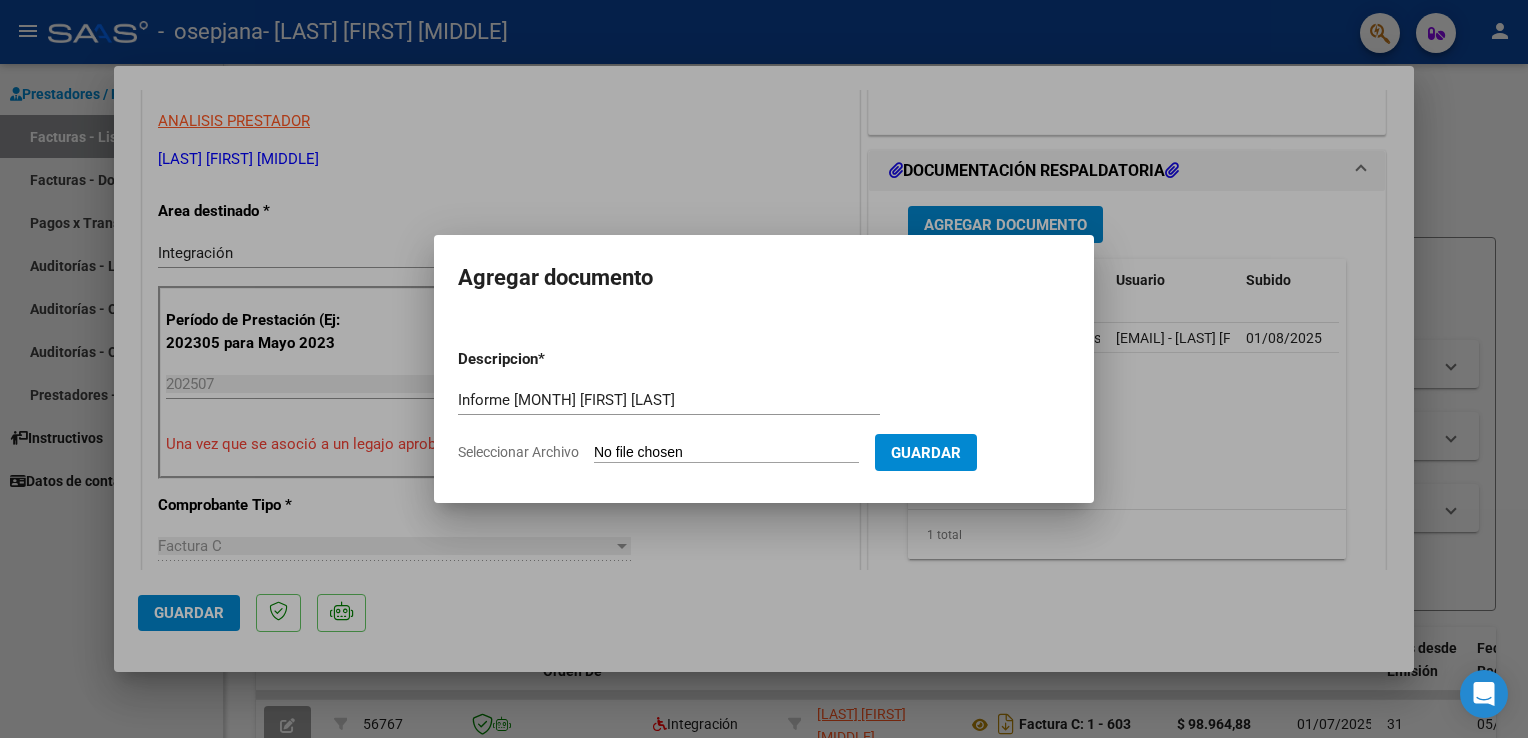 type on "C:\fakepath\Informe [MONTH] [FIRST] [LAST].pdf" 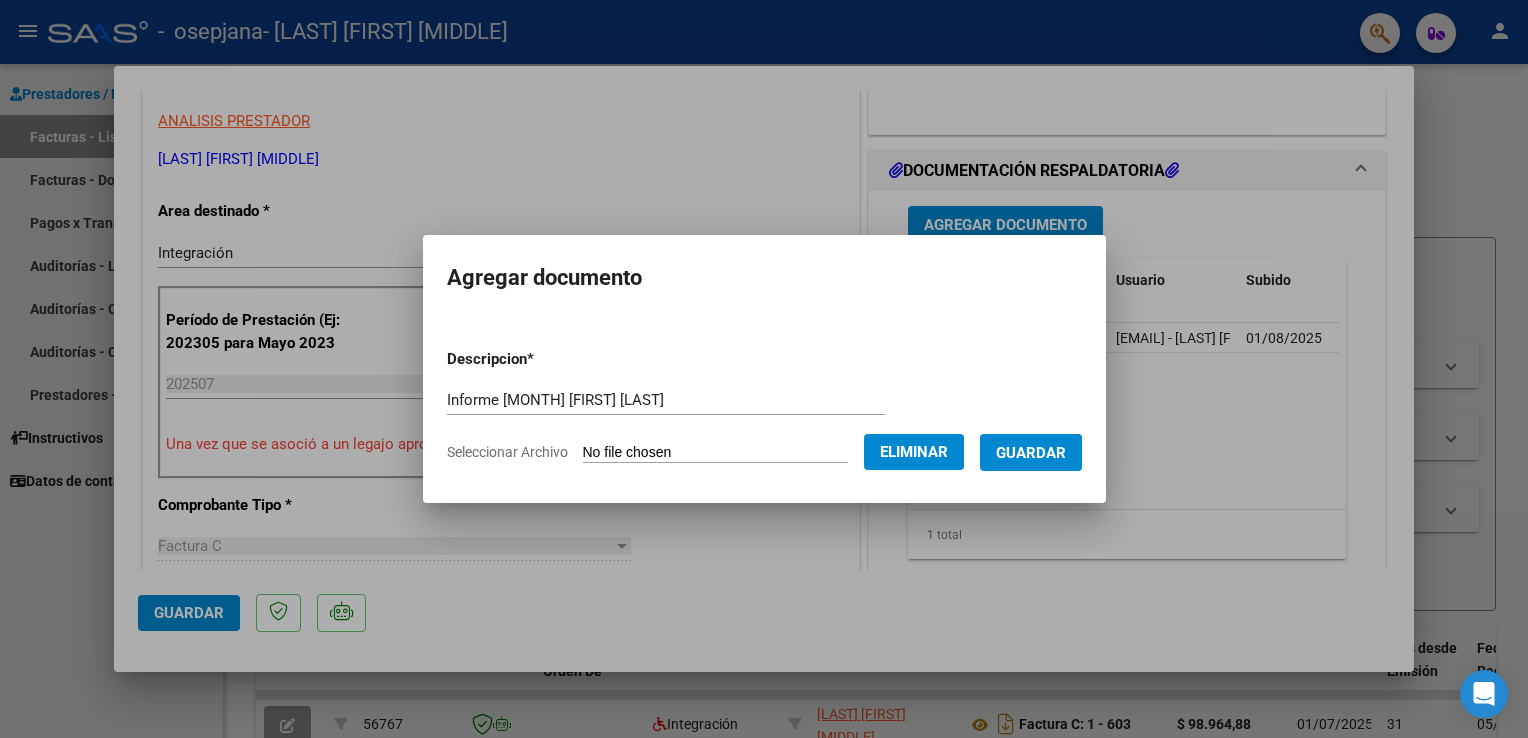 click on "Guardar" at bounding box center (1031, 453) 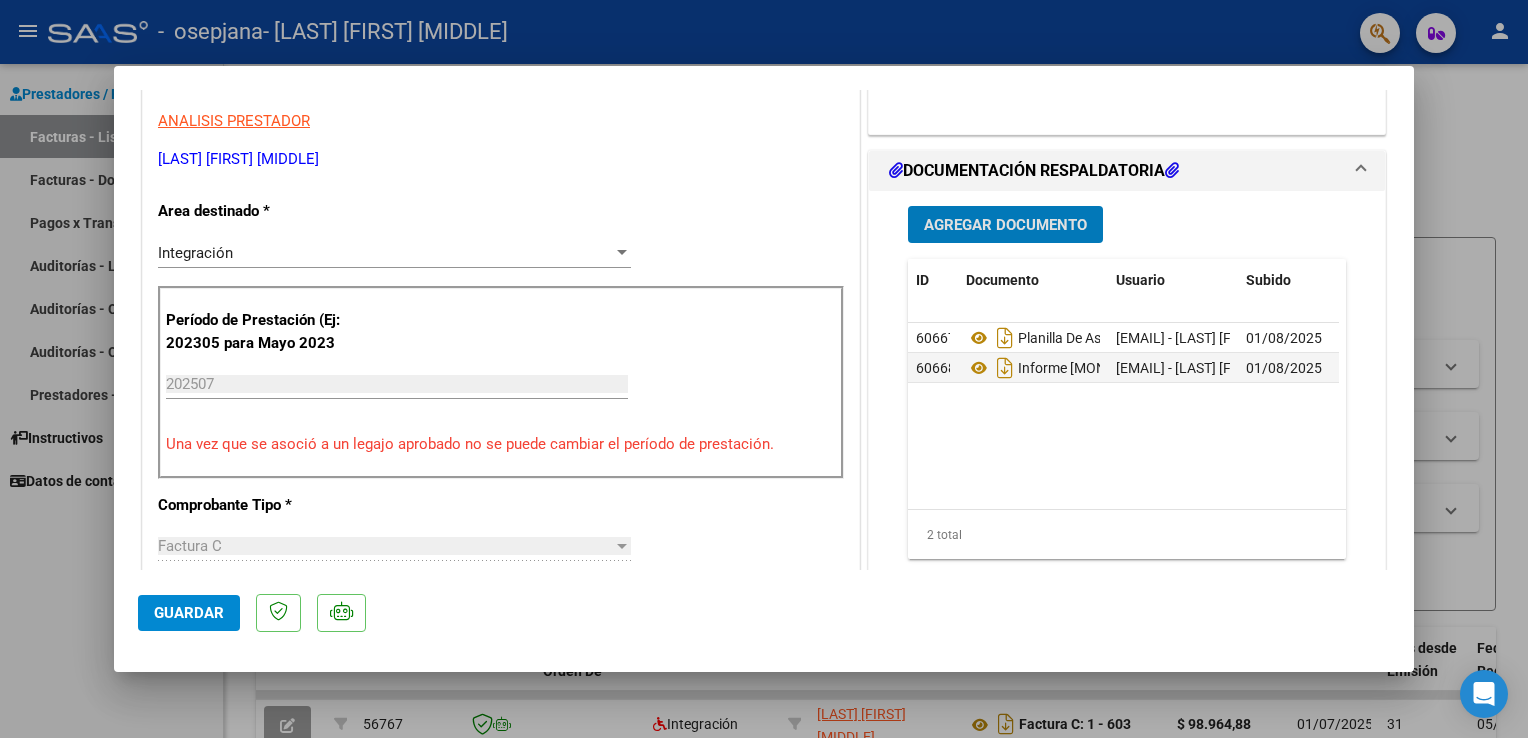 click on "Agregar Documento" at bounding box center (1005, 225) 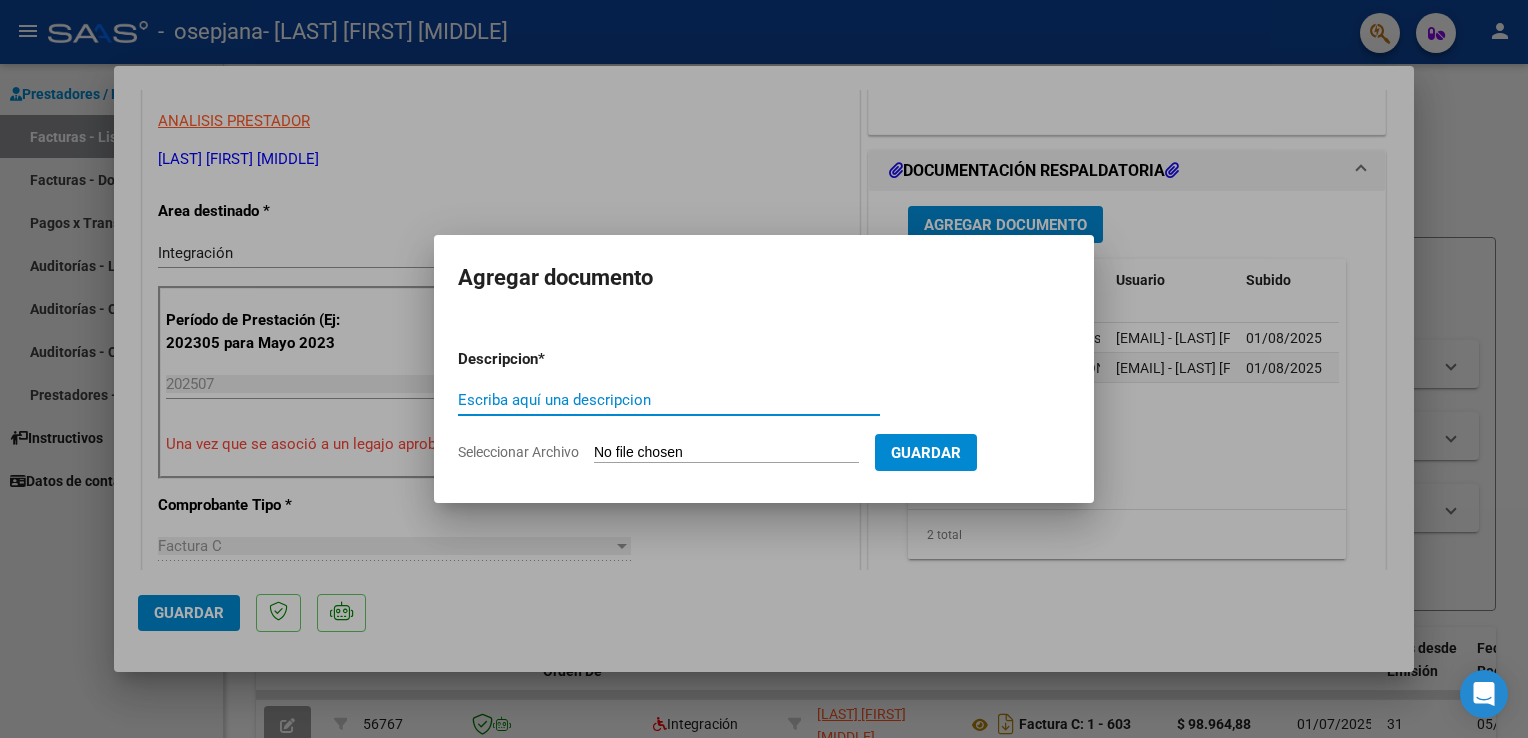 click on "Escriba aquí una descripcion" at bounding box center [669, 400] 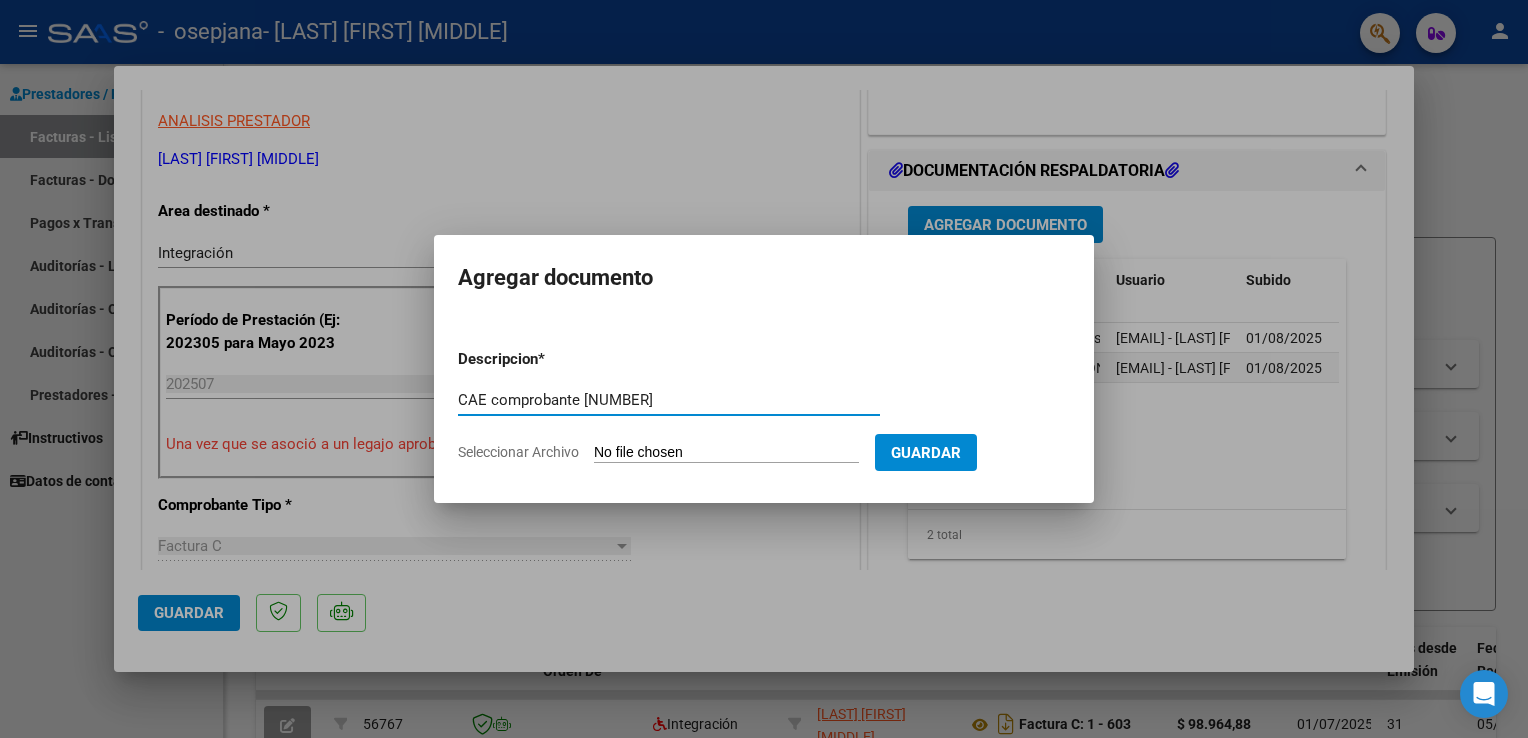 type on "CAE comprobante [NUMBER]" 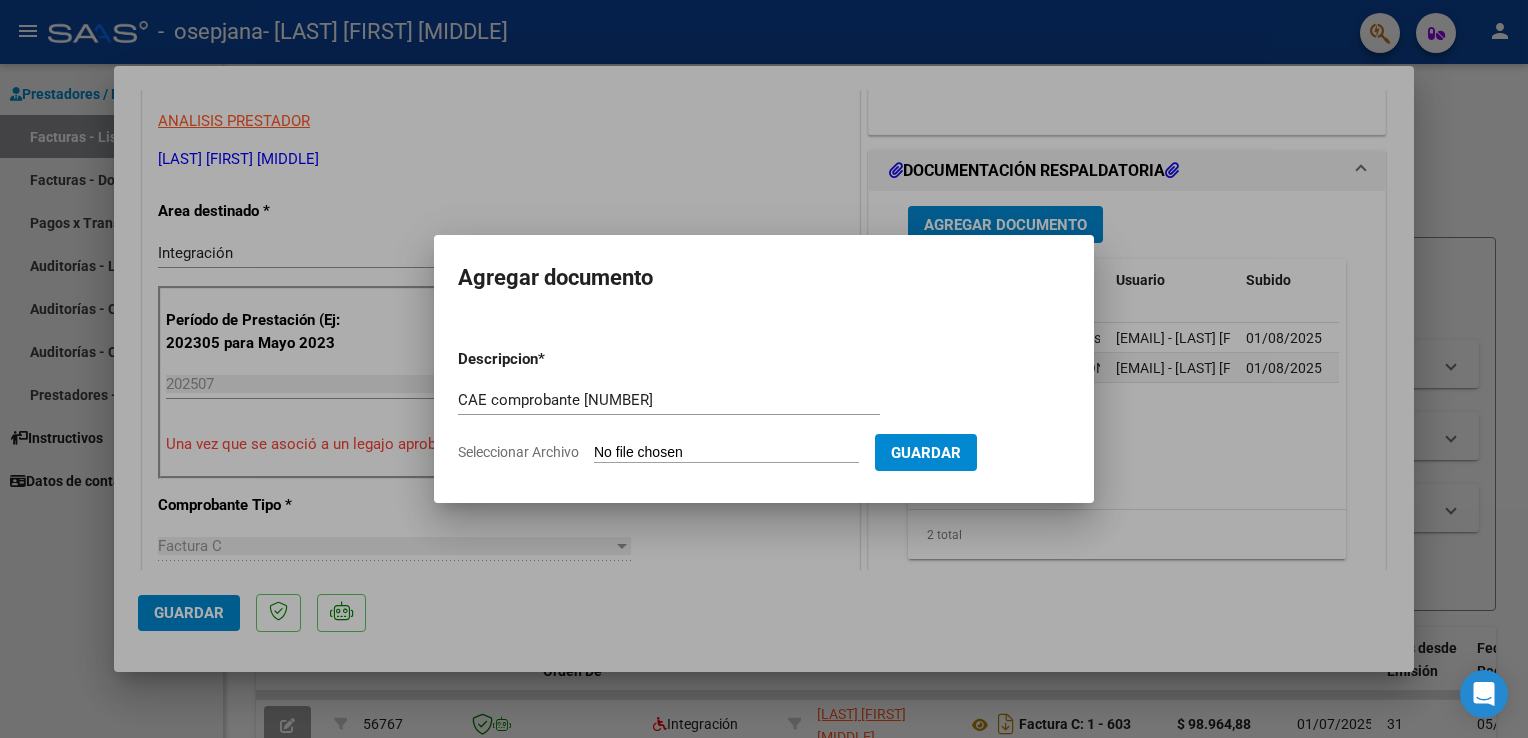 type on "C:\fakepath\CAE comprobante [NUMBER] [FIRST] [LAST].pdf" 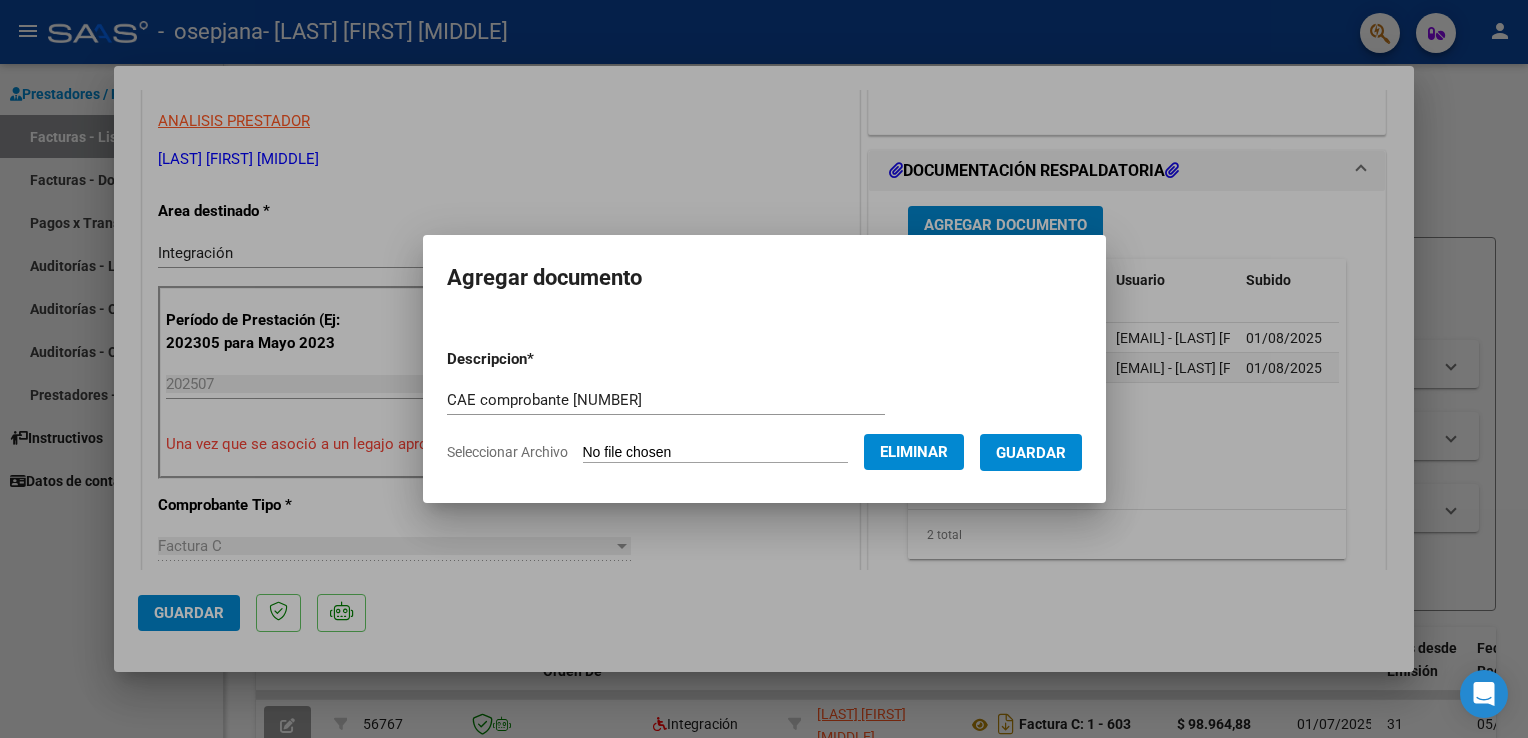 click on "Guardar" at bounding box center (1031, 453) 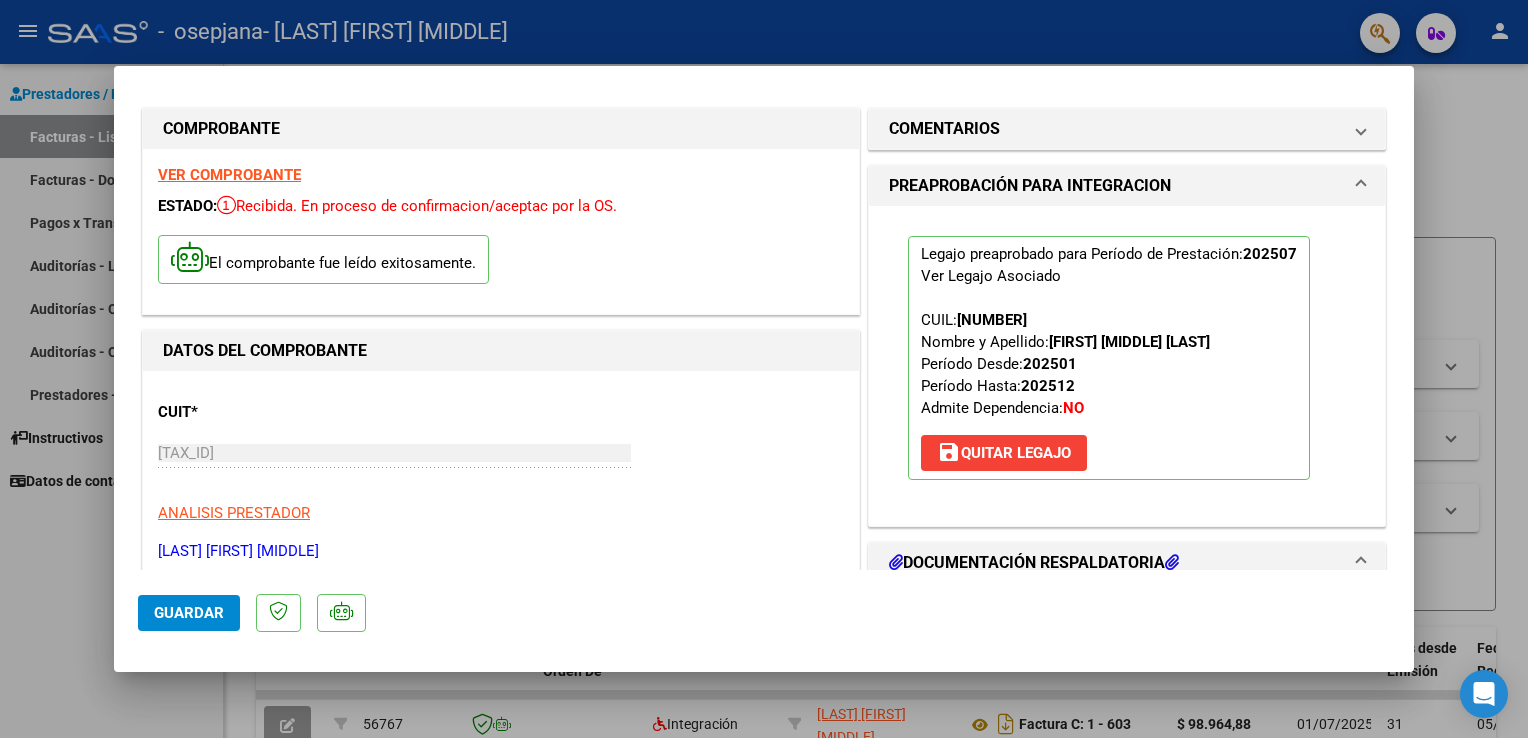 scroll, scrollTop: 408, scrollLeft: 0, axis: vertical 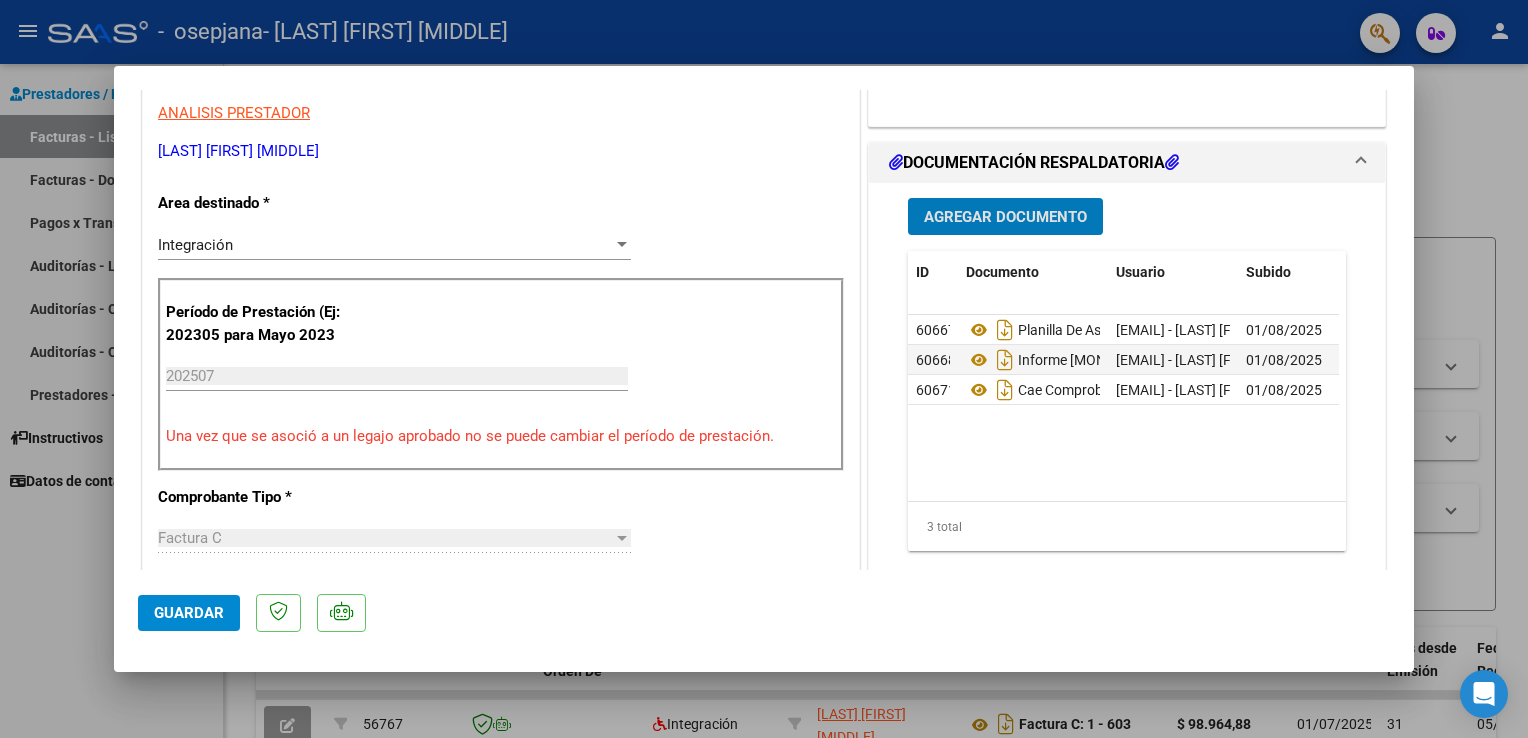 click on "Guardar" 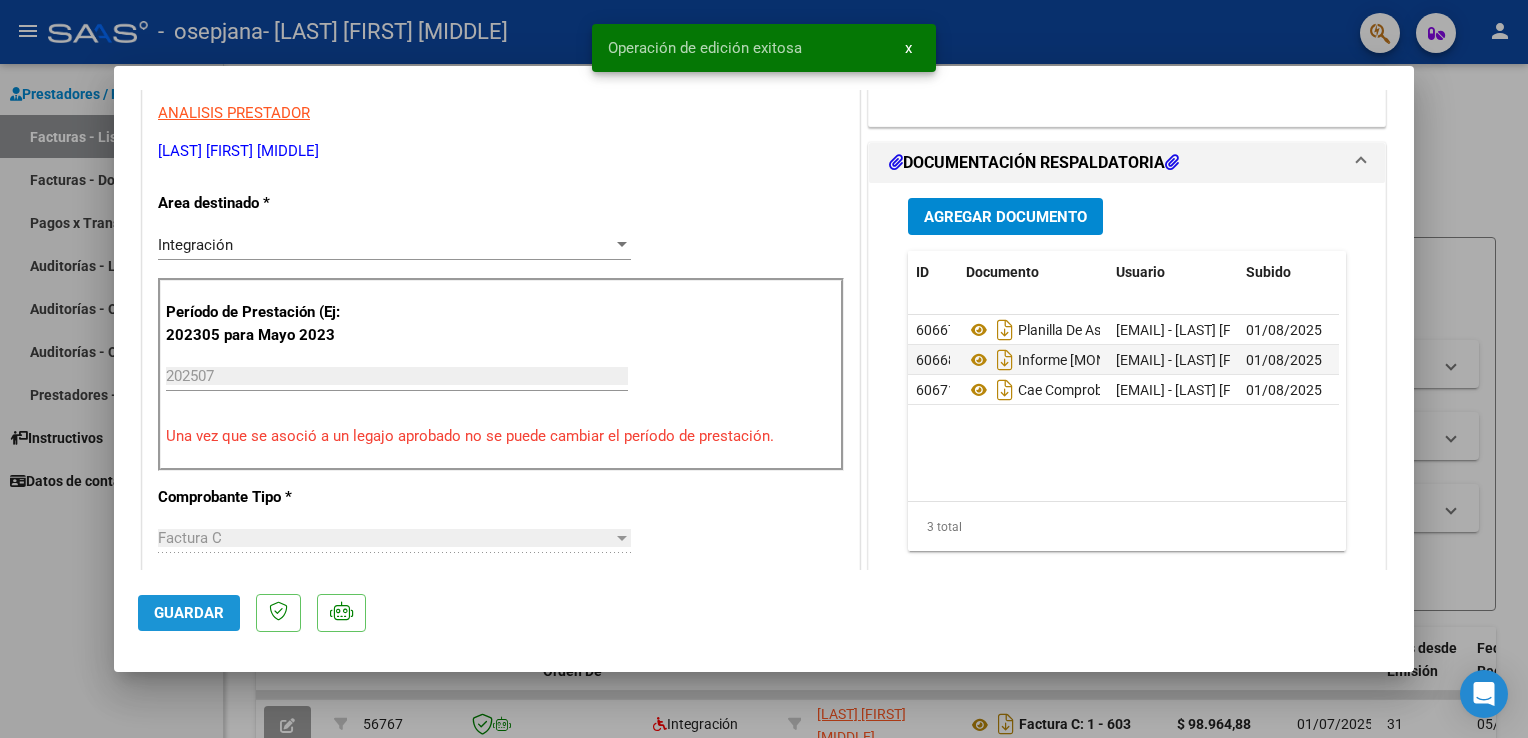 click on "Guardar" 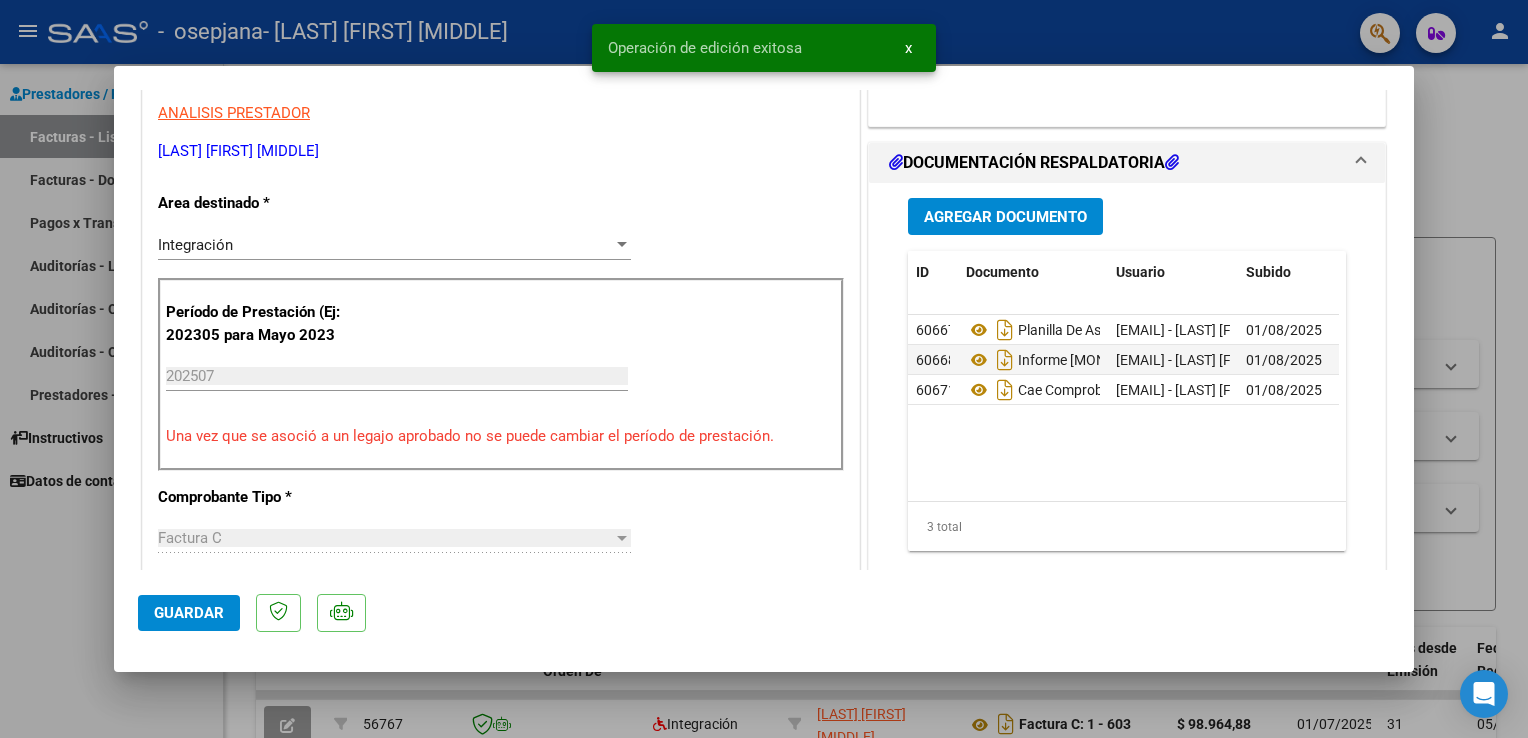 click on "Guardar" 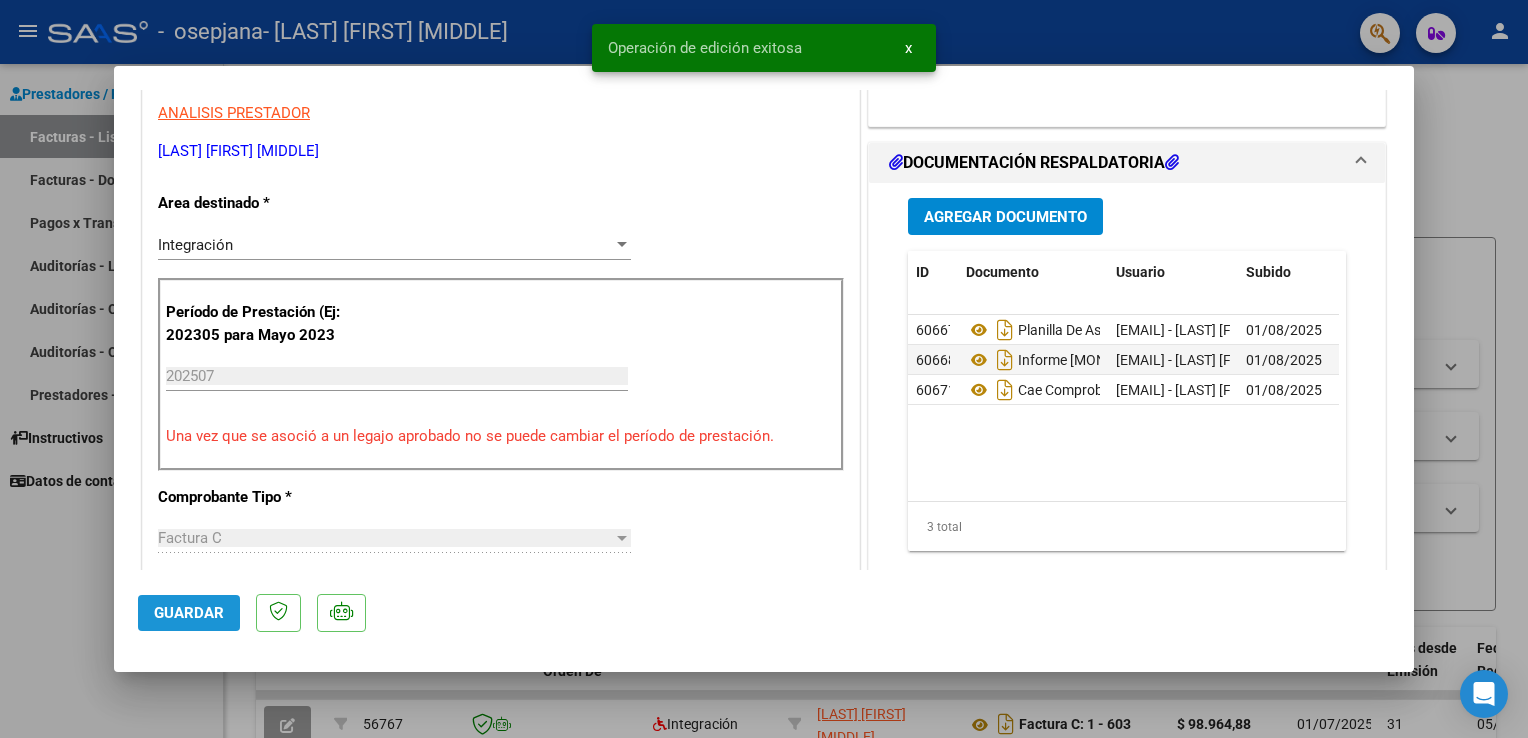 click on "Guardar" 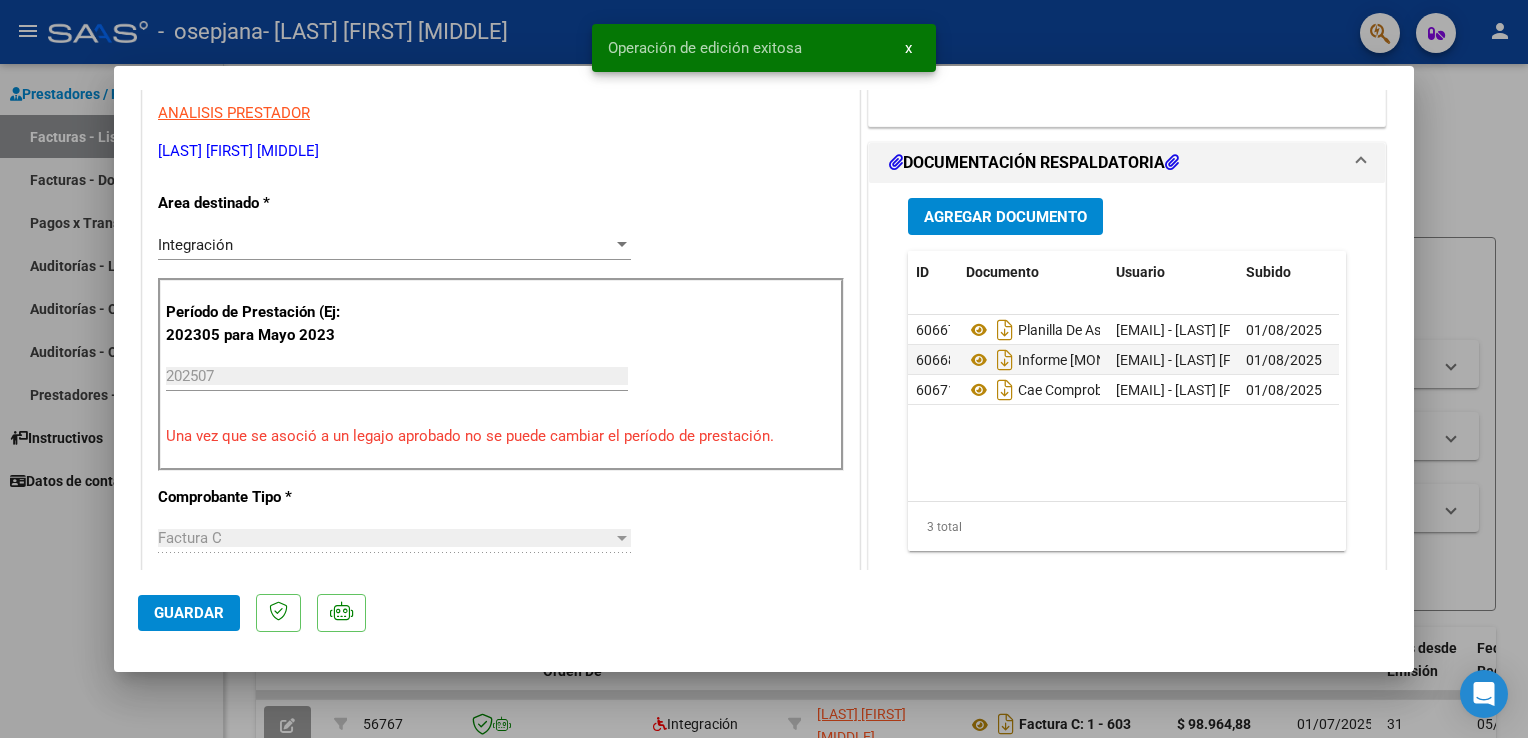click at bounding box center (764, 369) 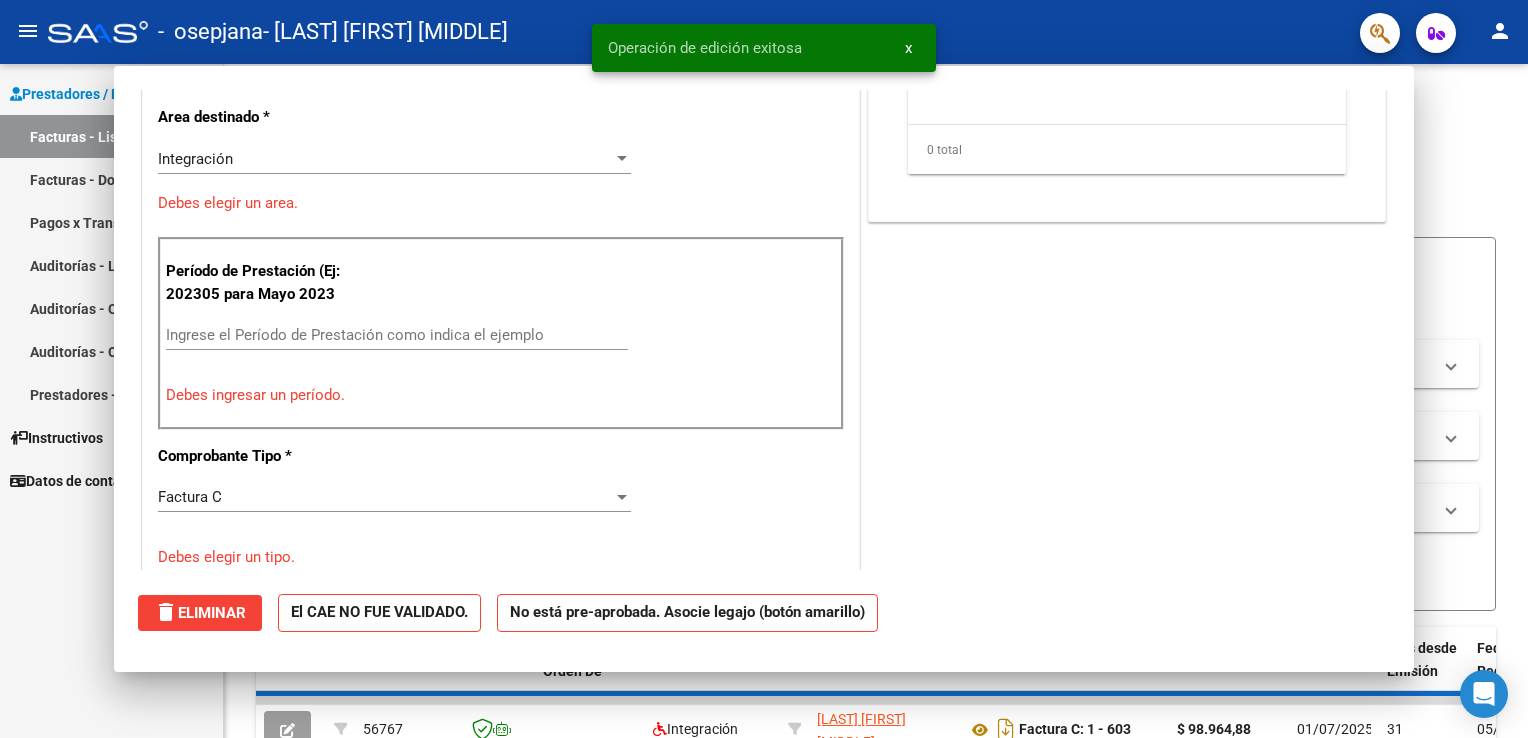 scroll, scrollTop: 321, scrollLeft: 0, axis: vertical 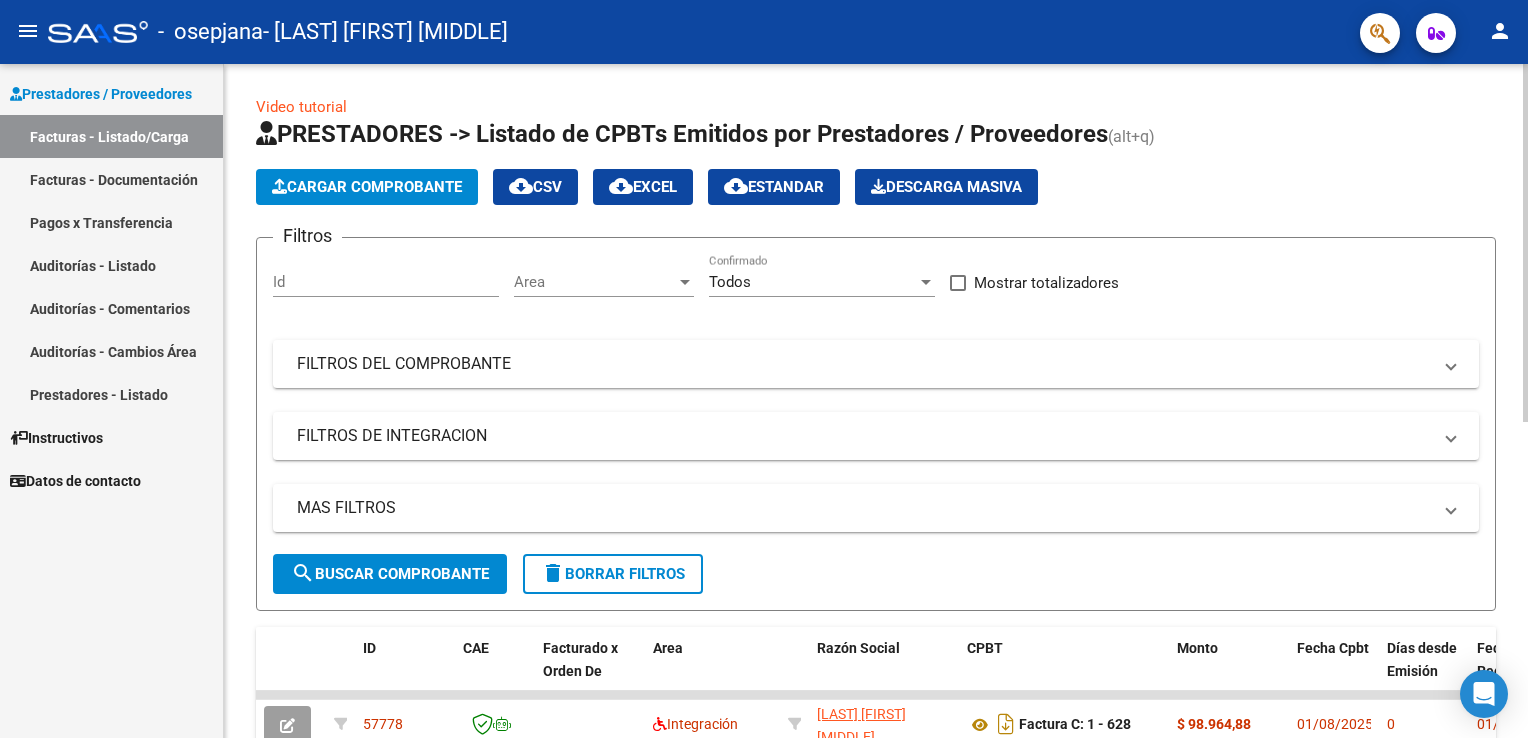 click on "Cargar Comprobante" 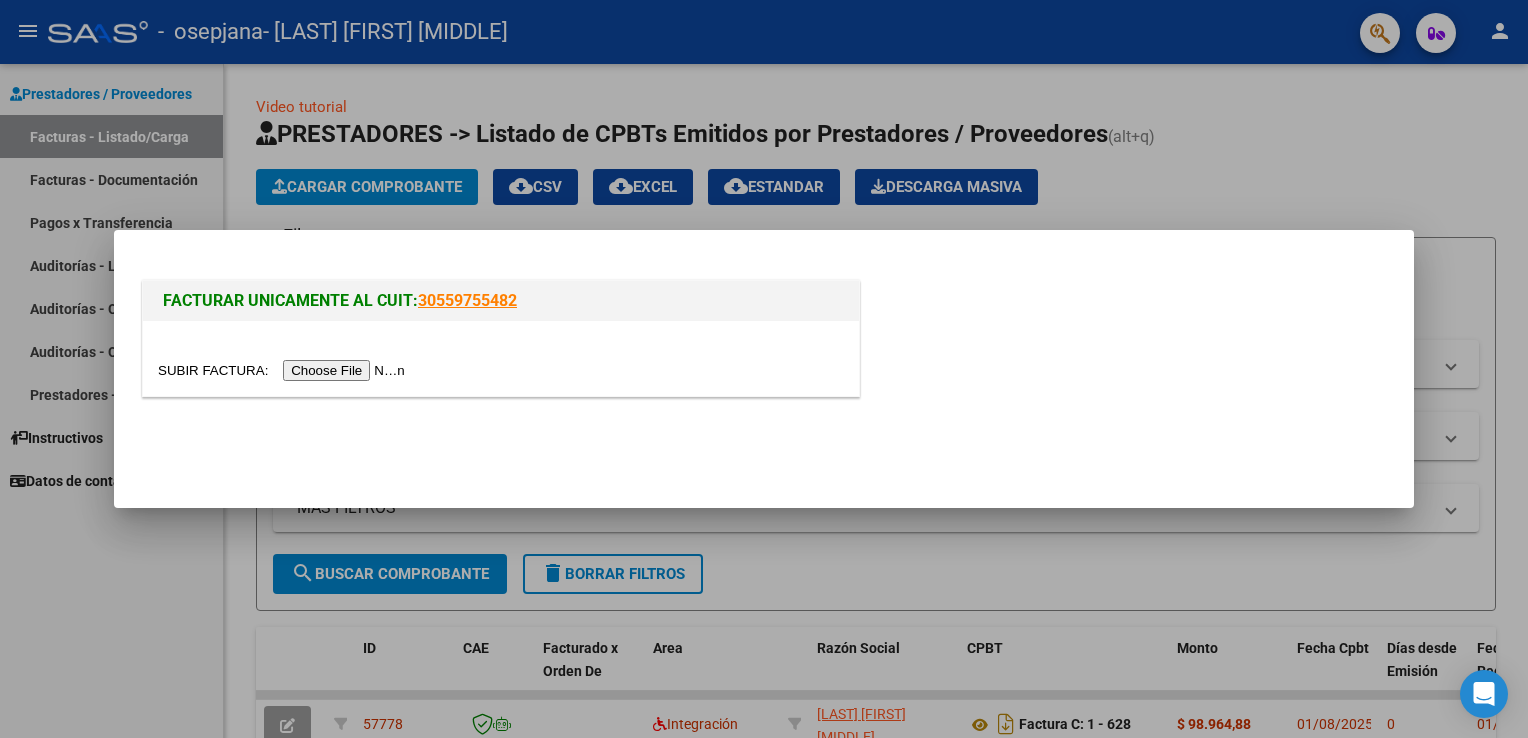 click at bounding box center (284, 370) 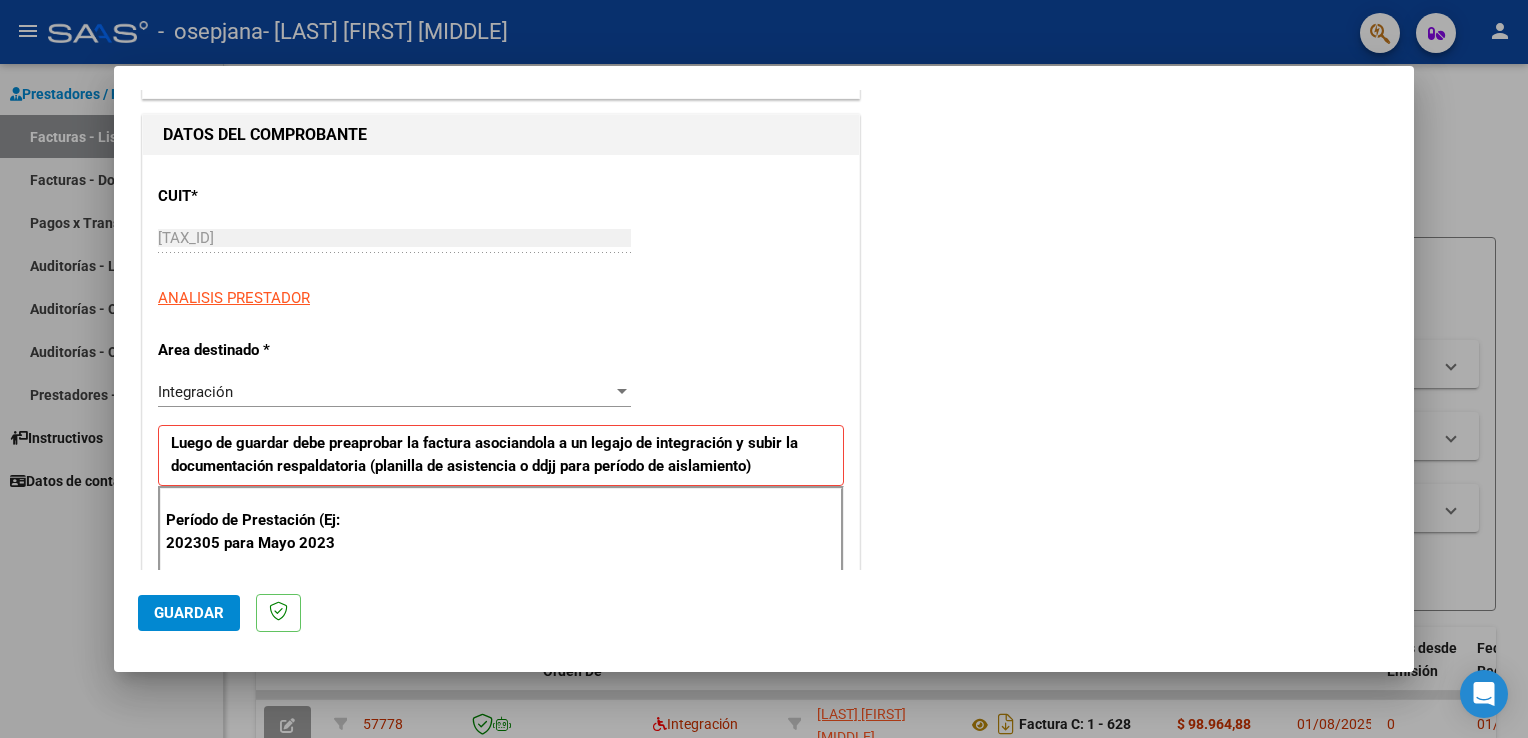 scroll, scrollTop: 300, scrollLeft: 0, axis: vertical 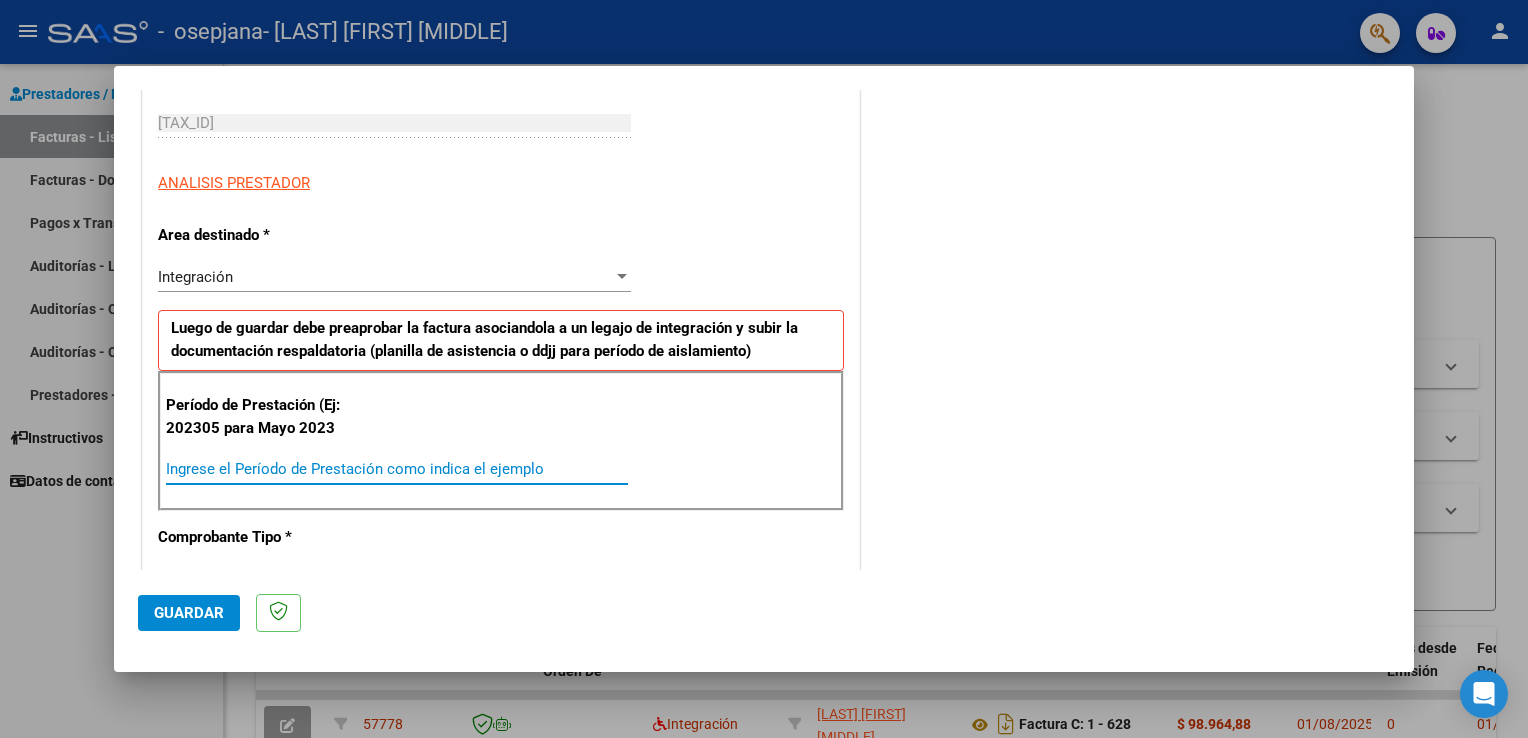 click on "Ingrese el Período de Prestación como indica el ejemplo" at bounding box center (397, 469) 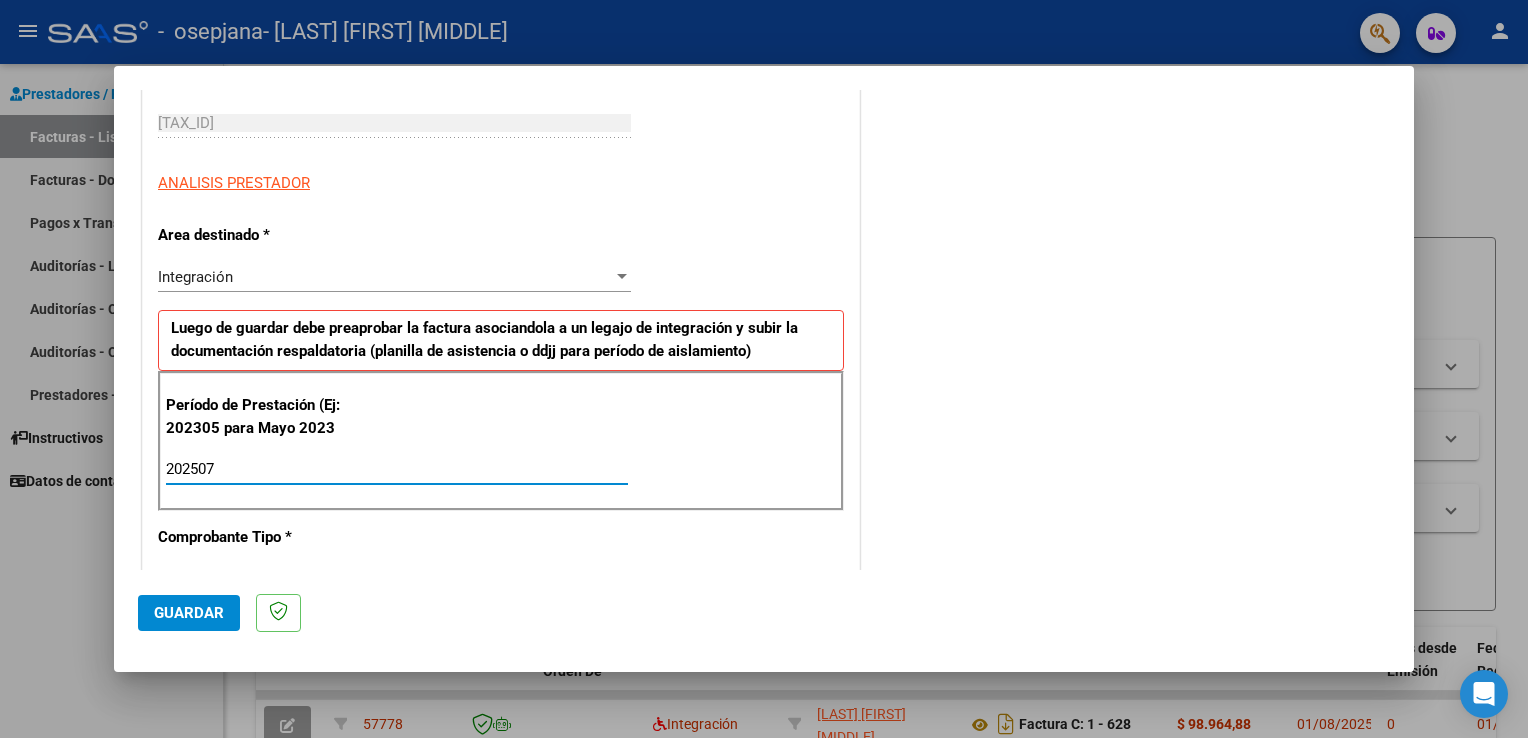 type on "202507" 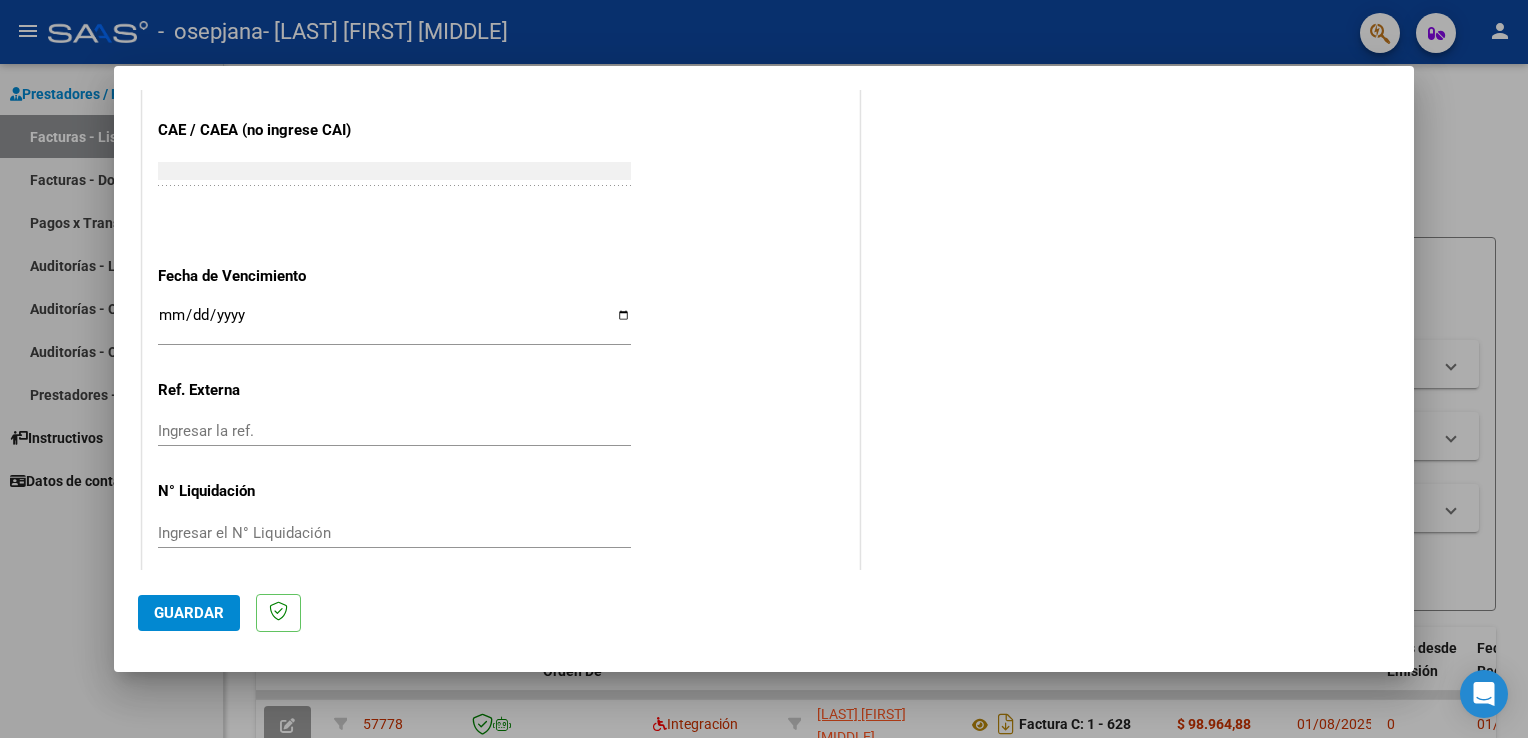 scroll, scrollTop: 1240, scrollLeft: 0, axis: vertical 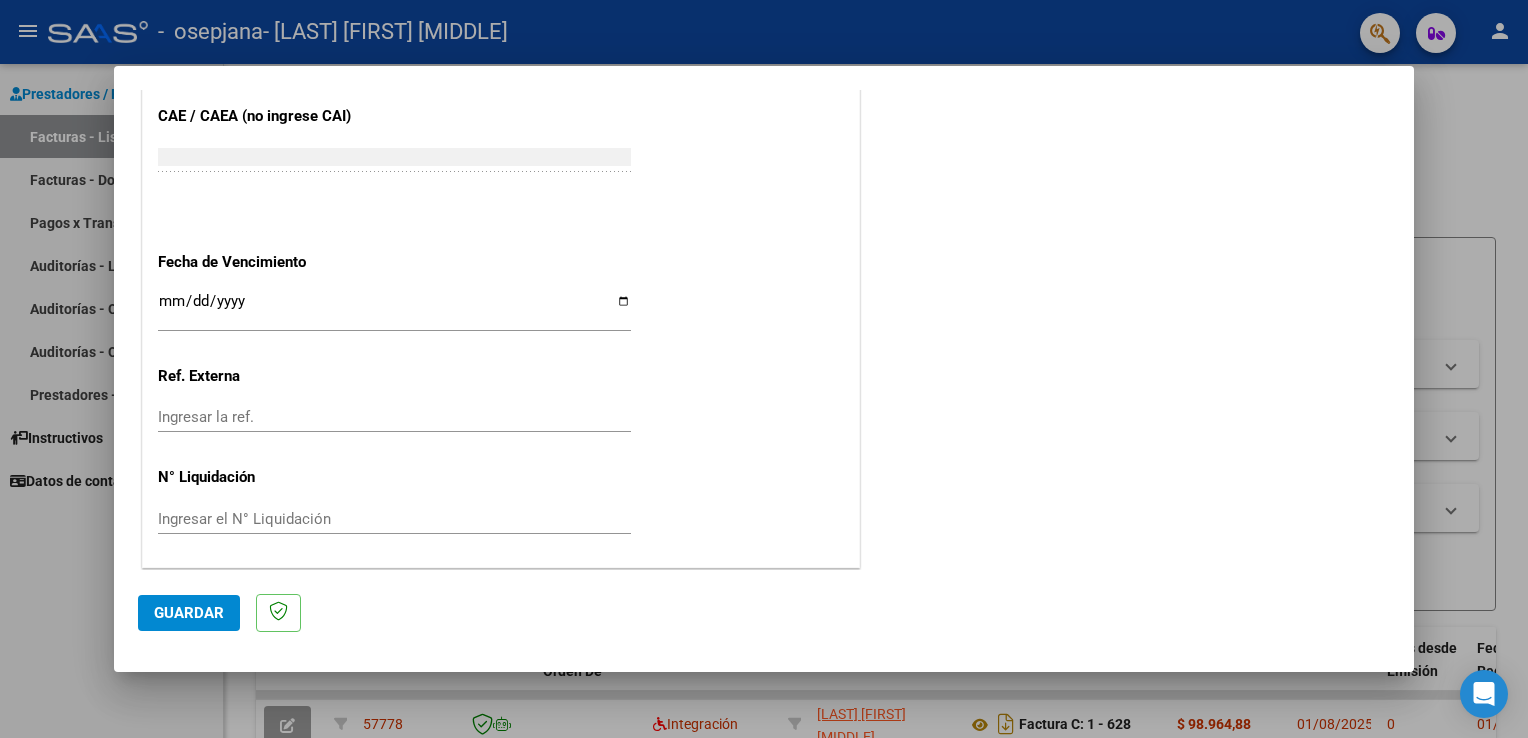 click on "Ingresar la fecha" at bounding box center (394, 309) 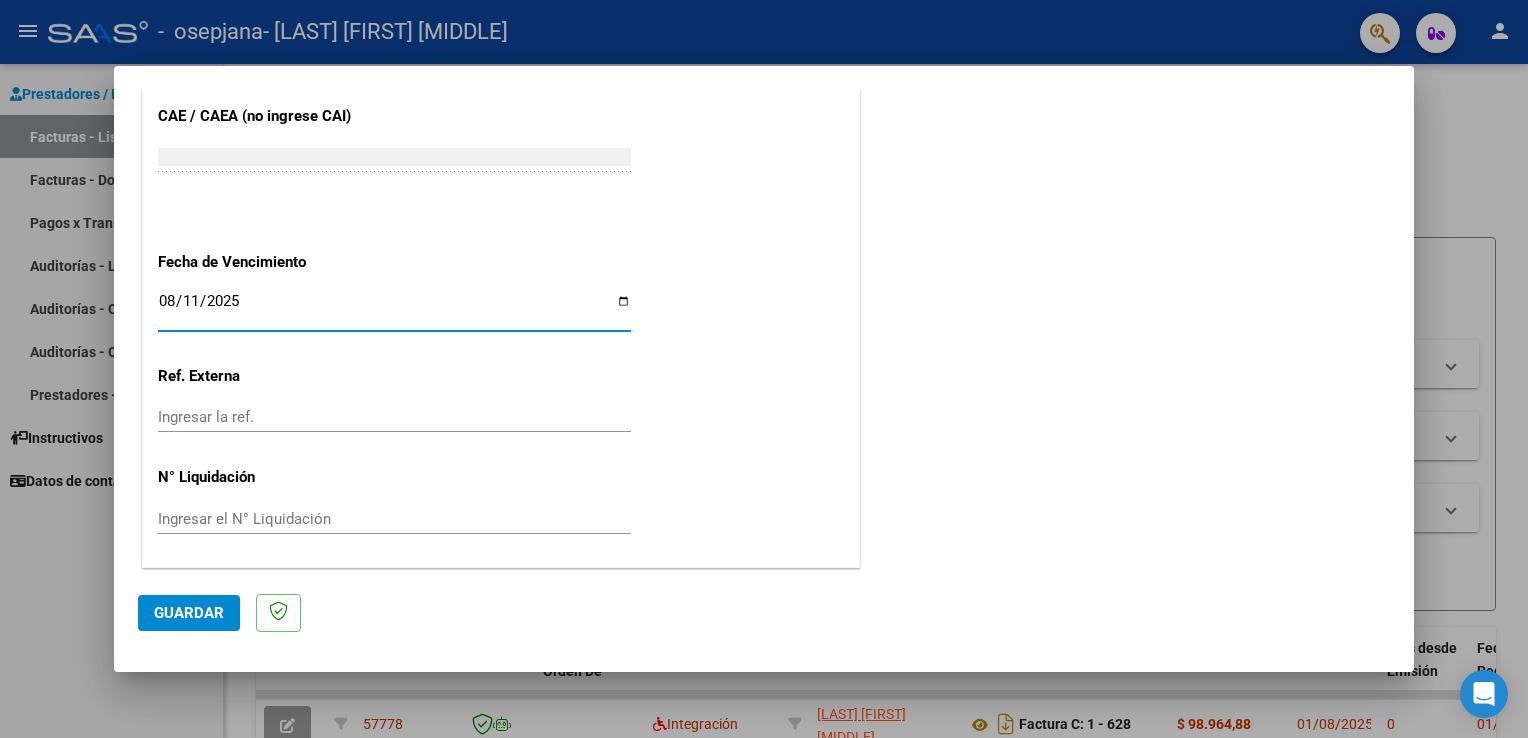type on "2025-08-11" 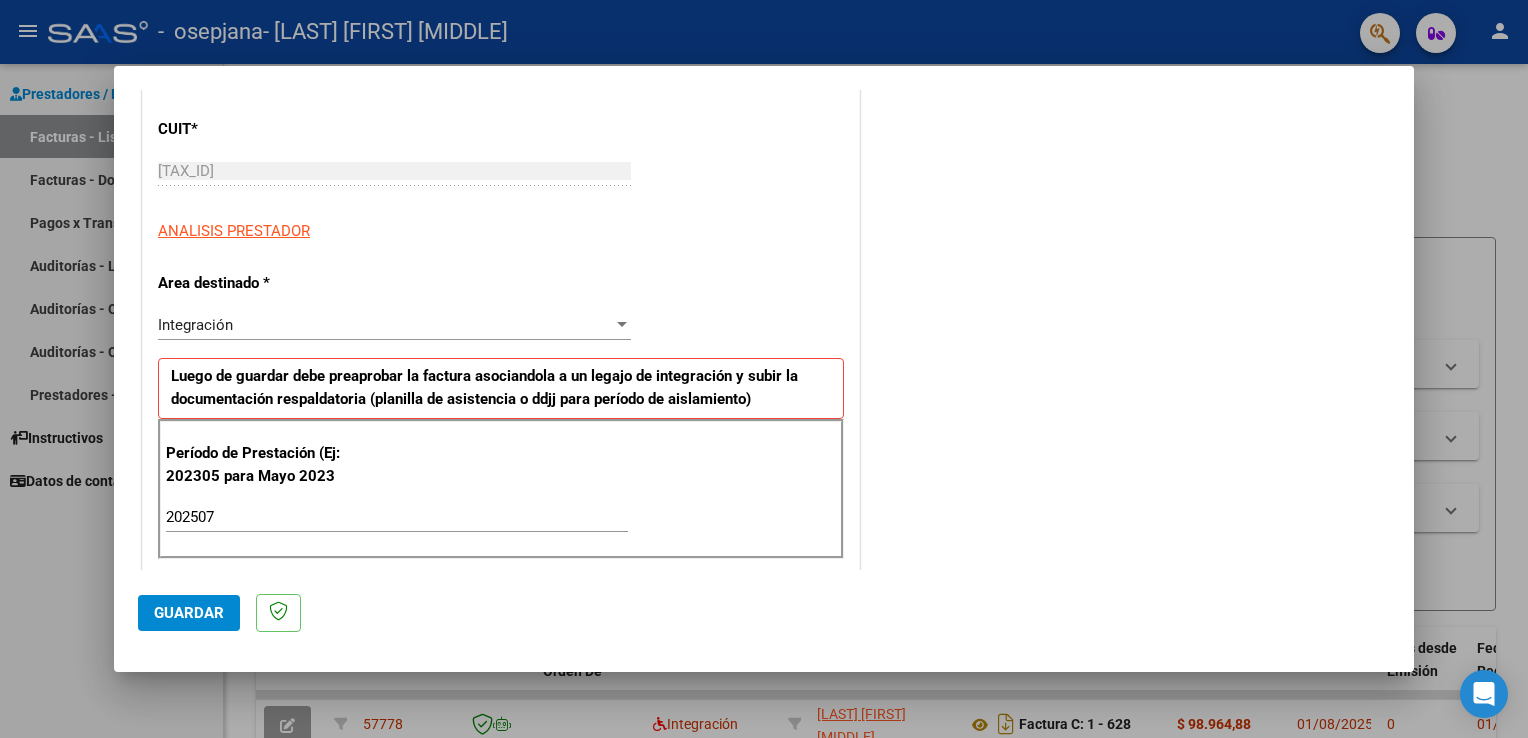 scroll, scrollTop: 300, scrollLeft: 0, axis: vertical 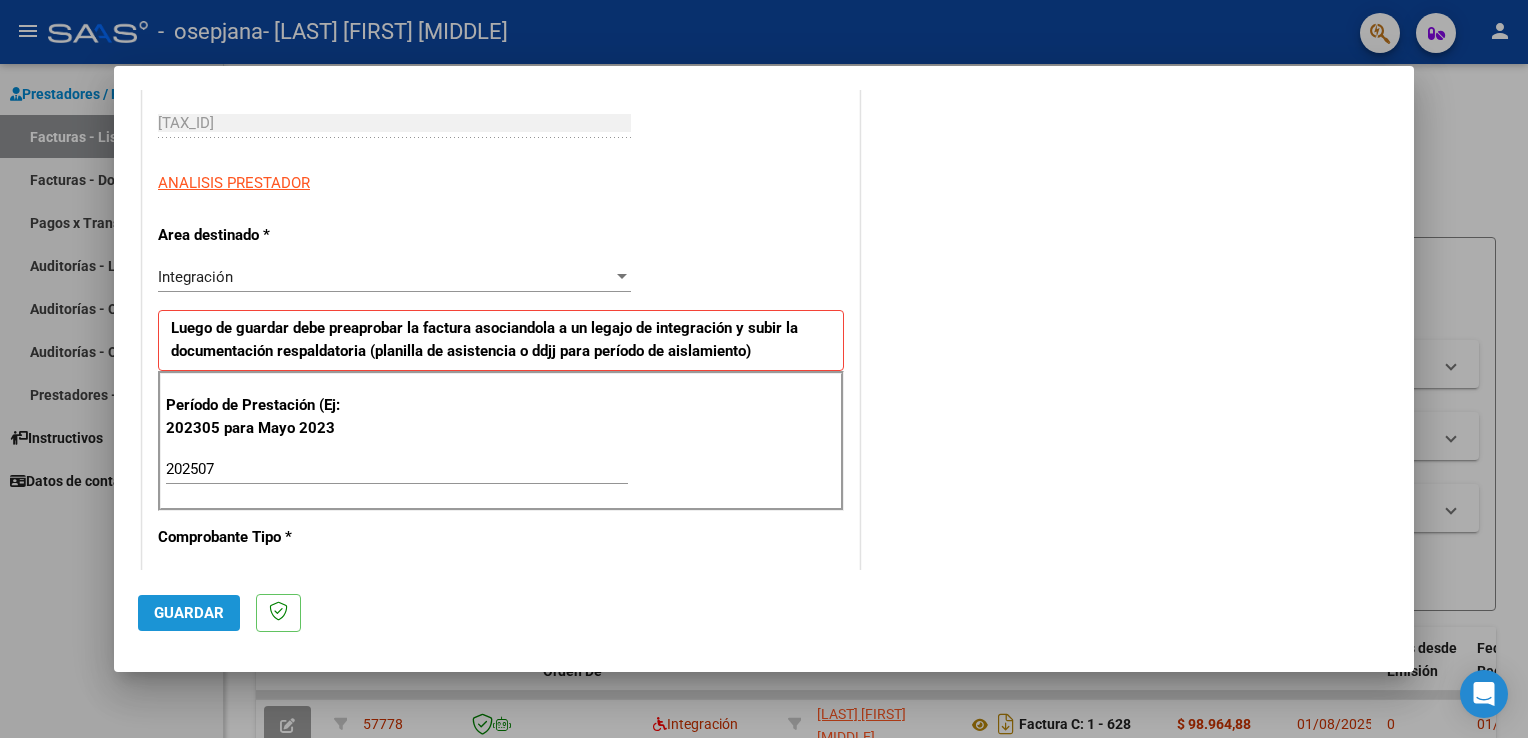 click on "Guardar" 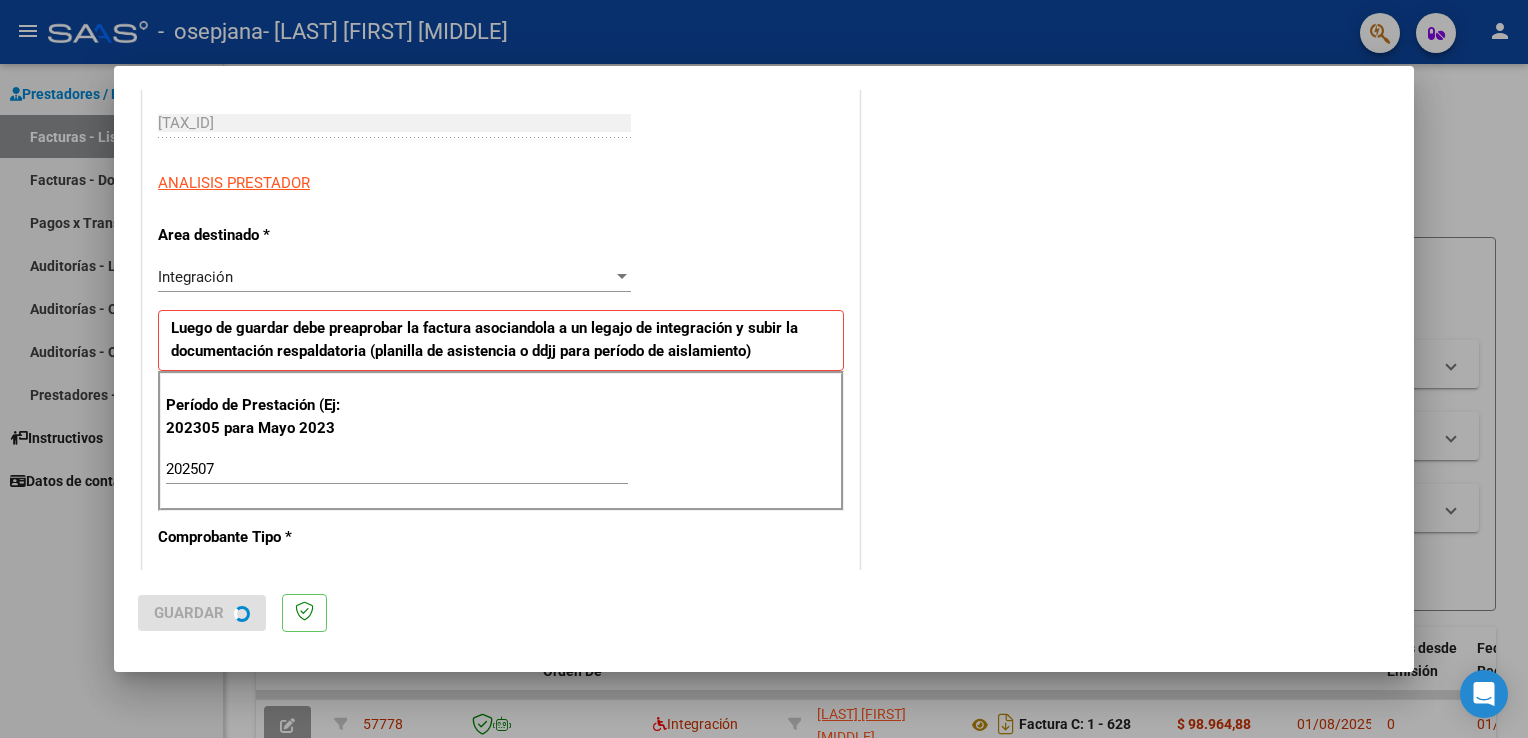 scroll, scrollTop: 0, scrollLeft: 0, axis: both 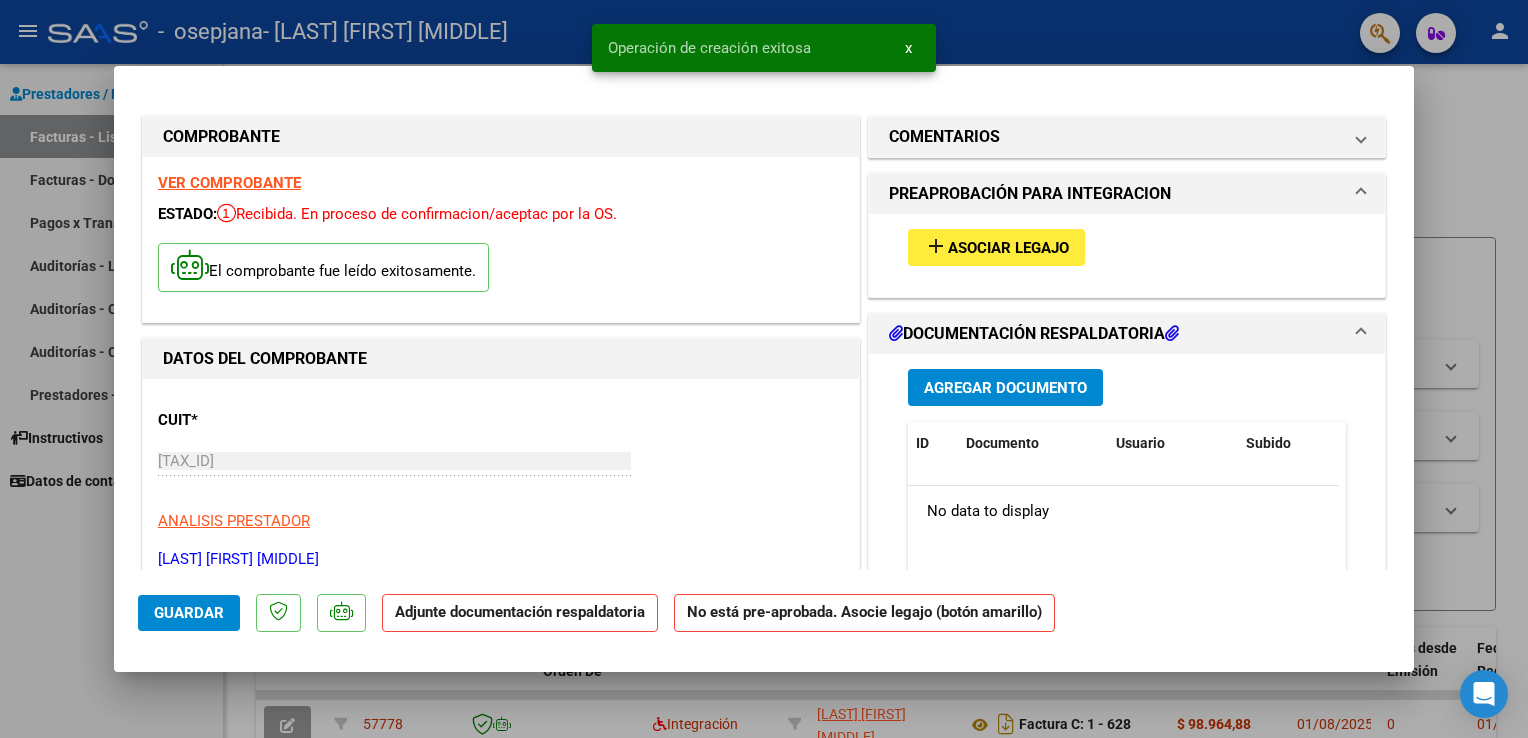 click on "add" at bounding box center (936, 246) 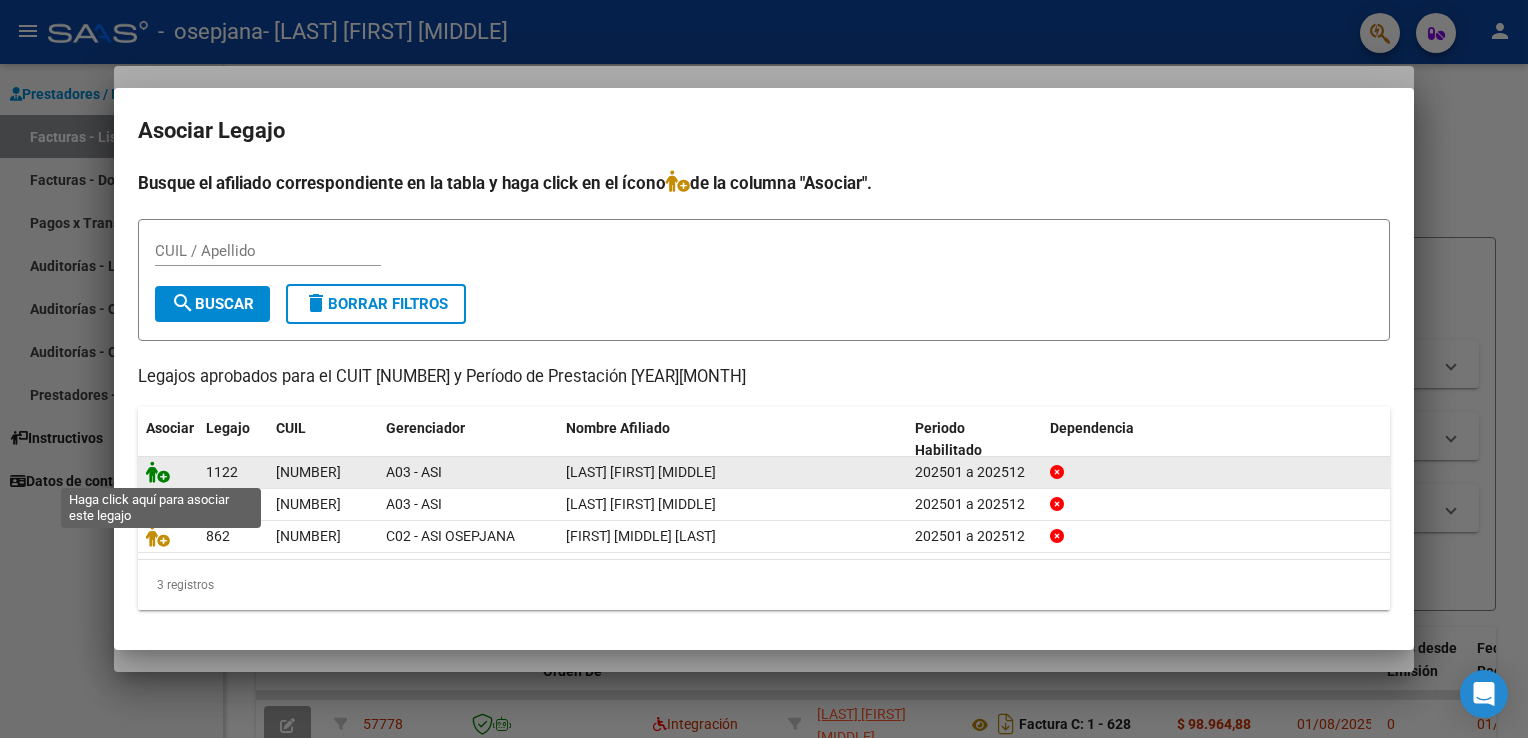 click 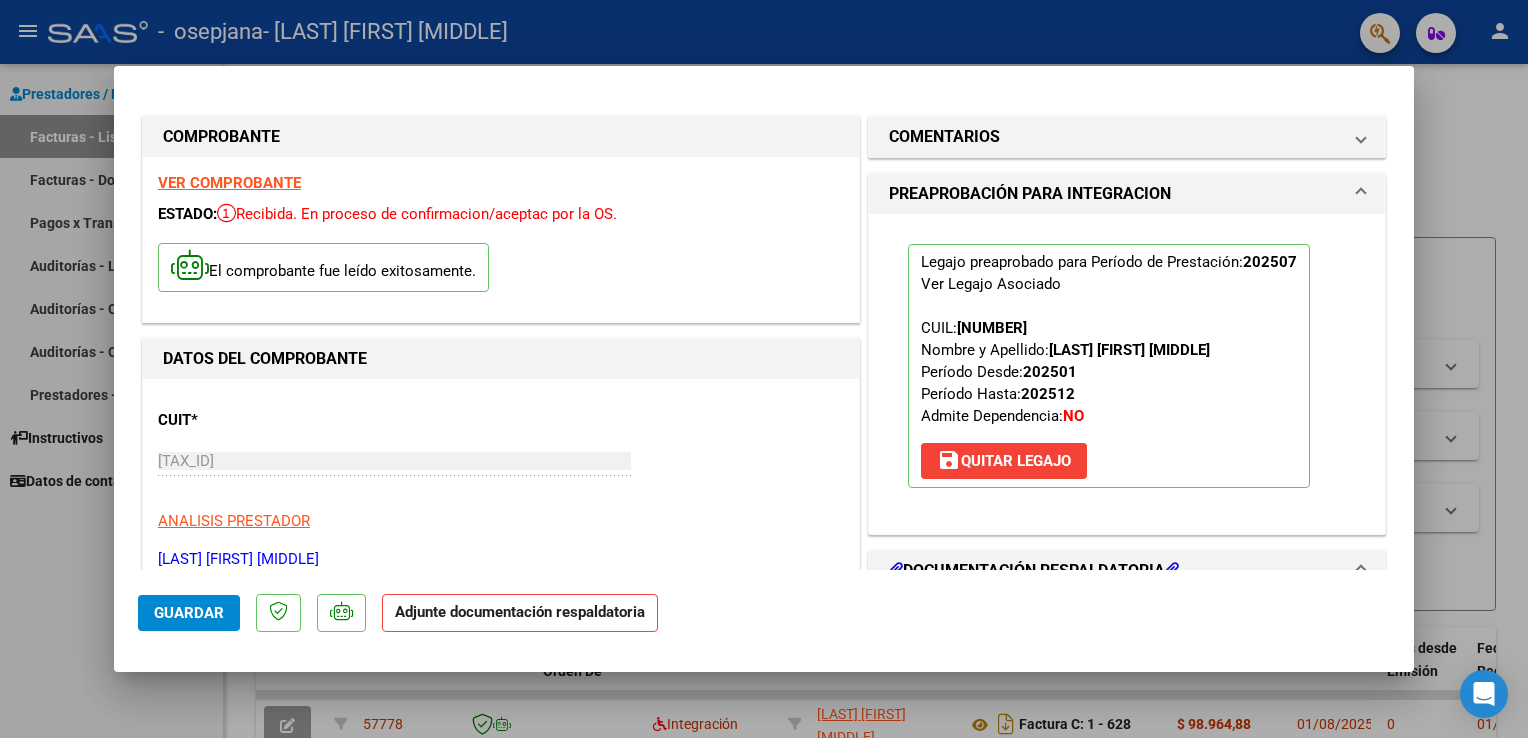 scroll, scrollTop: 100, scrollLeft: 0, axis: vertical 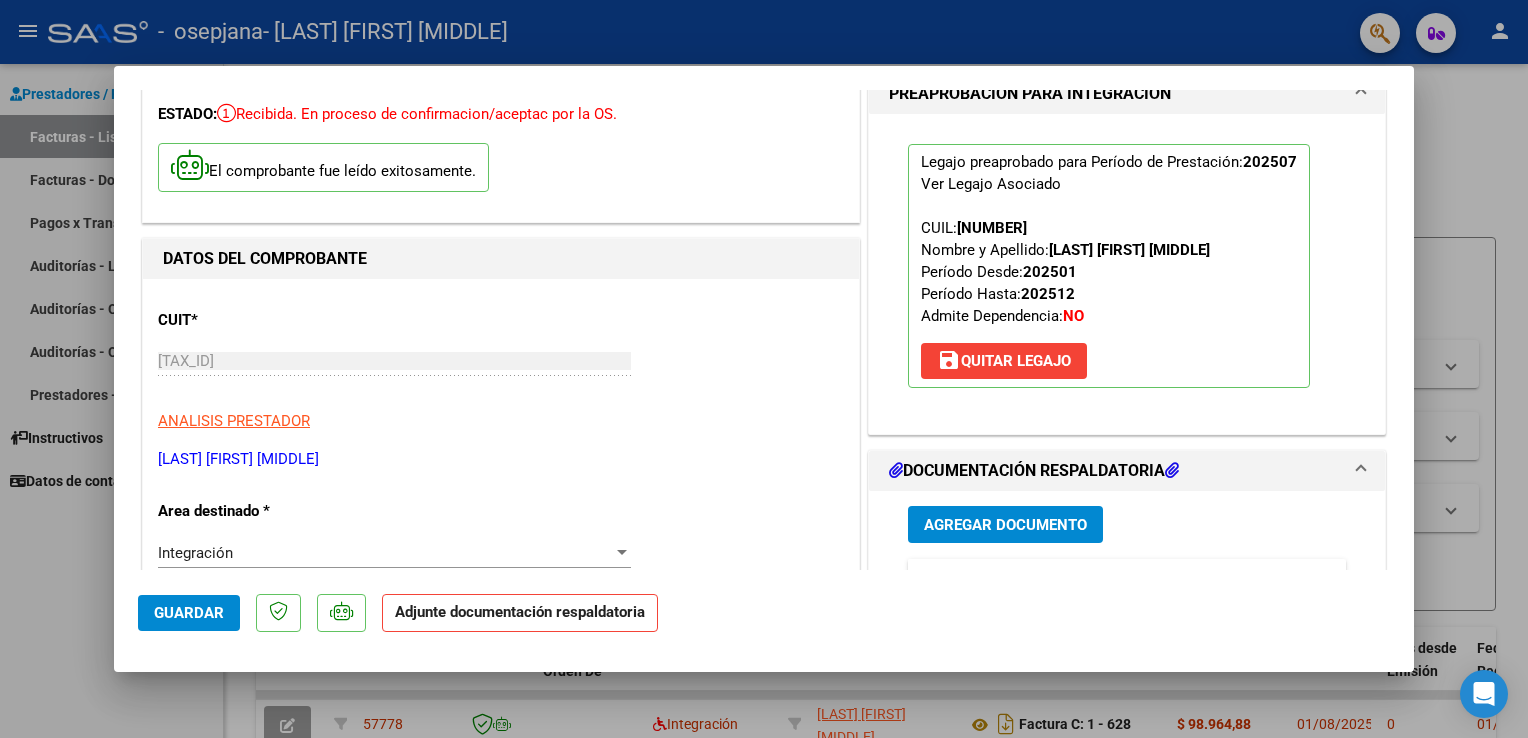 click on "Agregar Documento" at bounding box center (1005, 525) 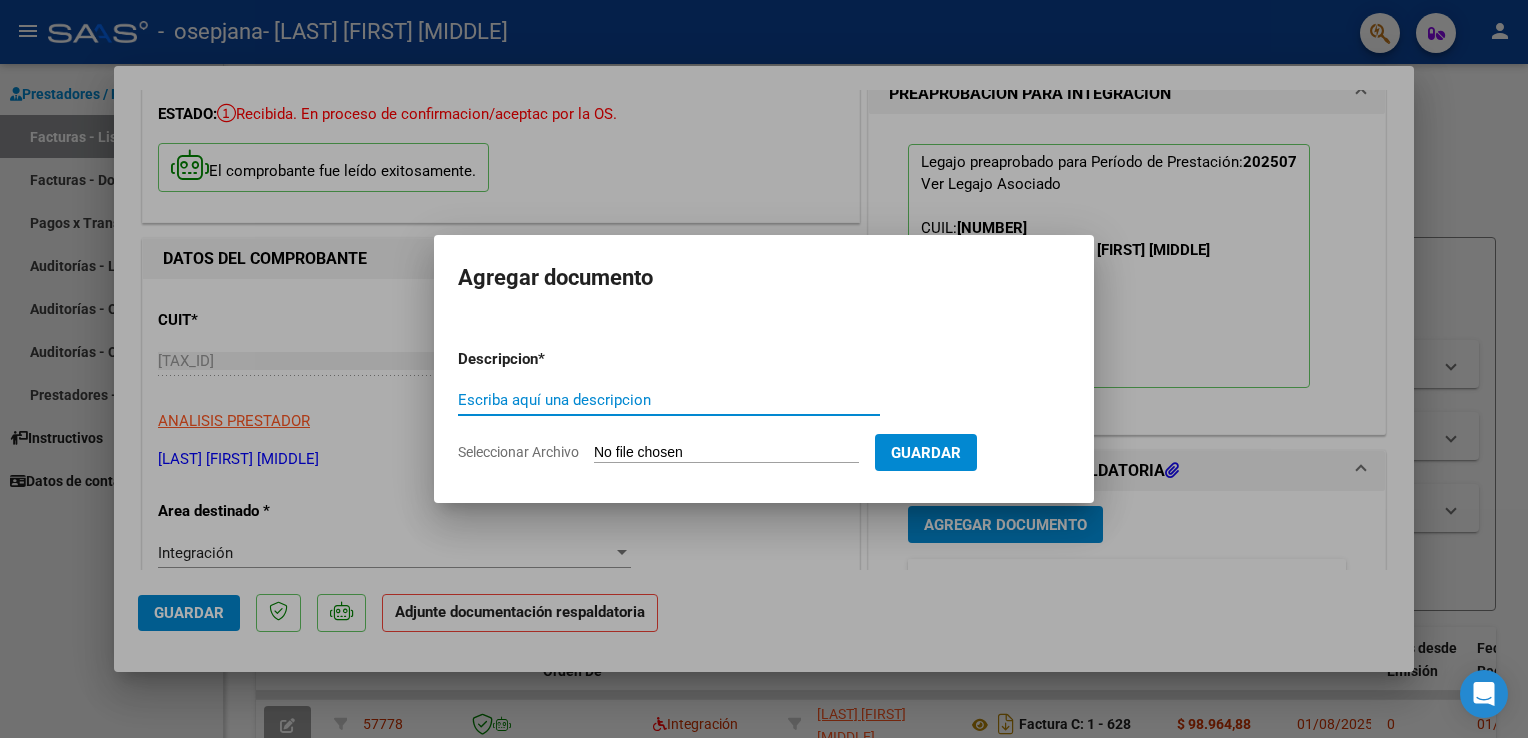 click on "Escriba aquí una descripcion" at bounding box center (669, 400) 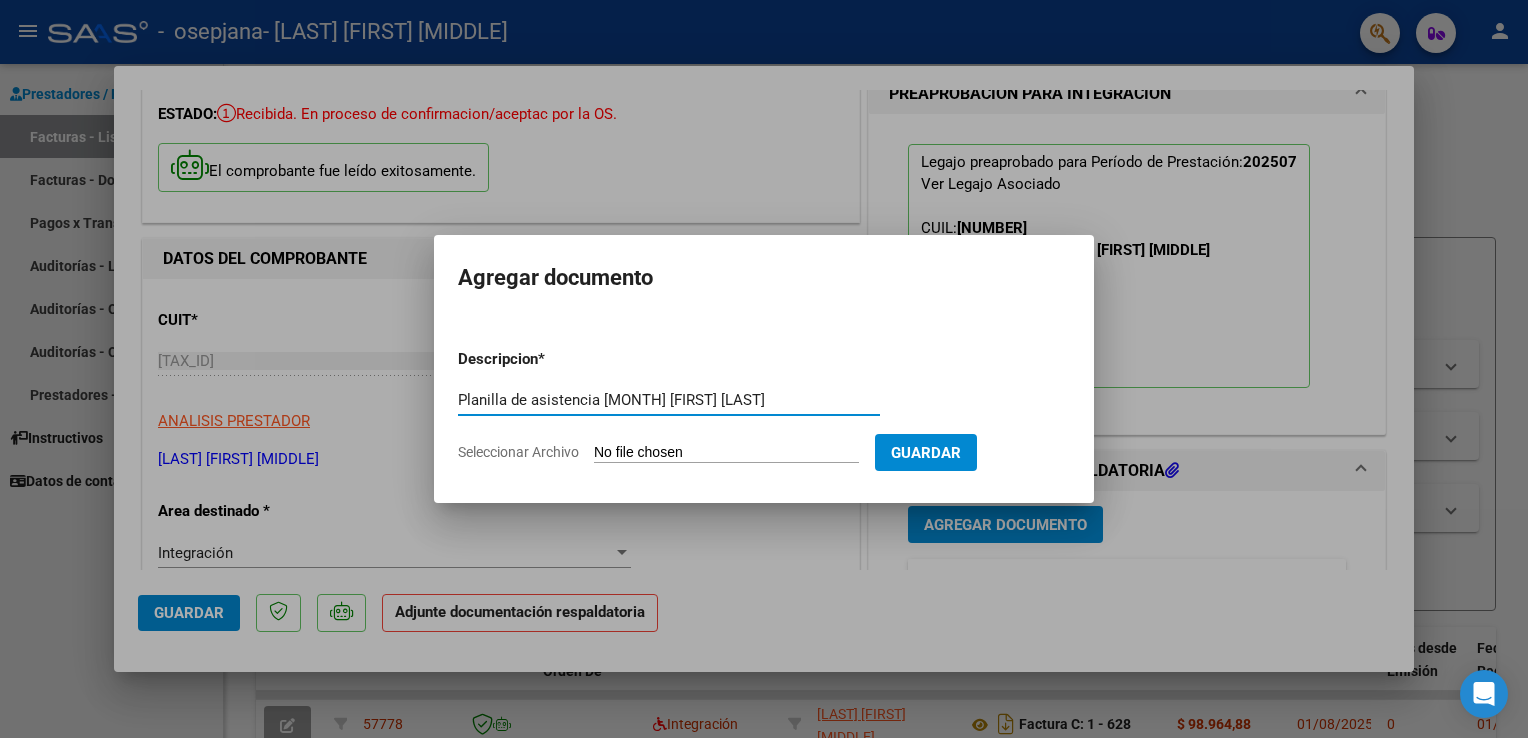 type on "Planilla de asistencia [MONTH] [FIRST] [LAST]" 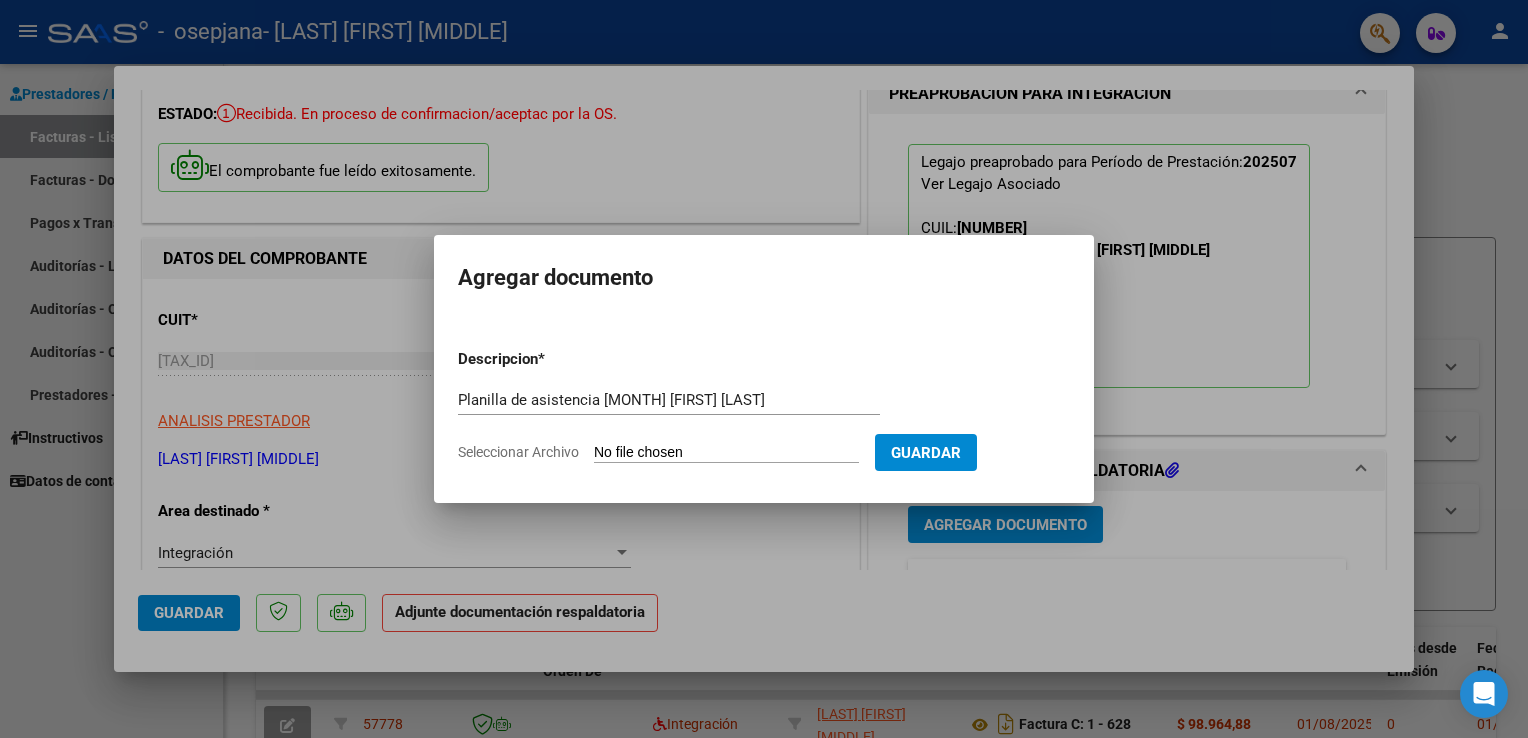 type on "C:\fakepath\Planilla de asistencia [MONTH] [FIRST] [LAST].pdf" 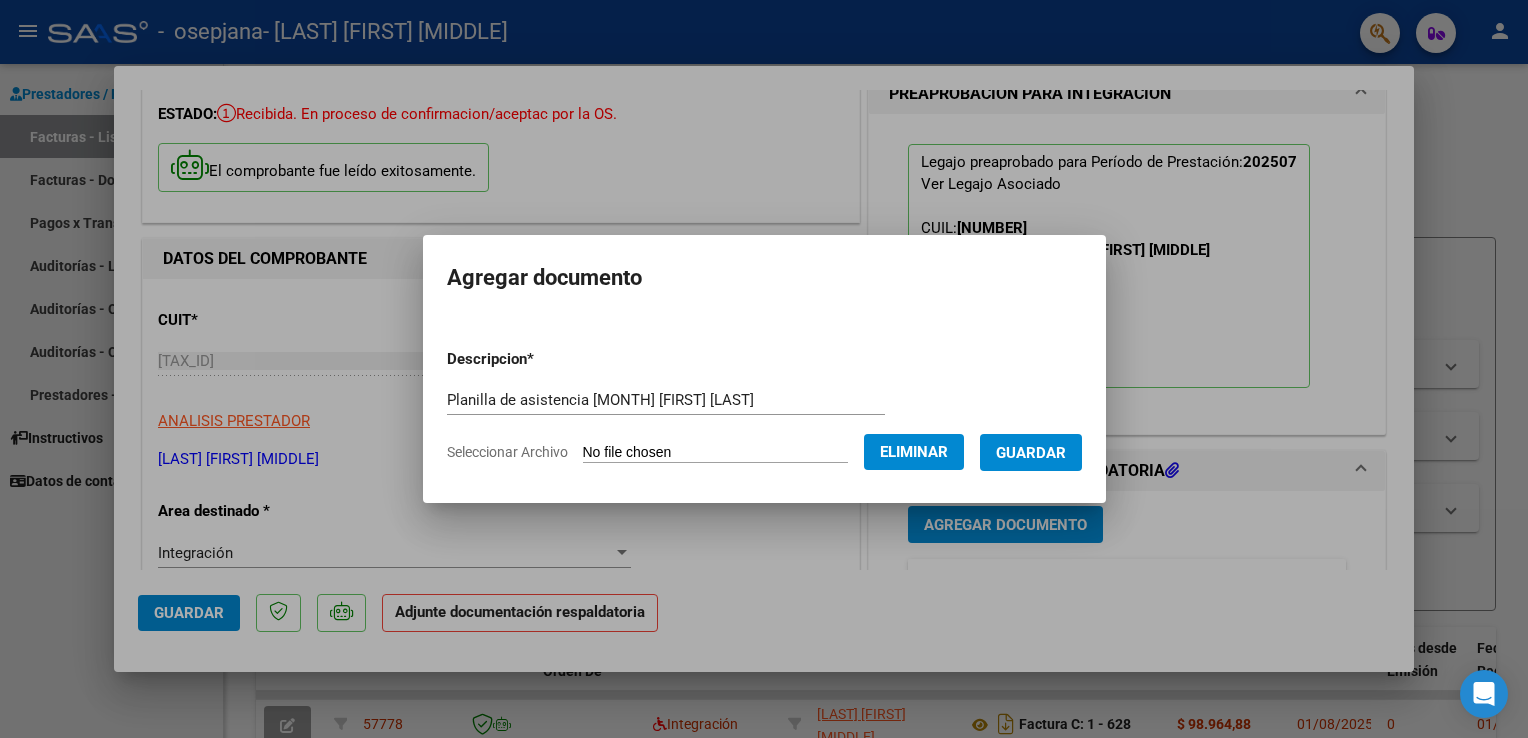 click on "Guardar" at bounding box center [1031, 453] 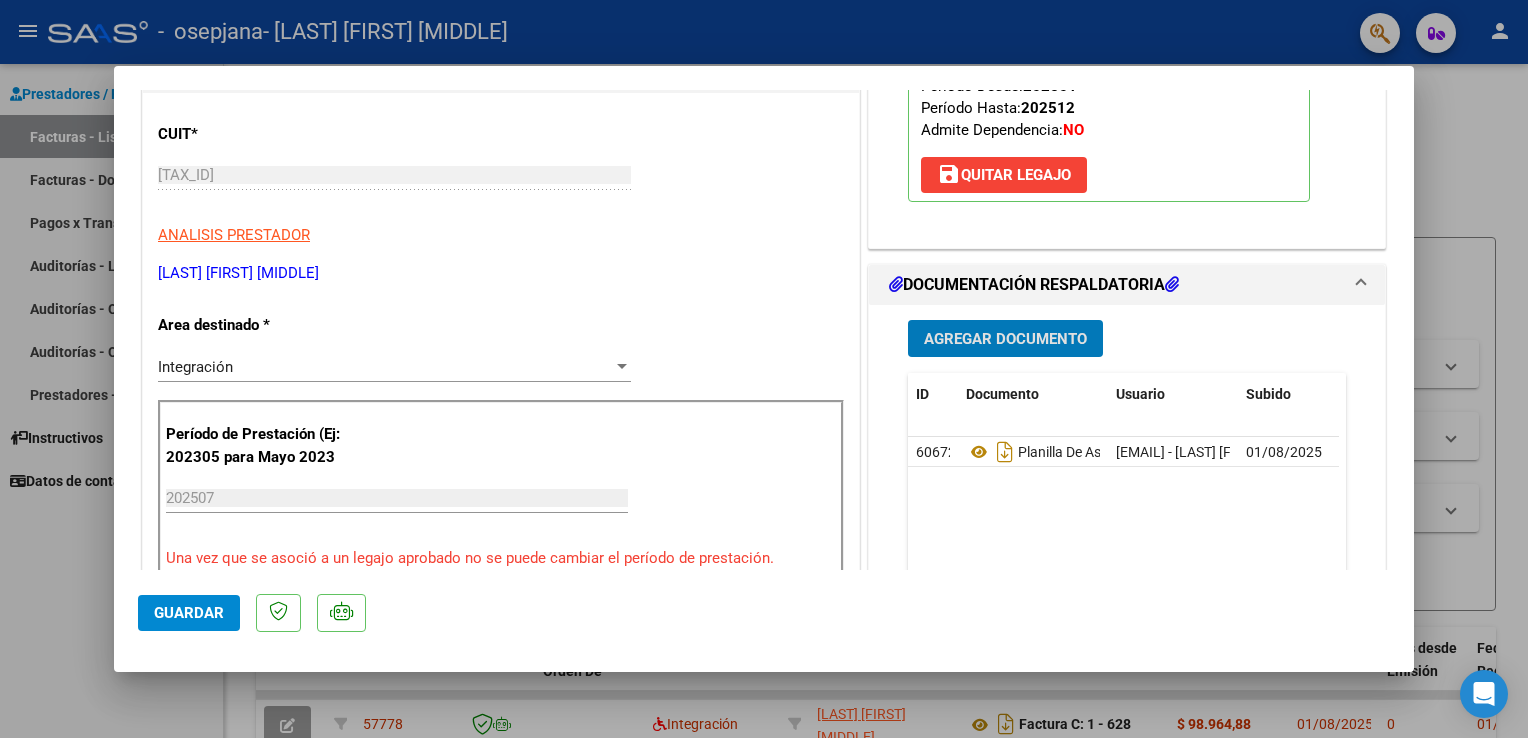 scroll, scrollTop: 400, scrollLeft: 0, axis: vertical 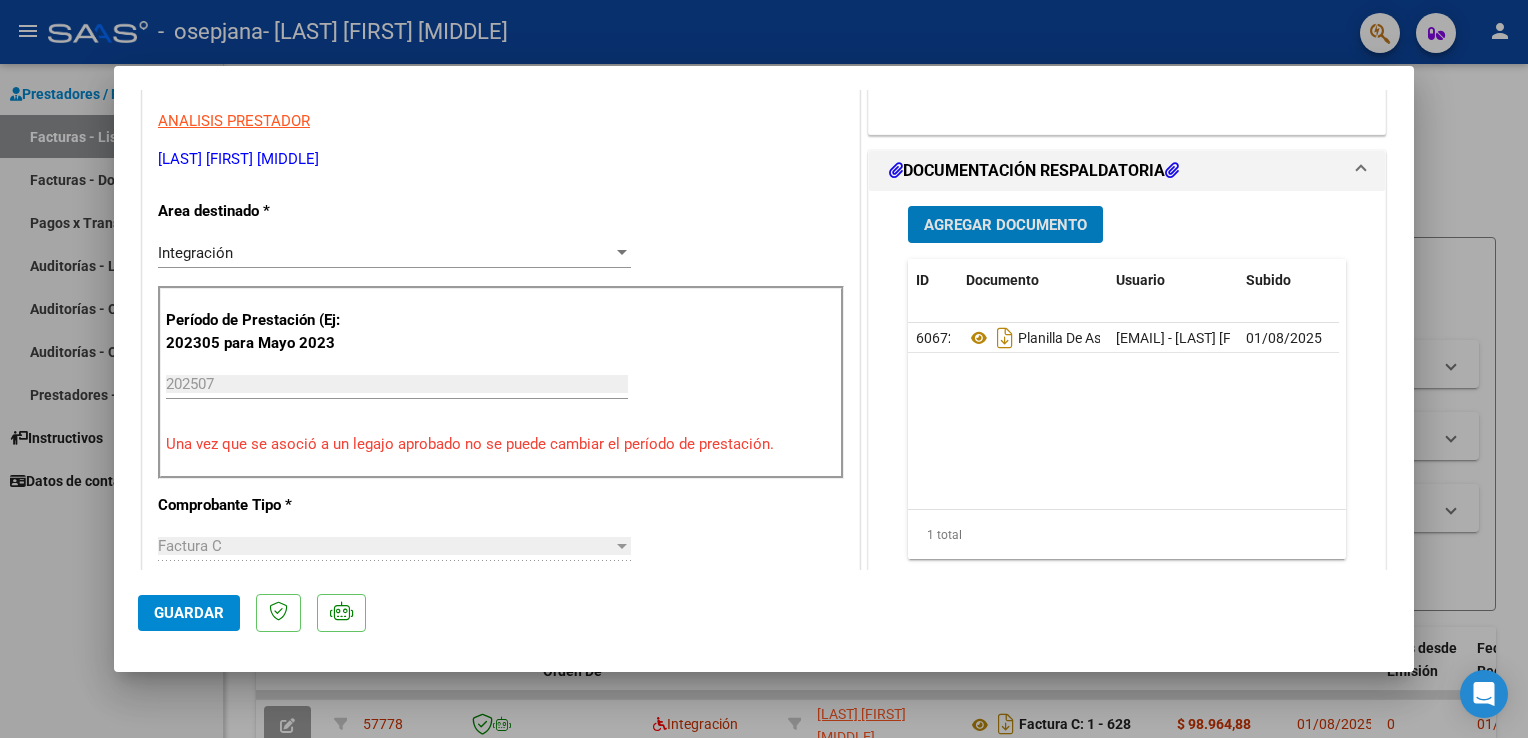 click on "Agregar Documento" at bounding box center (1005, 225) 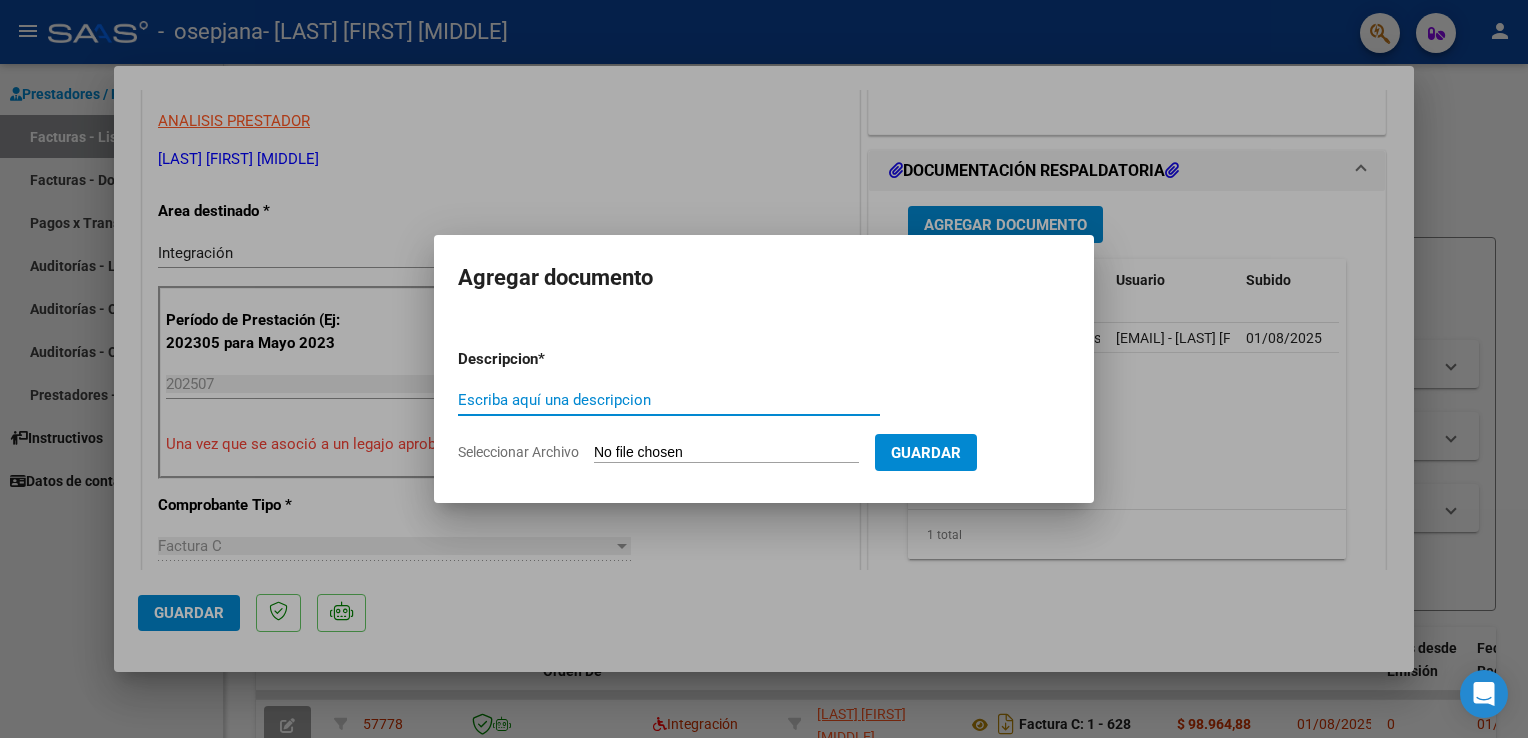 click on "Escriba aquí una descripcion" at bounding box center [669, 400] 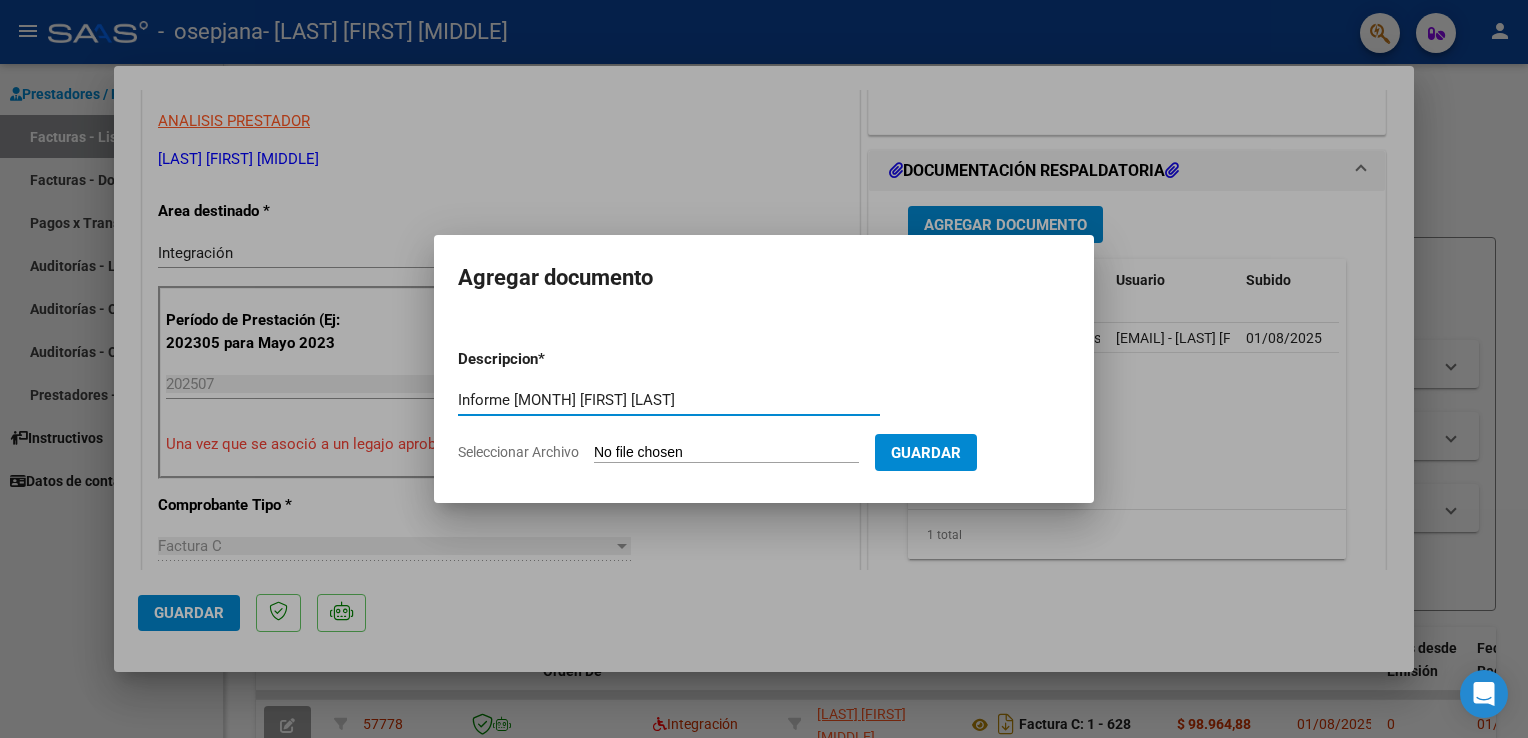 type on "Informe [MONTH] [FIRST] [LAST]" 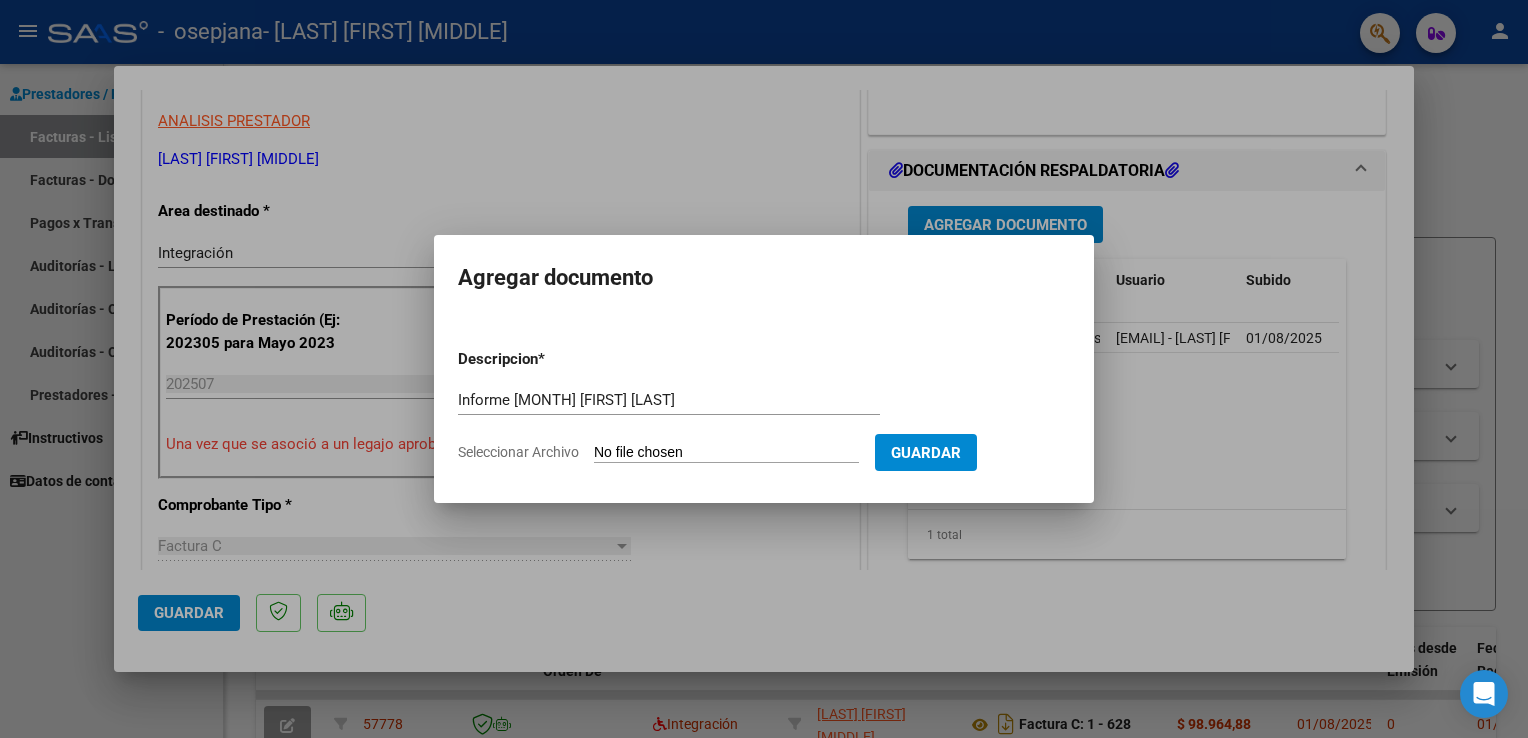 type on "C:\fakepath\Planilla de asistencia [MONTH] [FIRST] [LAST].pdf" 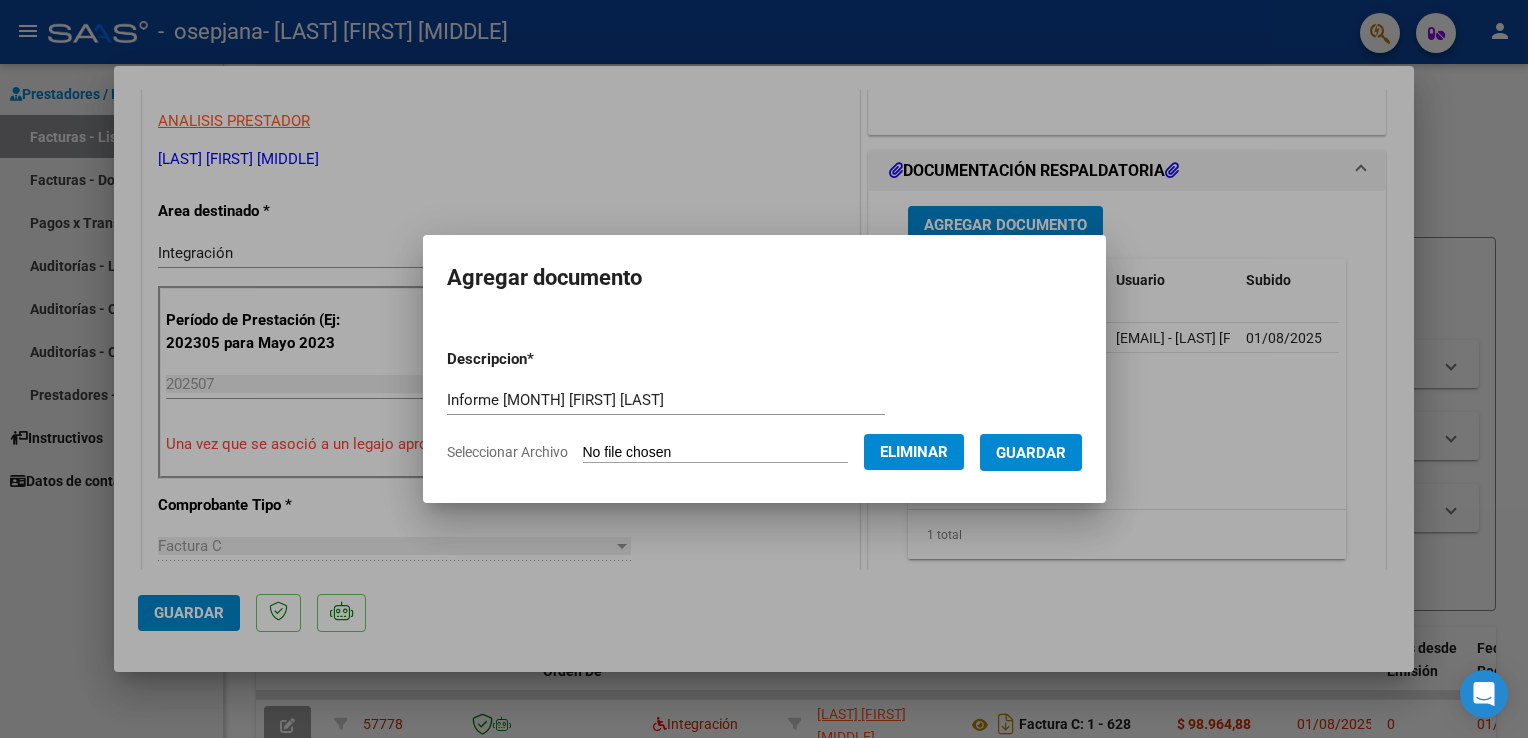 click on "Guardar" at bounding box center (1031, 453) 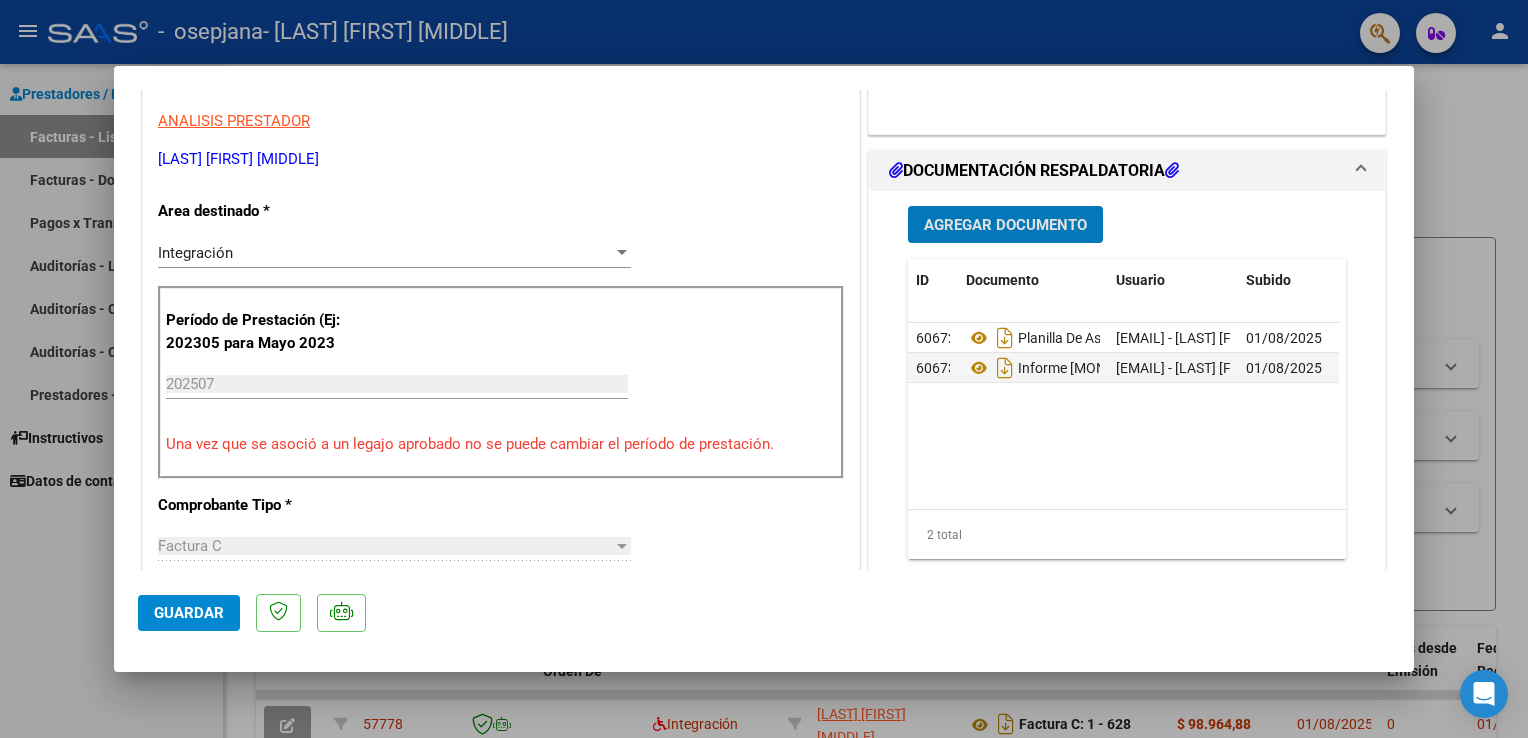 click on "Agregar Documento" at bounding box center (1005, 225) 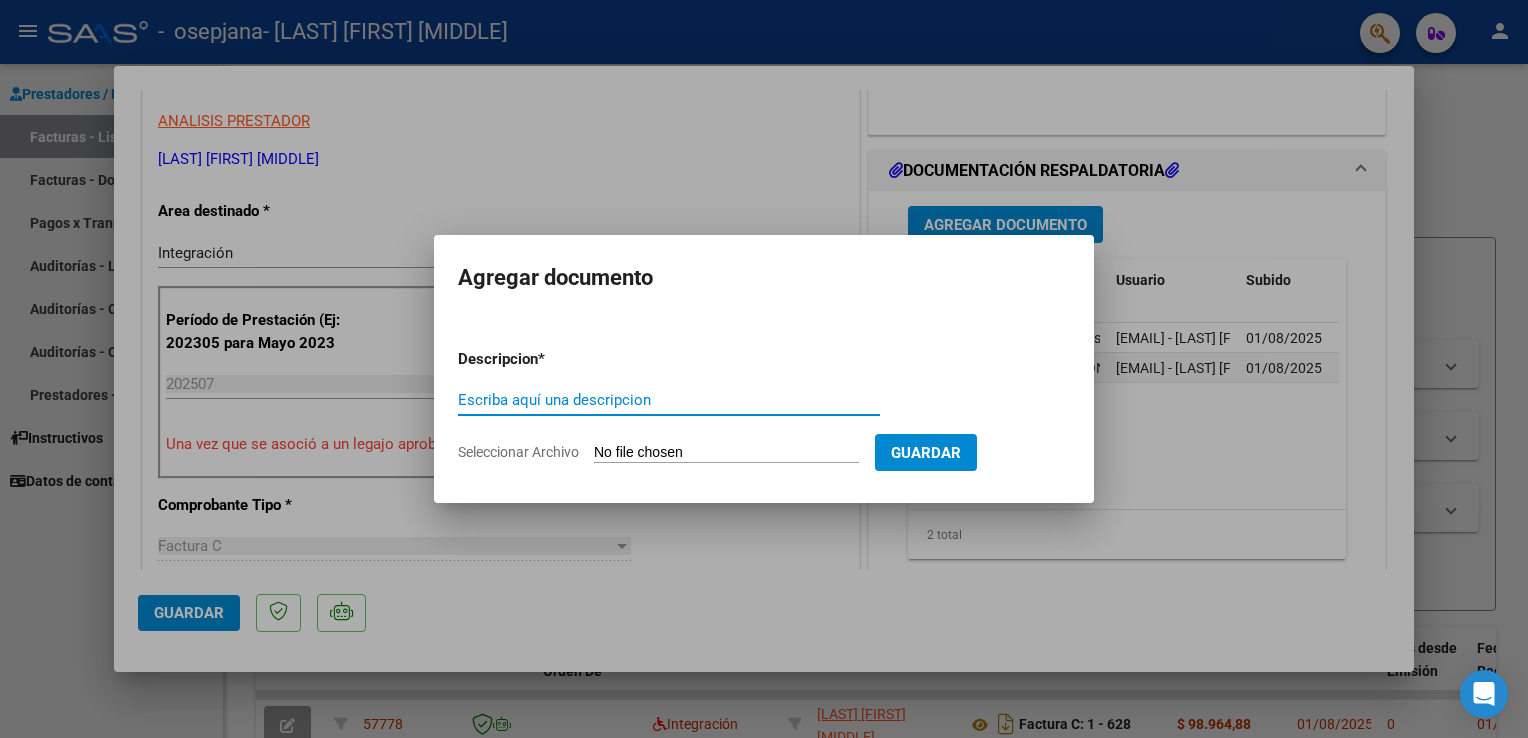 type on "C" 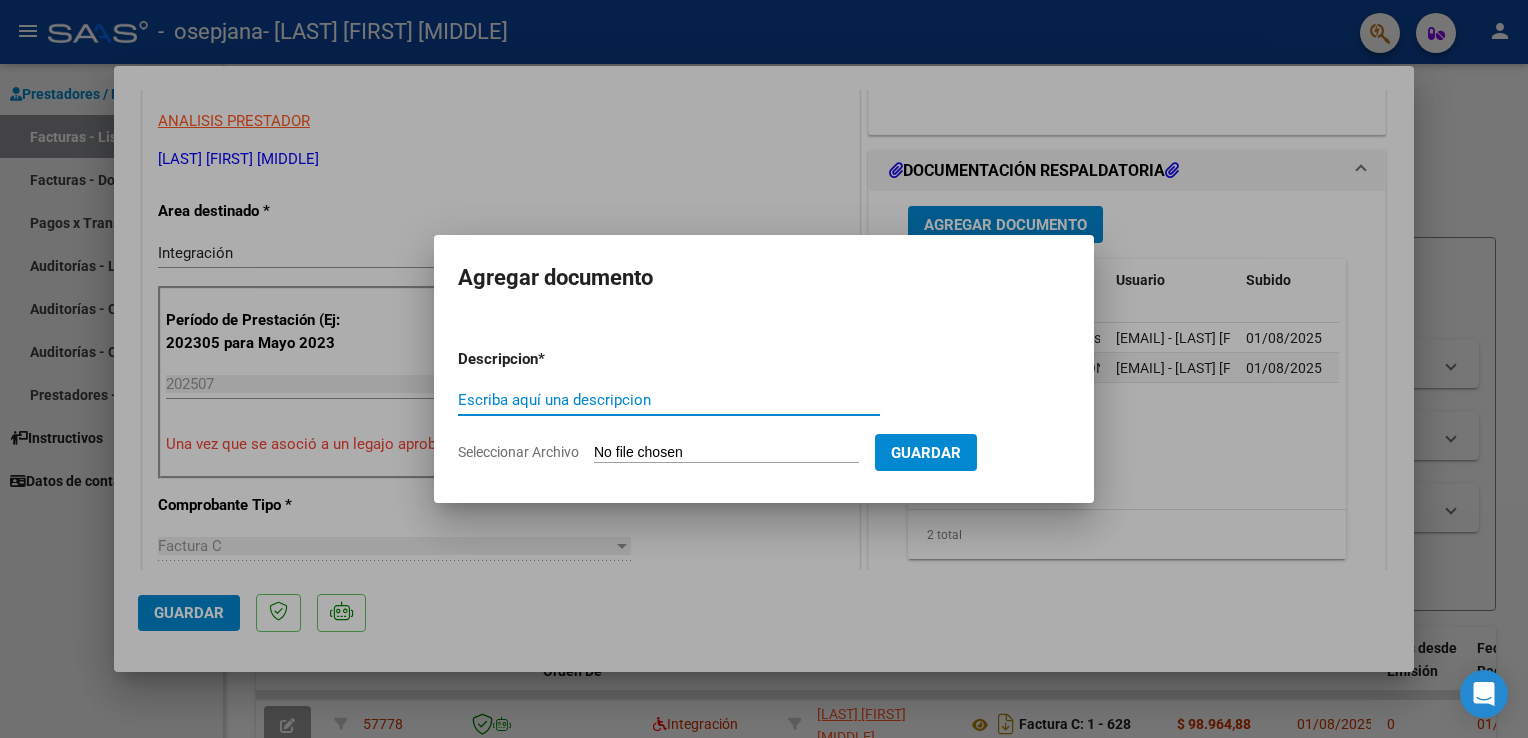 type on "a" 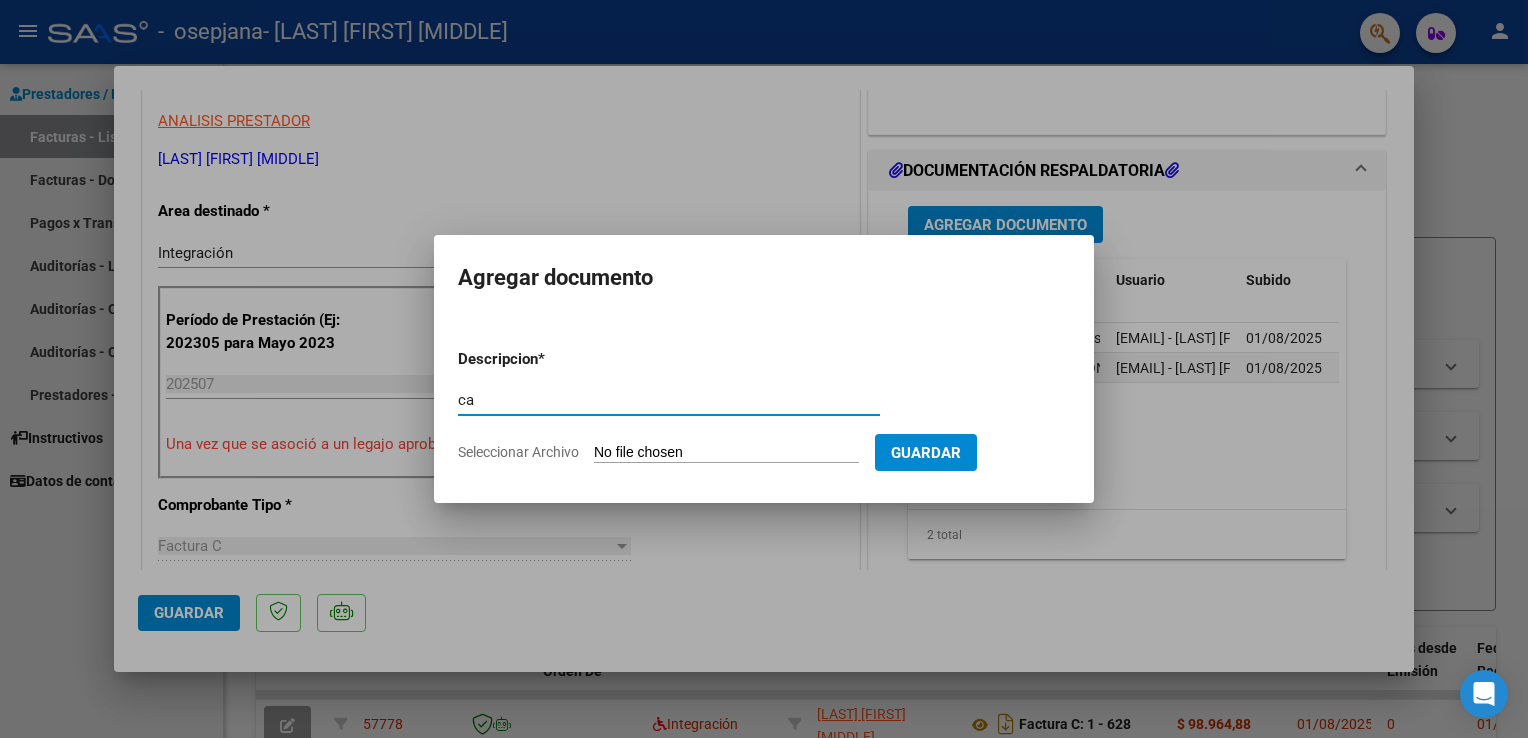 type on "c" 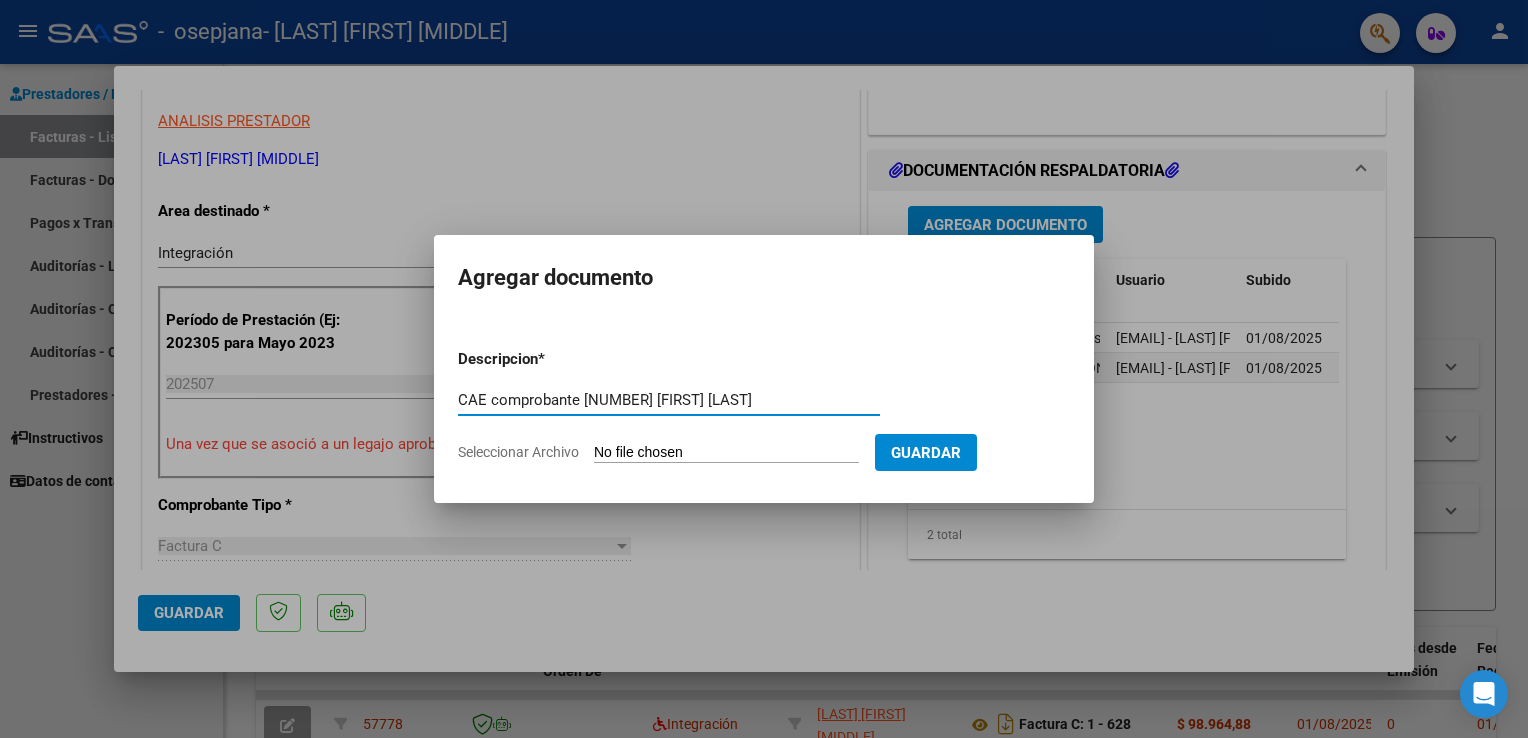 type on "CAE comprobante [NUMBER] [FIRST] [LAST]" 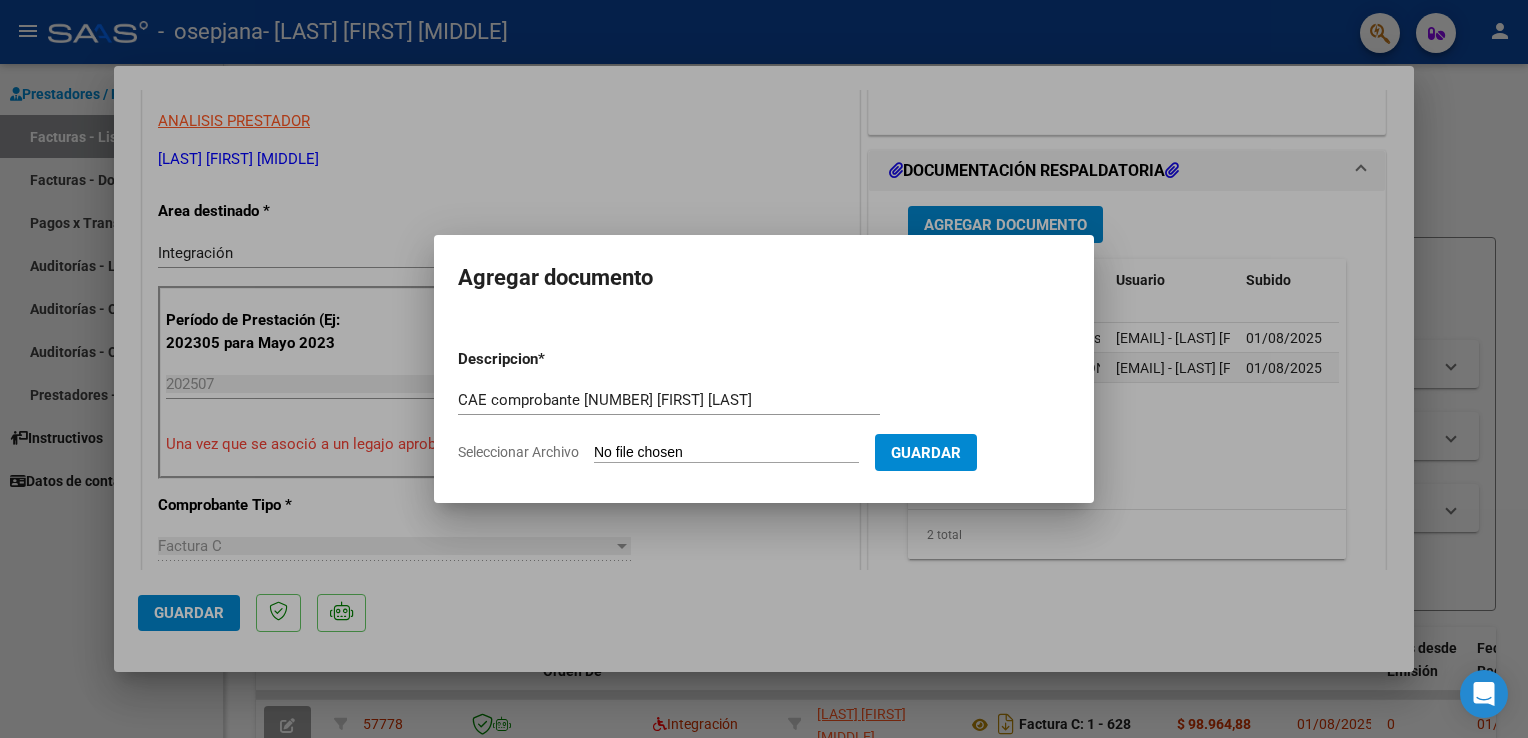 click on "Seleccionar Archivo" at bounding box center [726, 453] 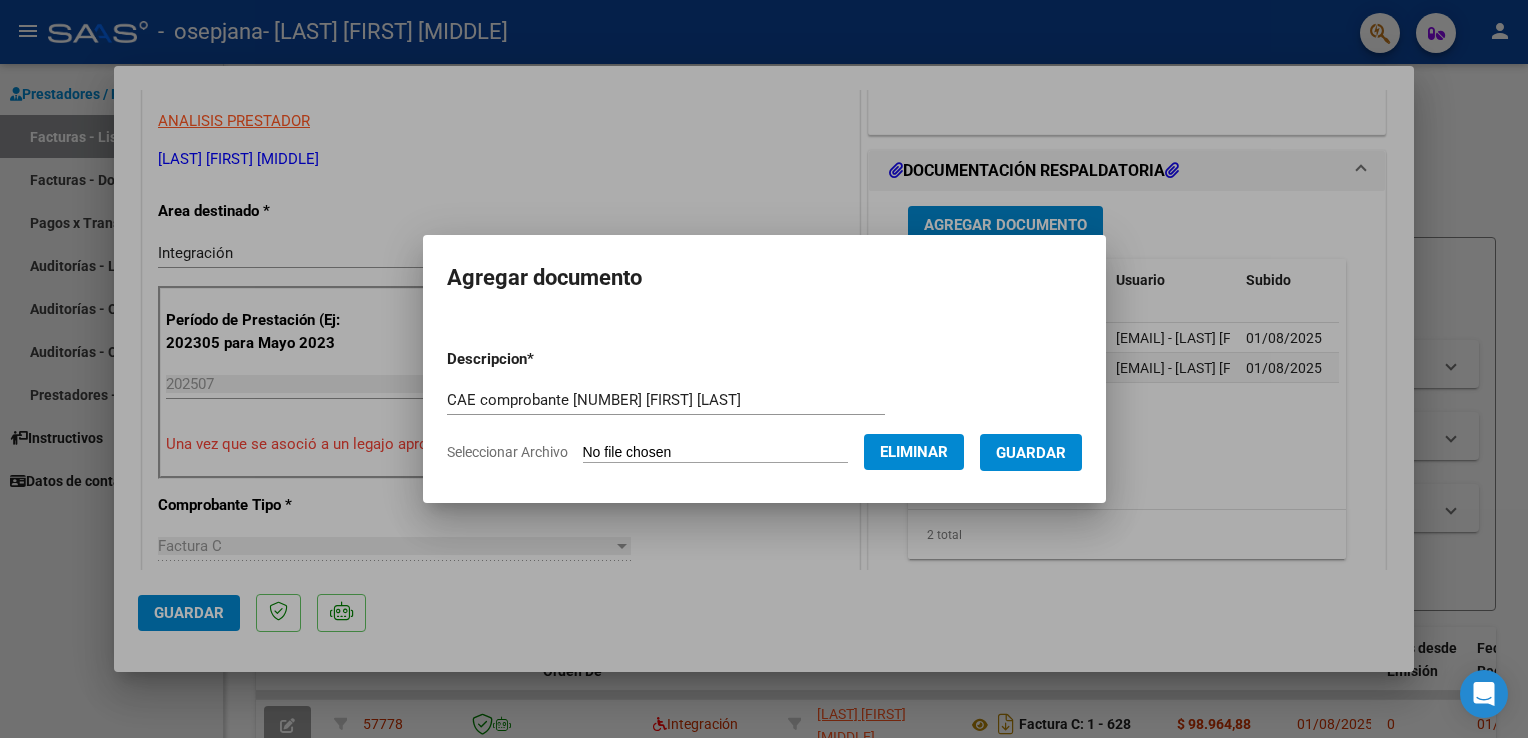 click on "Guardar" at bounding box center [1031, 453] 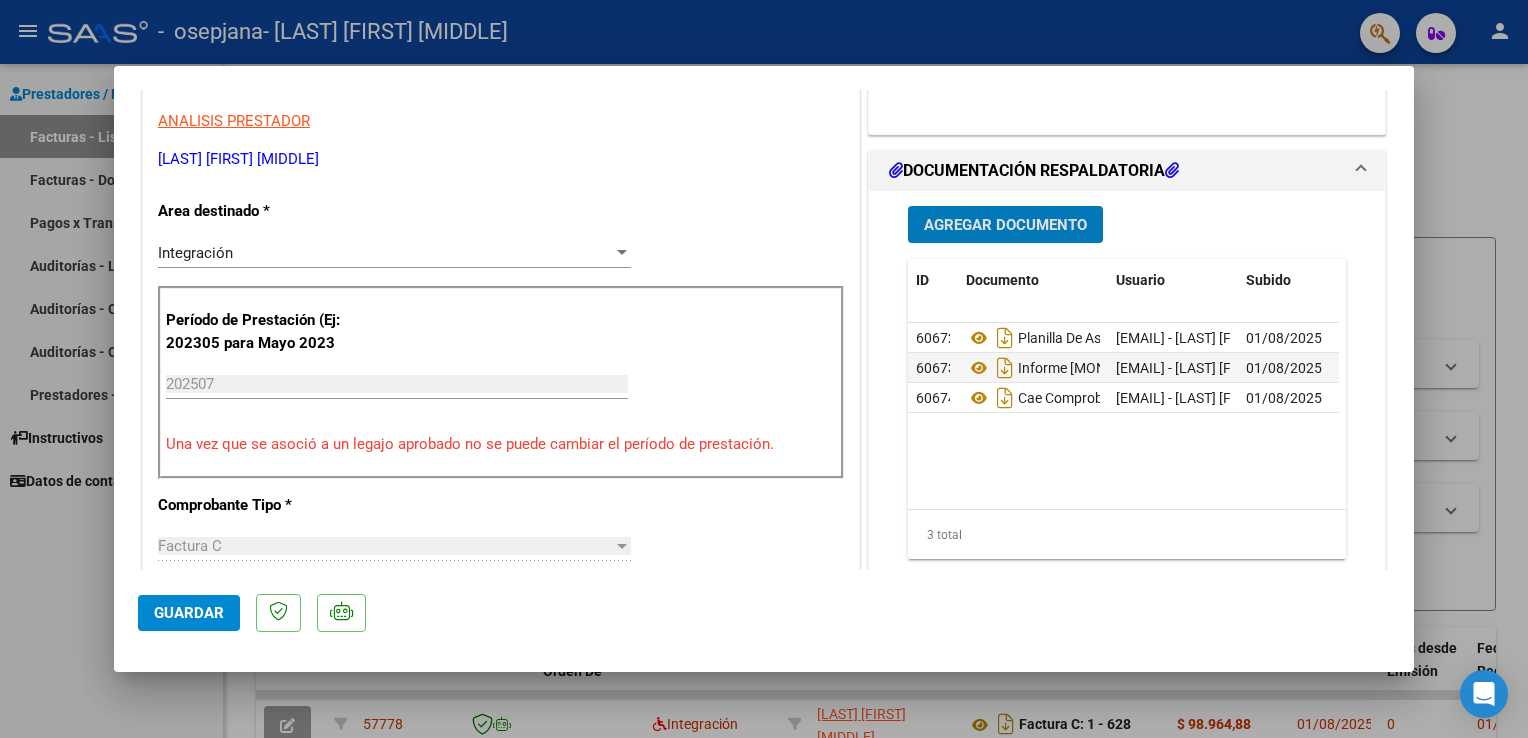 click on "Guardar" 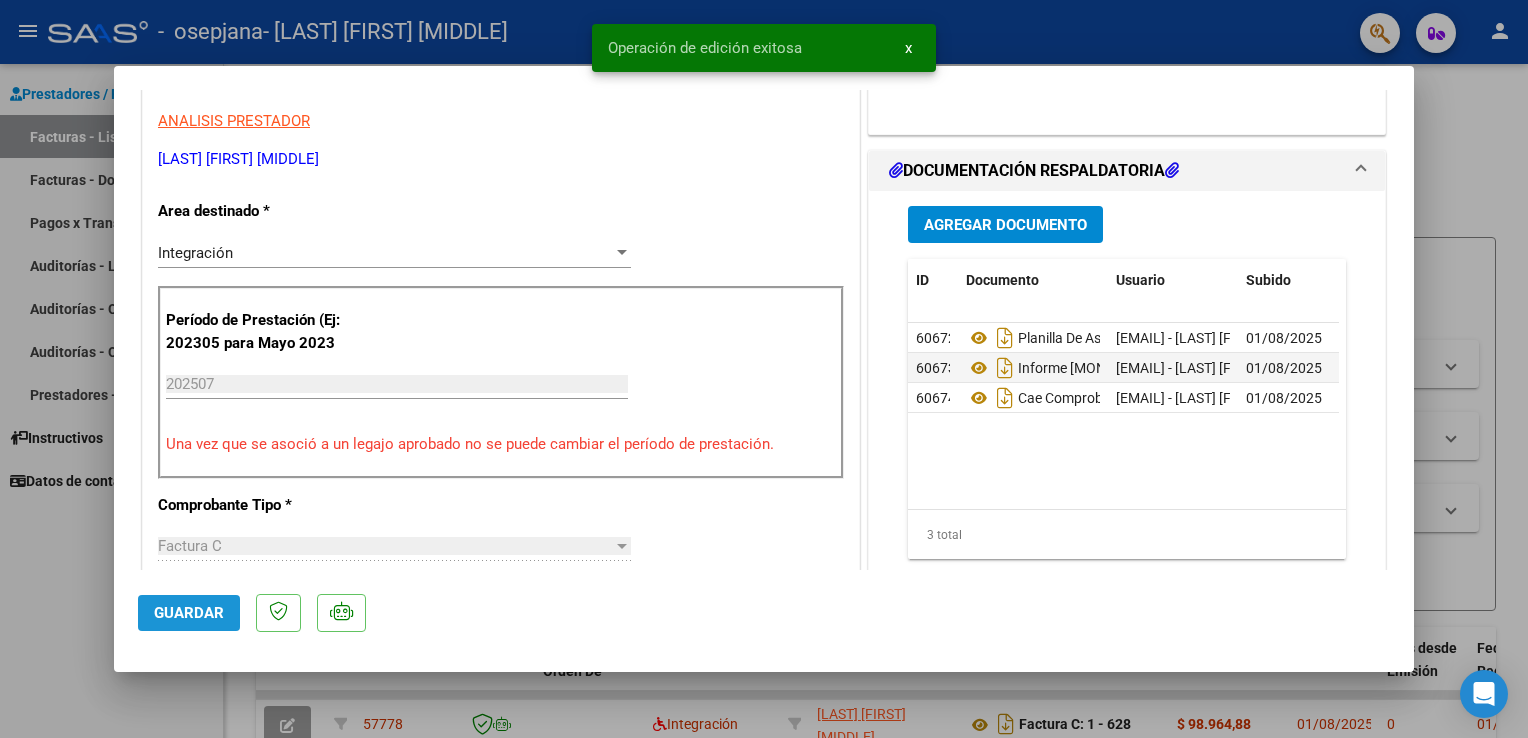 click on "Guardar" 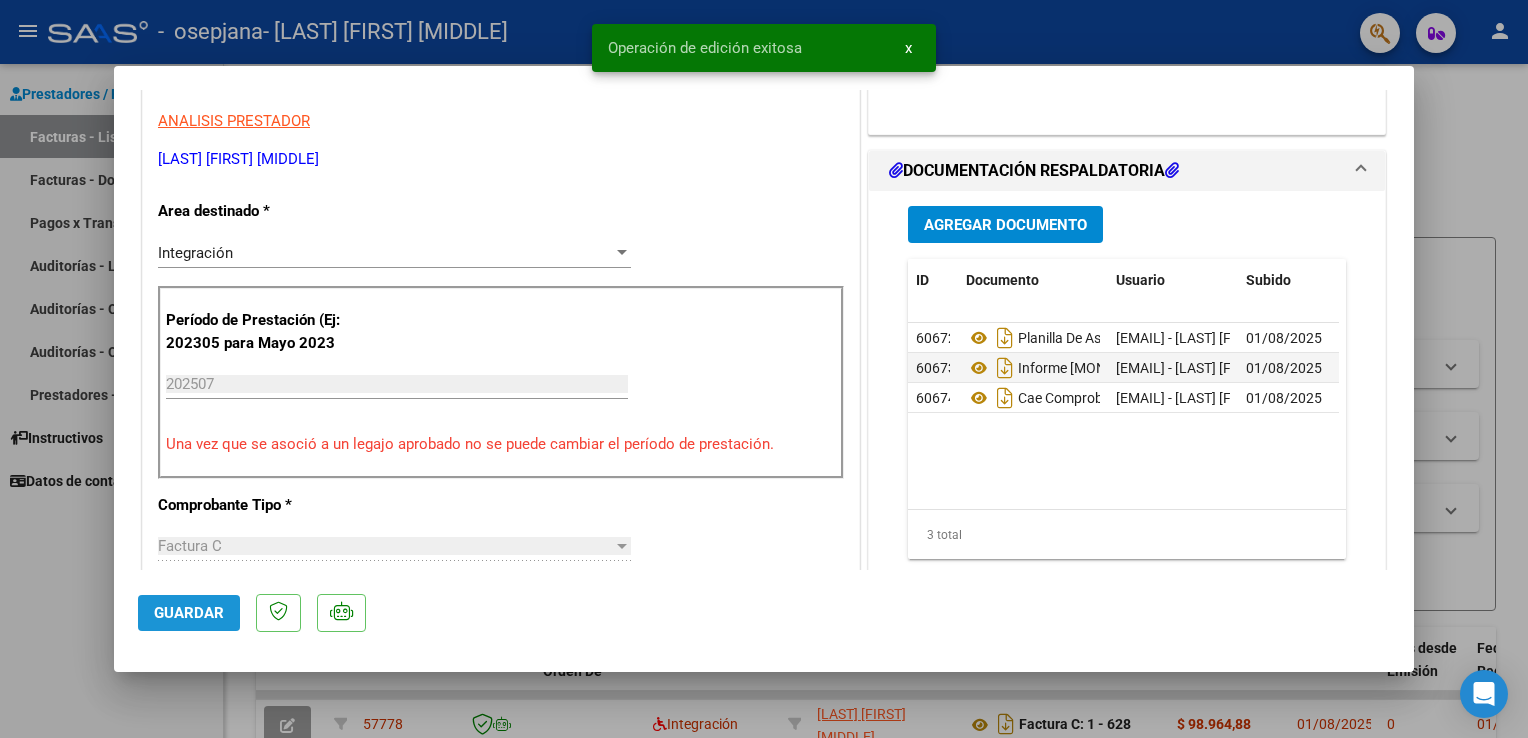 click on "Guardar" 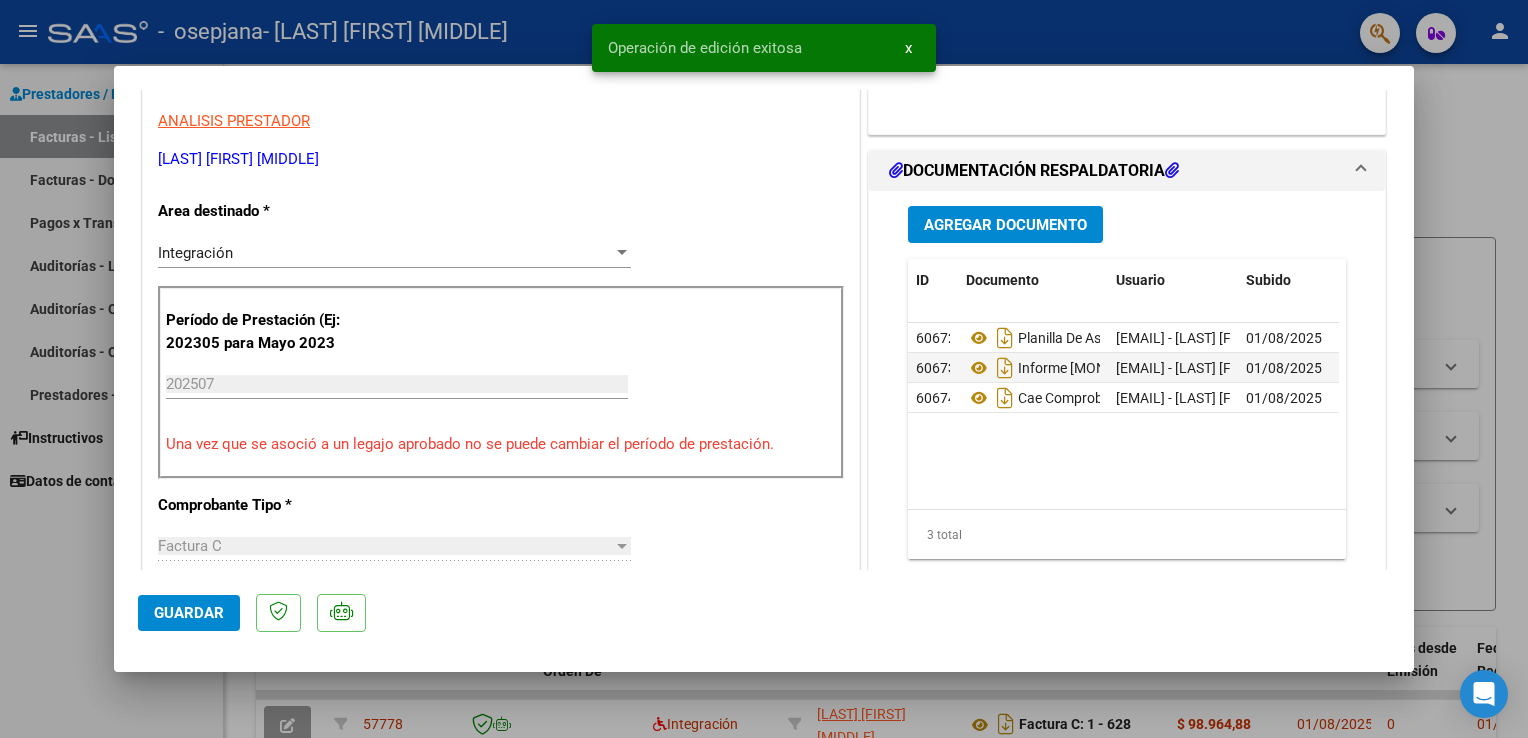 click at bounding box center [764, 369] 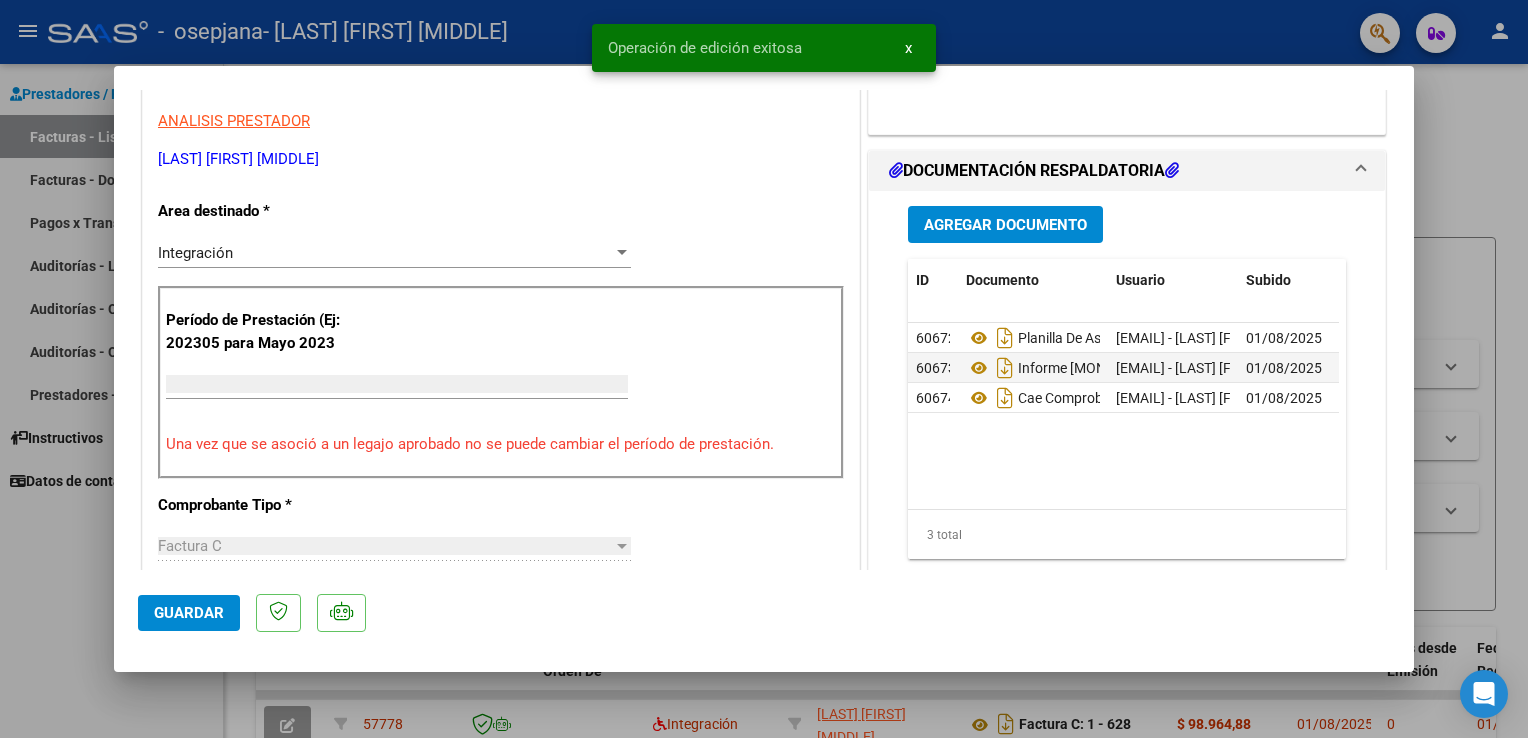 scroll, scrollTop: 0, scrollLeft: 0, axis: both 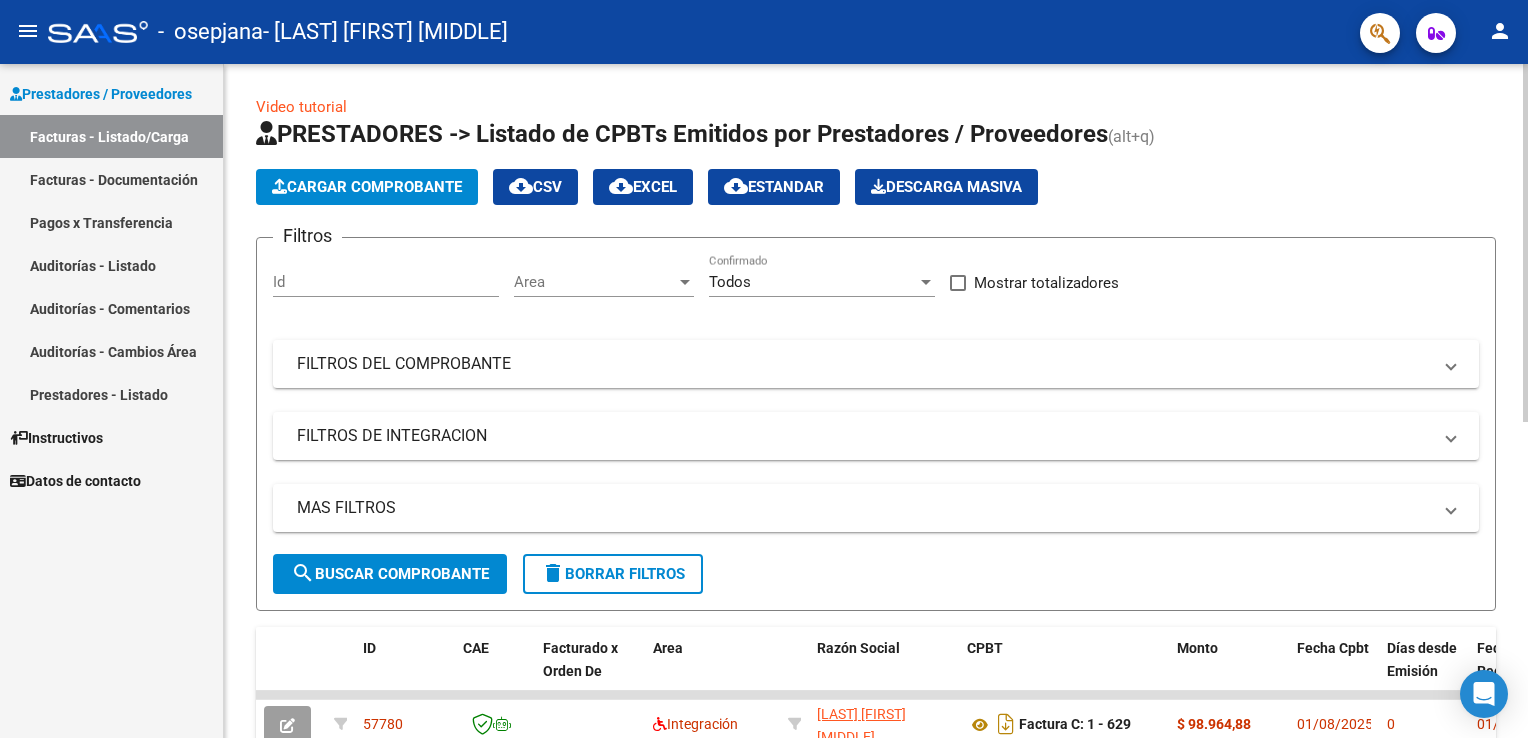 click on "Cargar Comprobante" 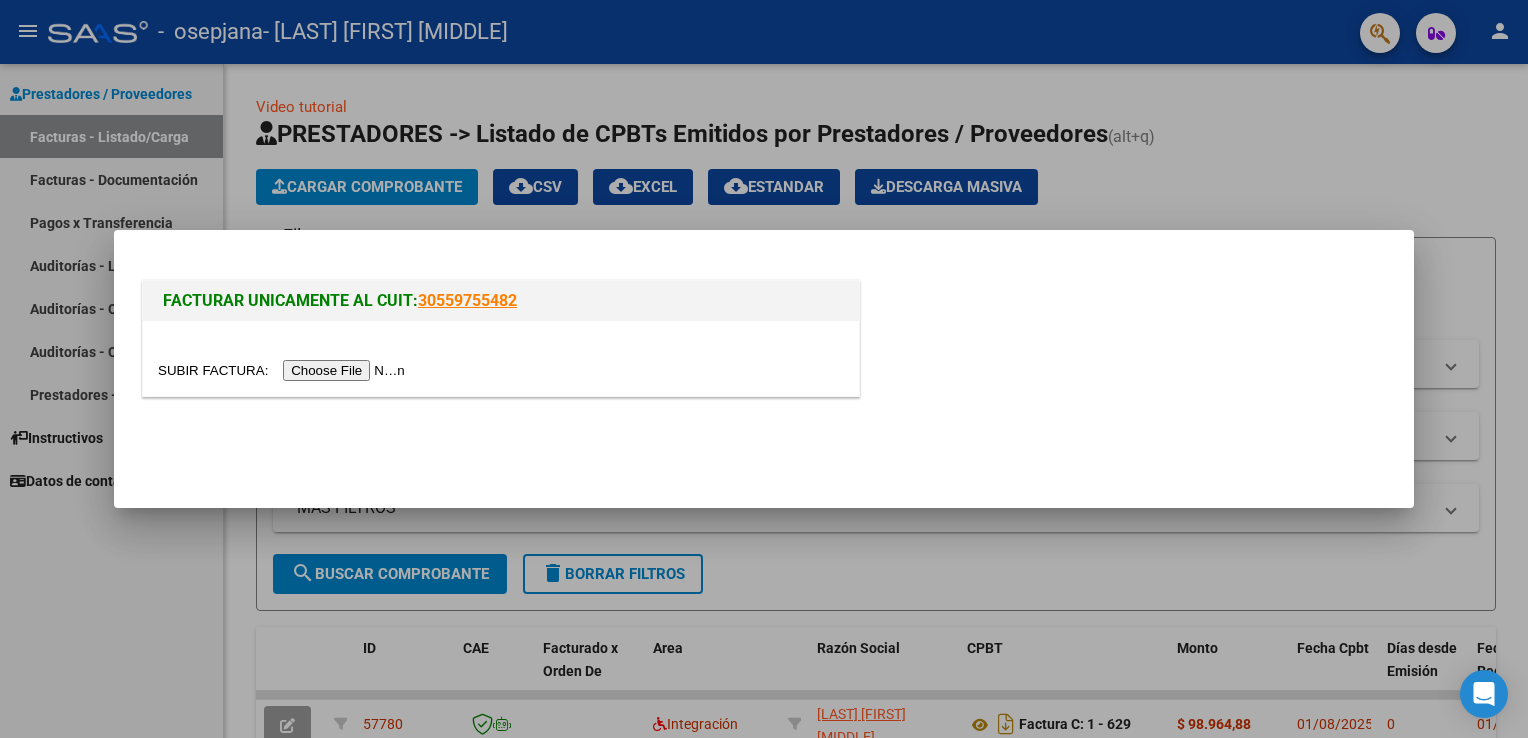 click at bounding box center [284, 370] 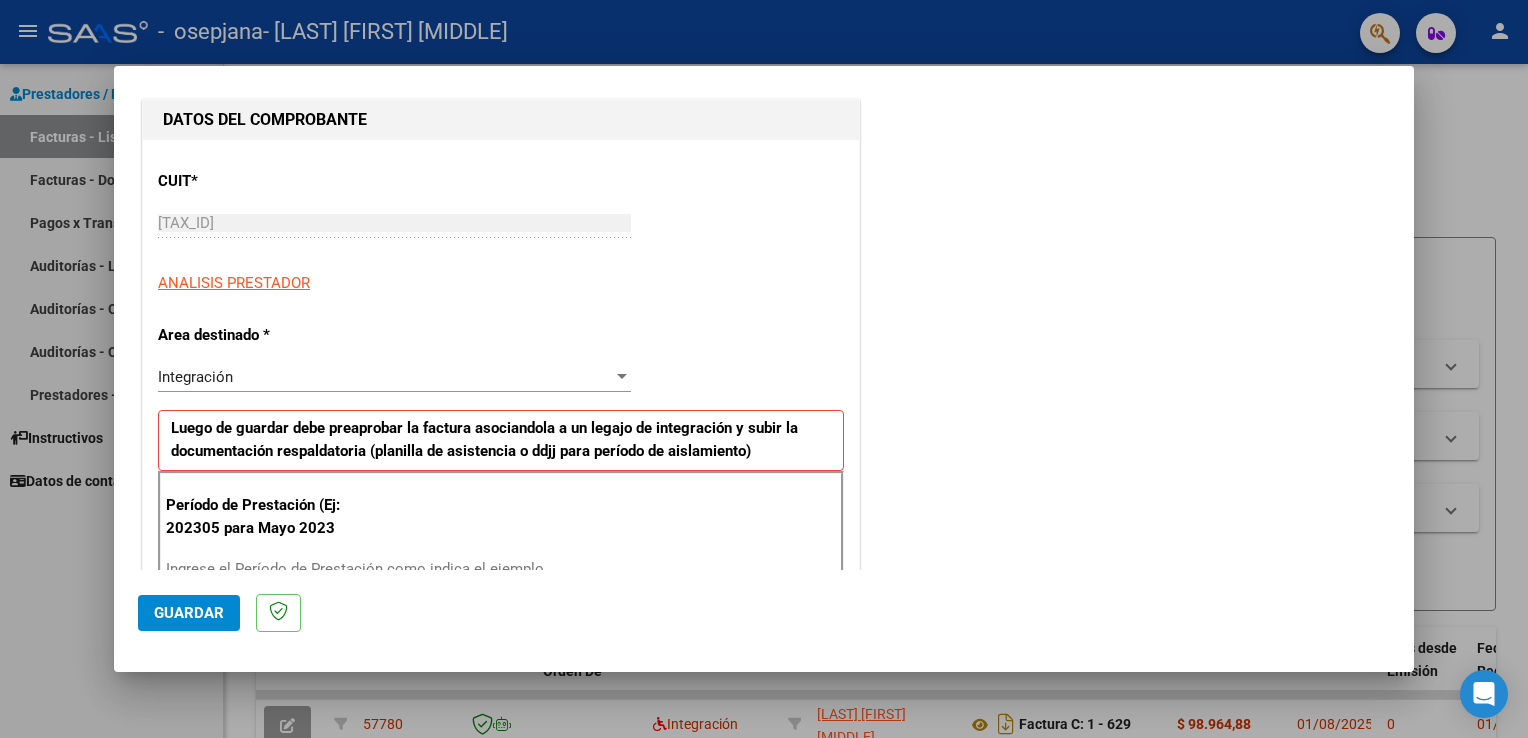 scroll, scrollTop: 500, scrollLeft: 0, axis: vertical 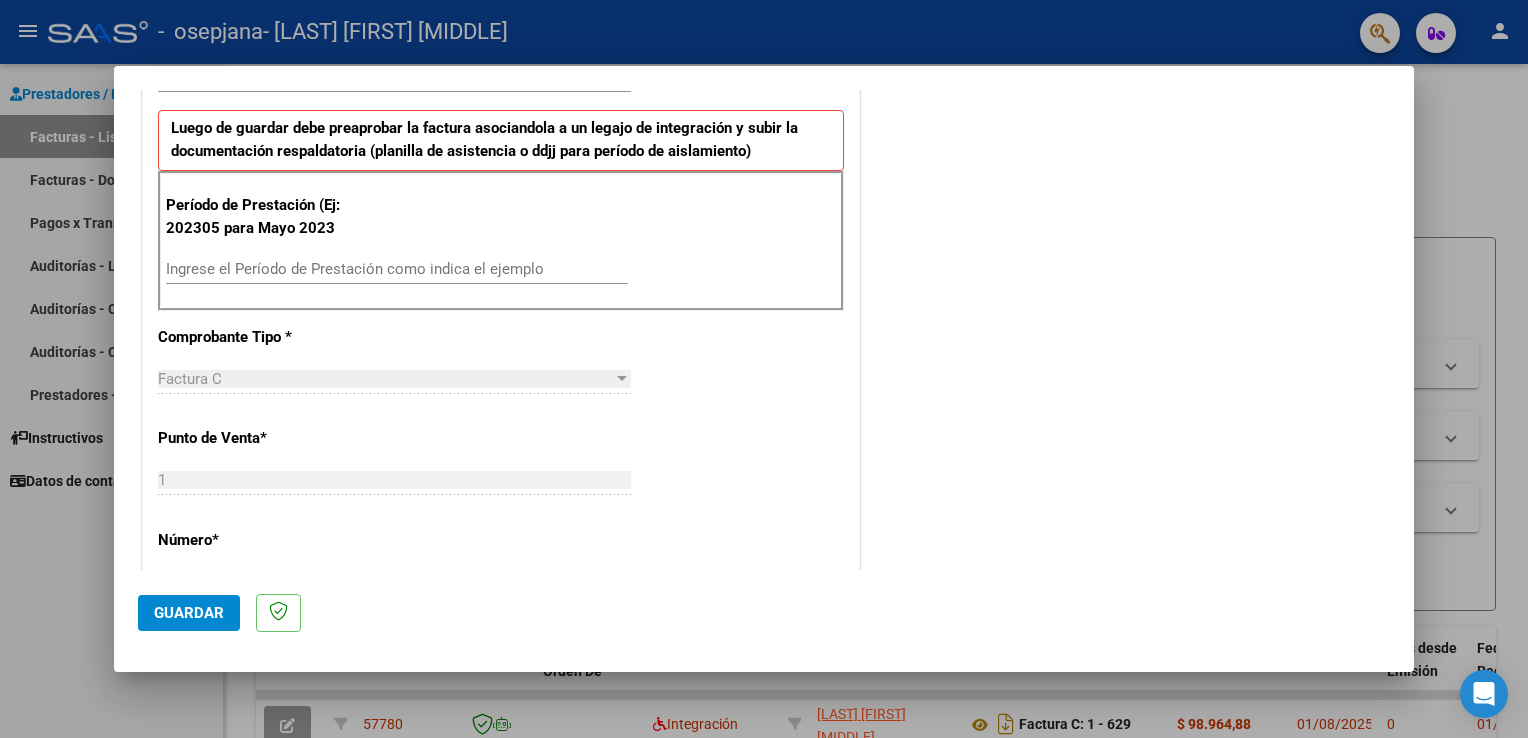 click on "Ingrese el Período de Prestación como indica el ejemplo" at bounding box center [397, 269] 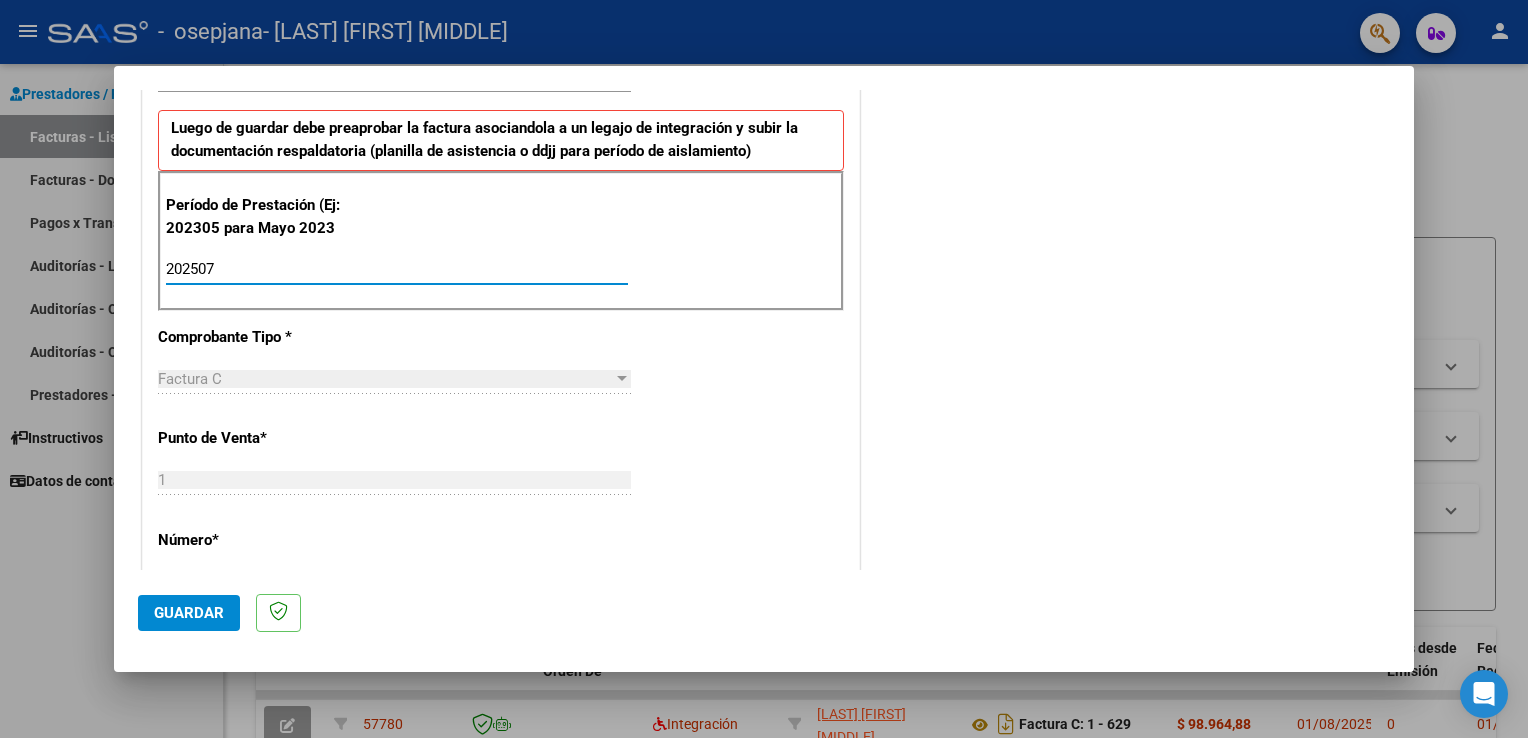 type on "202507" 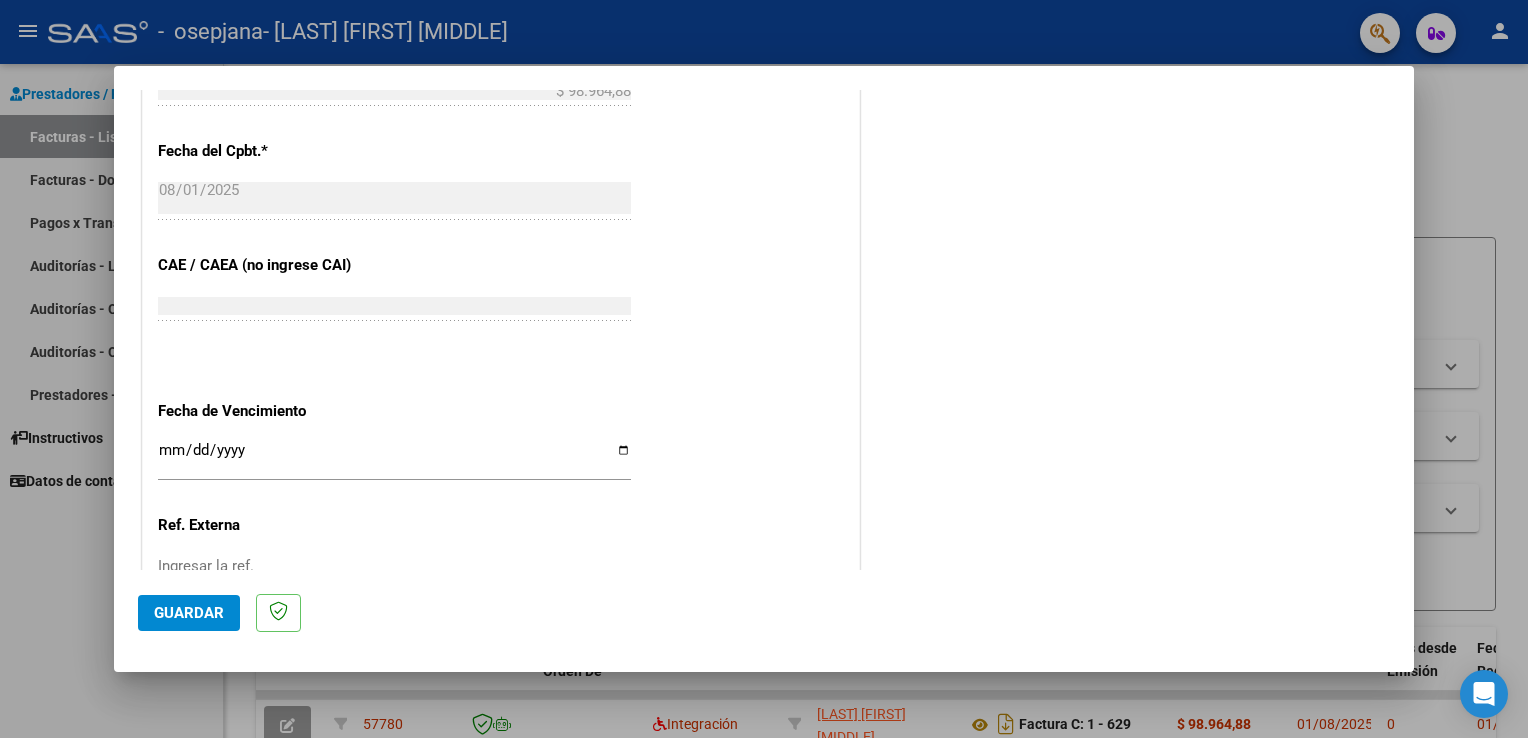 scroll, scrollTop: 1200, scrollLeft: 0, axis: vertical 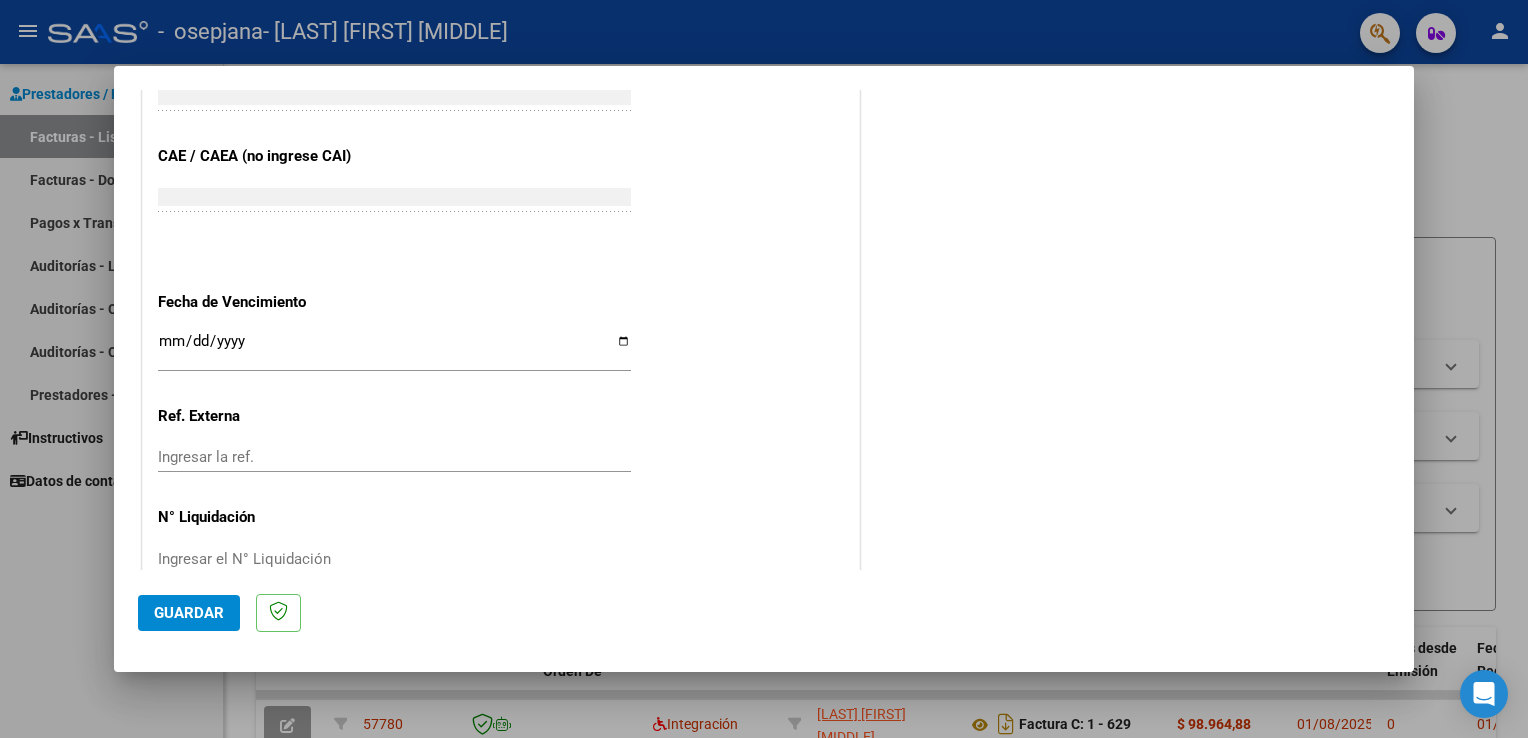 click on "Ingresar la fecha" at bounding box center (394, 349) 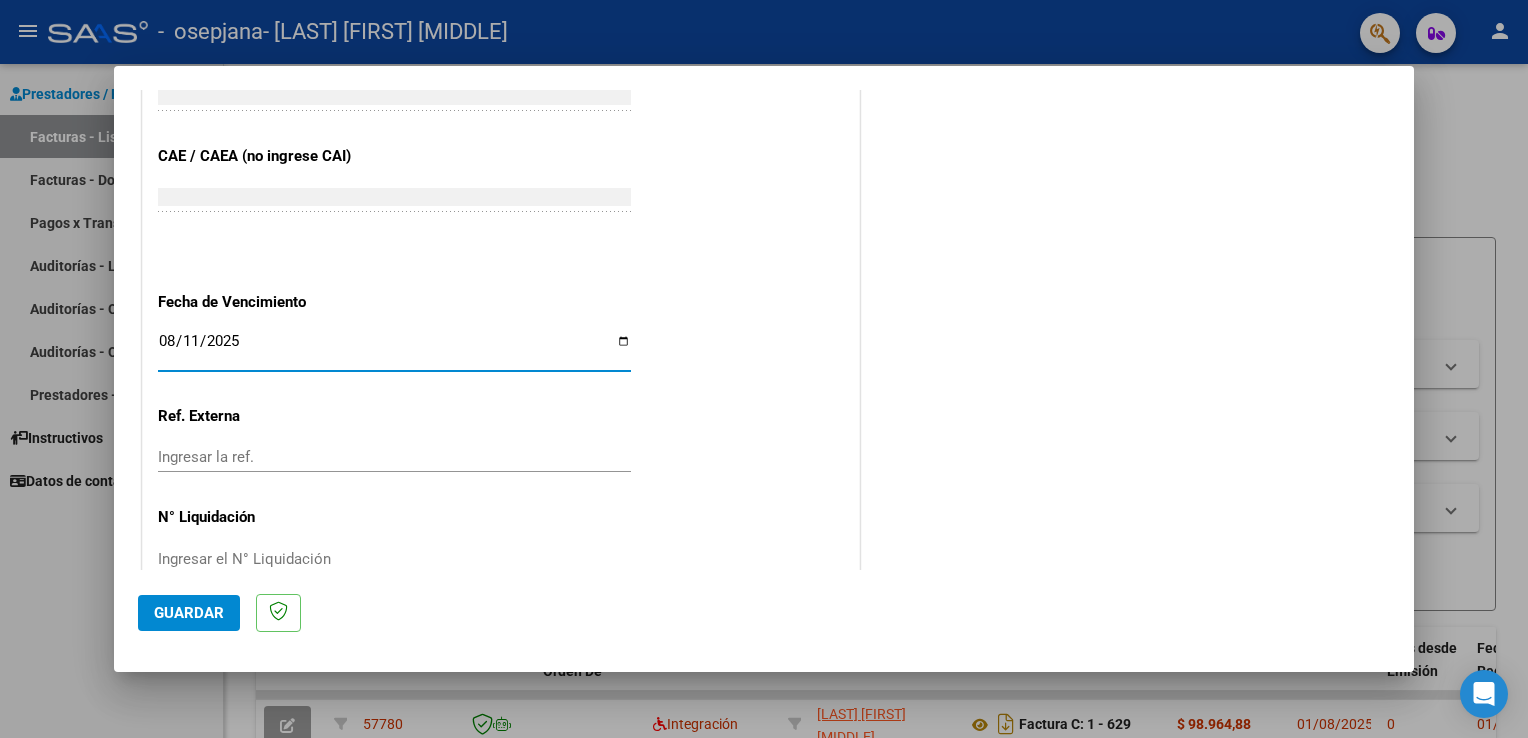 type on "2025-08-11" 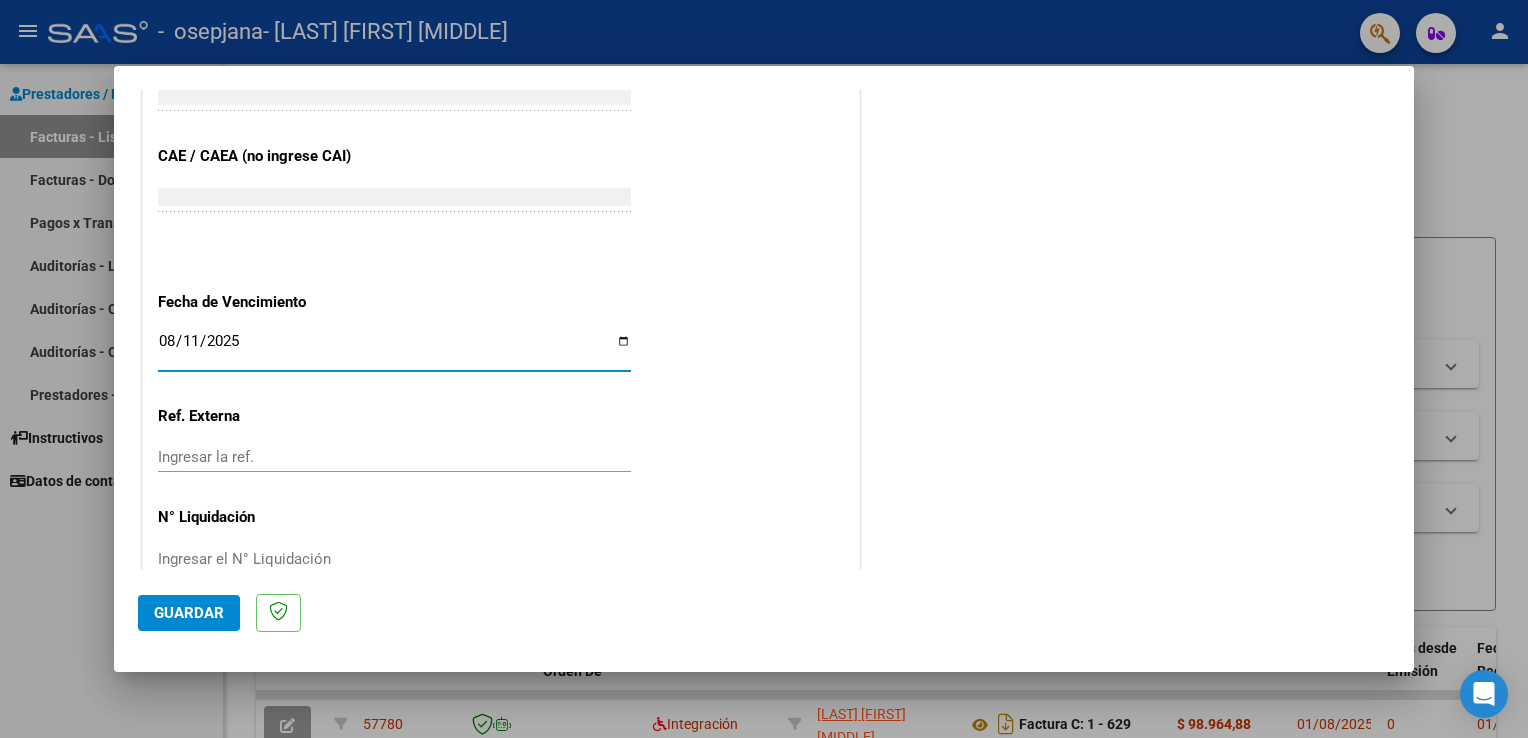 scroll, scrollTop: 1240, scrollLeft: 0, axis: vertical 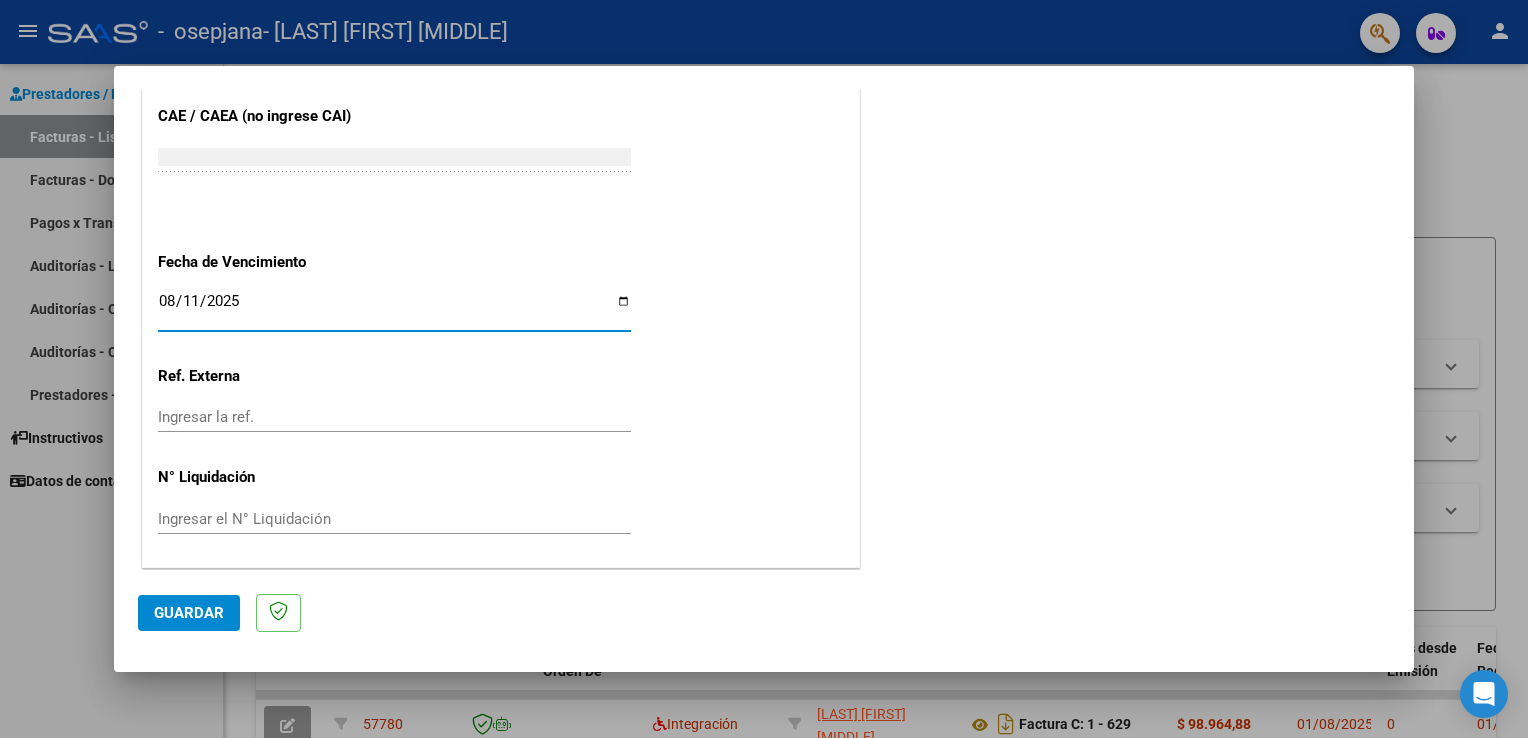 click on "Guardar" 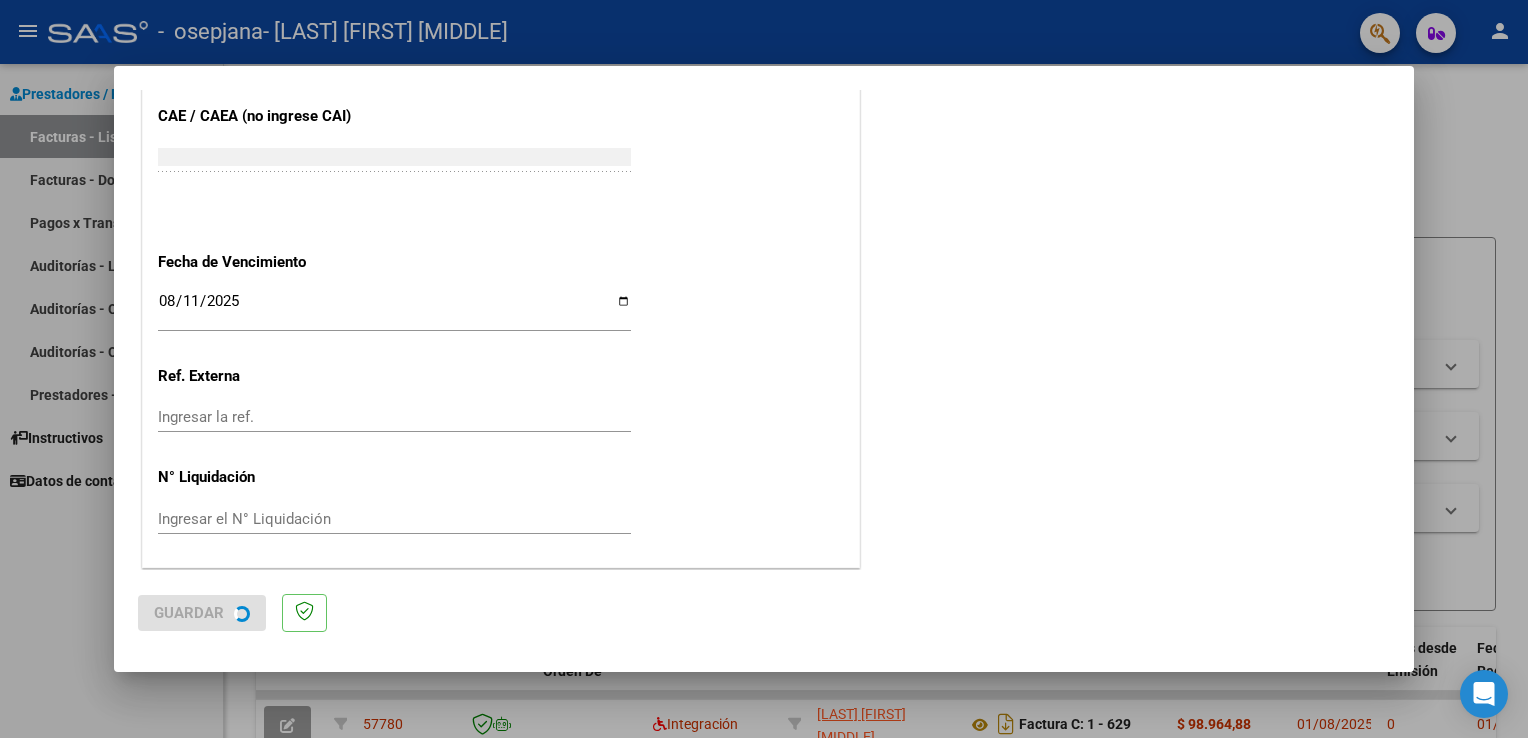 scroll, scrollTop: 0, scrollLeft: 0, axis: both 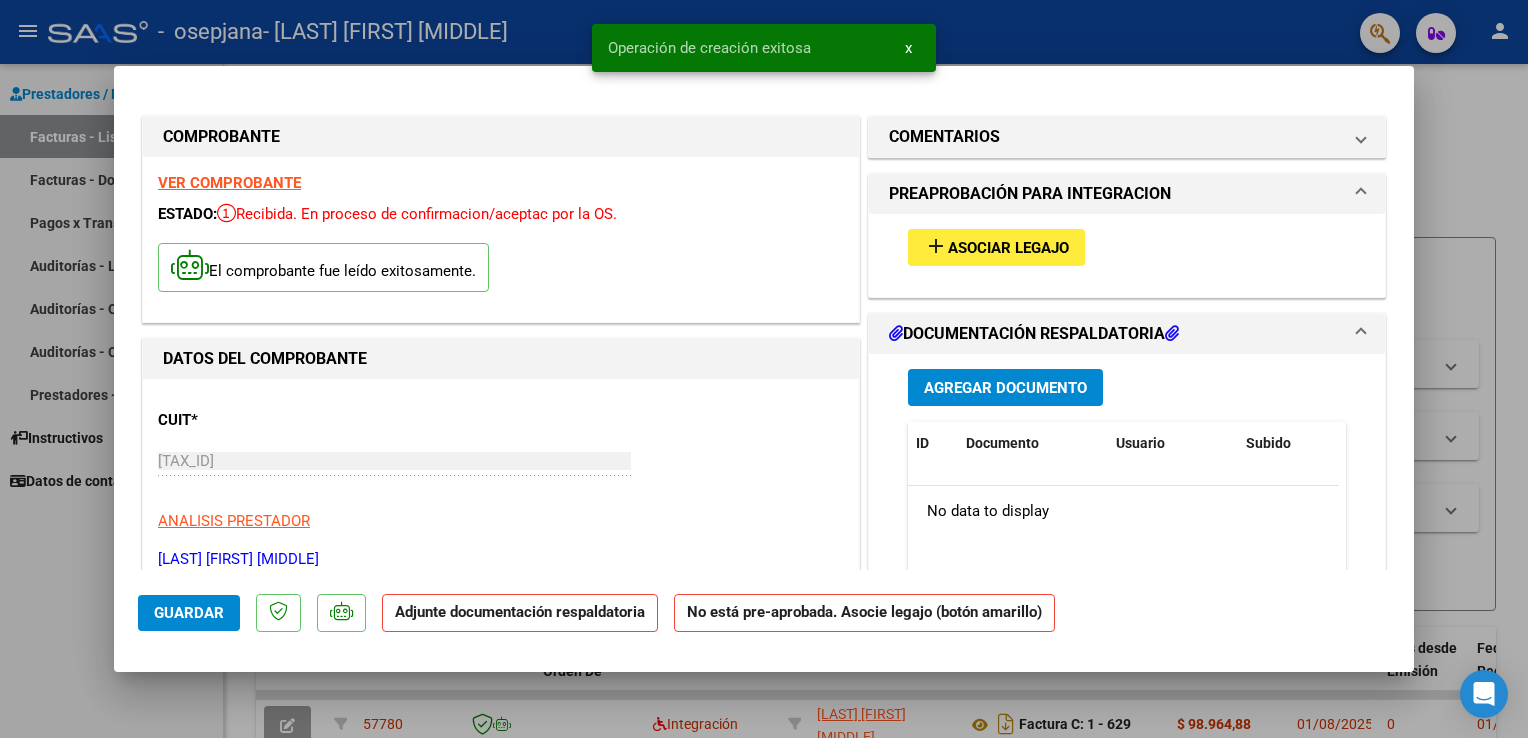 click on "add Asociar Legajo" at bounding box center [996, 247] 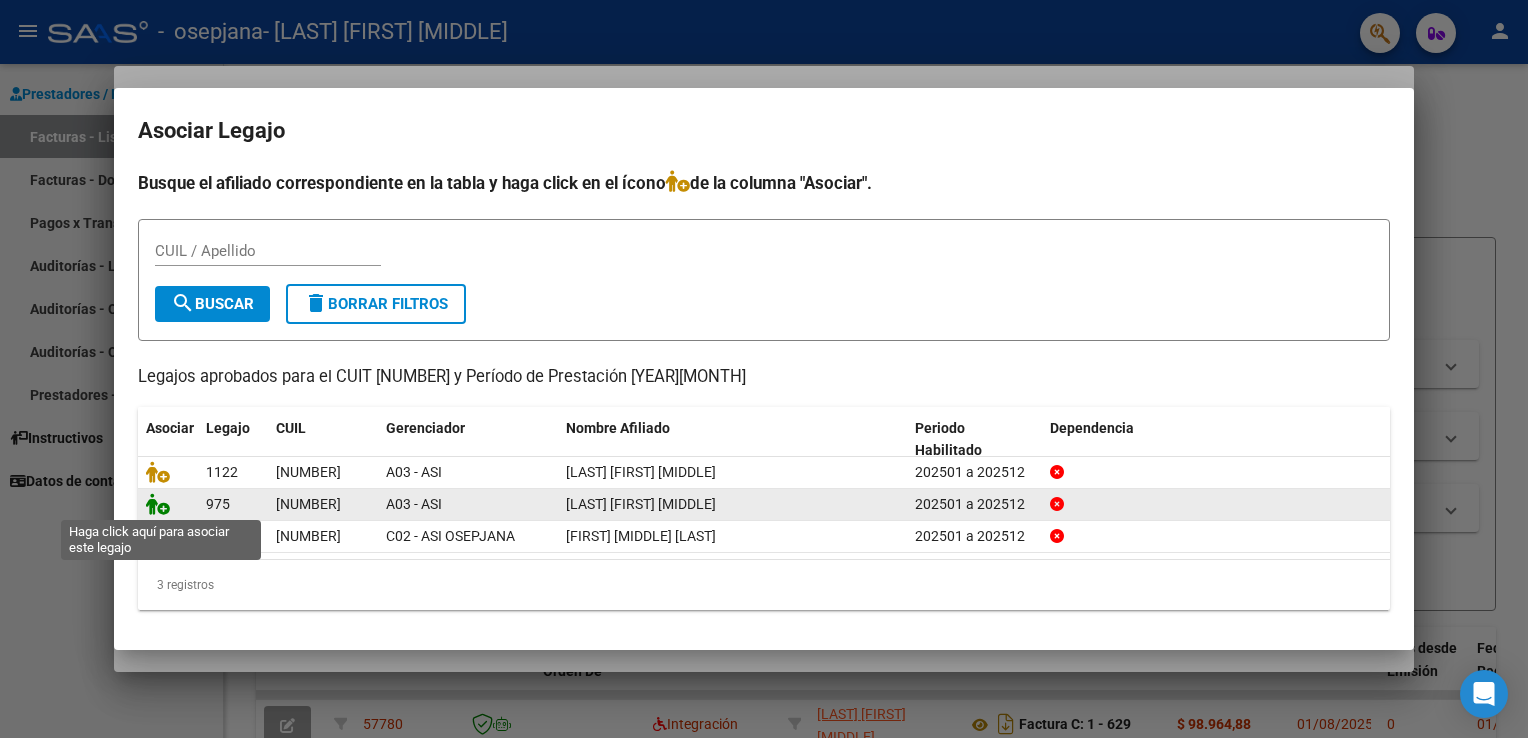 click 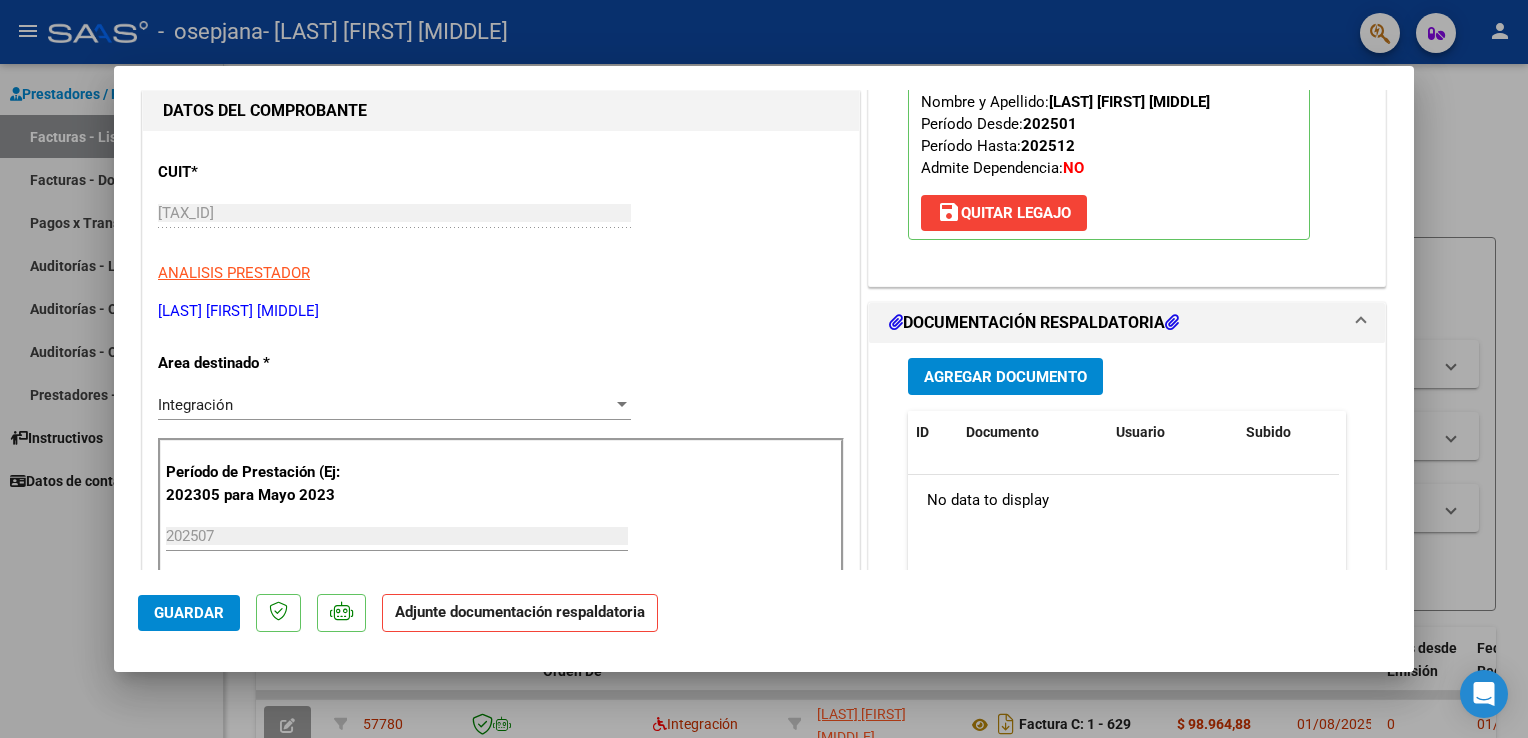 scroll, scrollTop: 300, scrollLeft: 0, axis: vertical 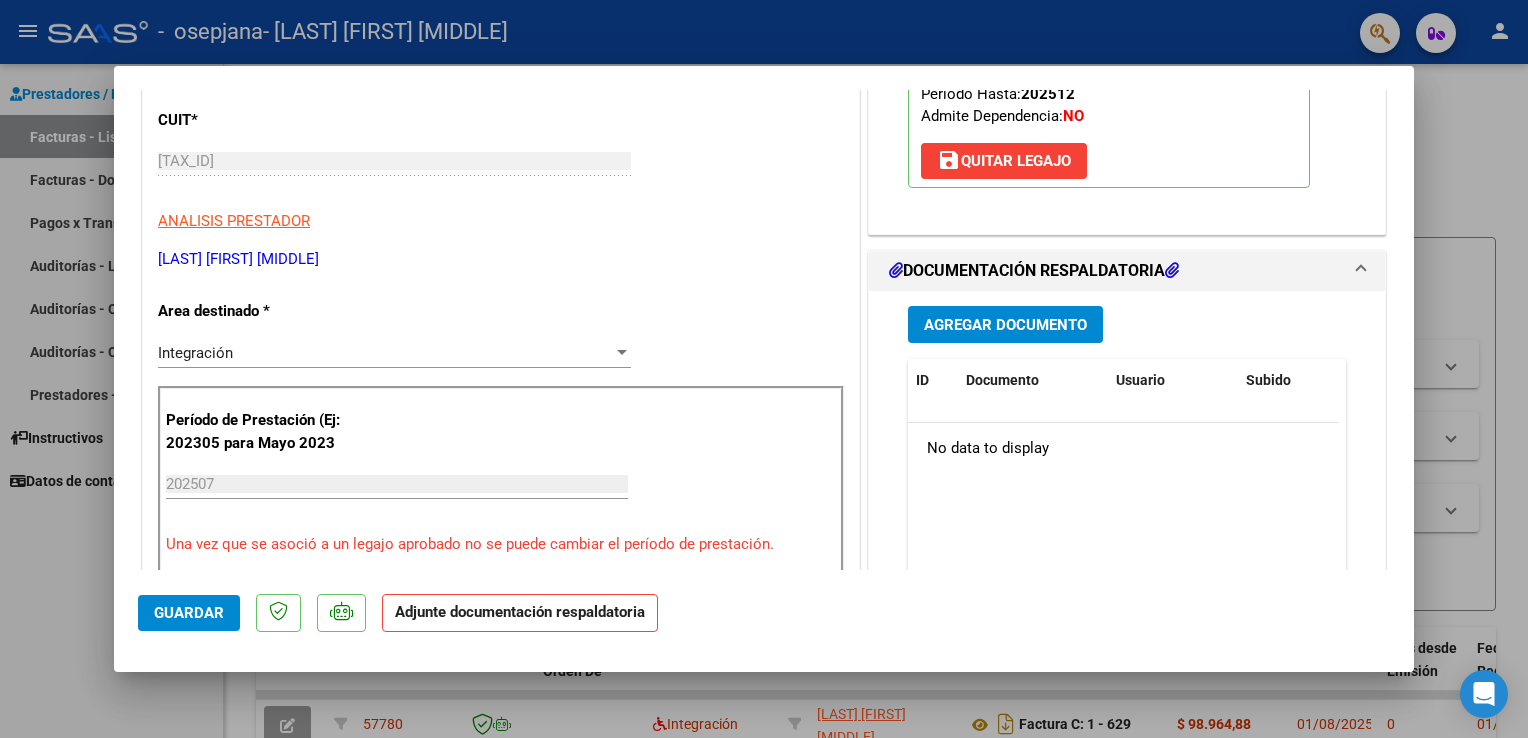 click on "Agregar Documento" at bounding box center (1005, 325) 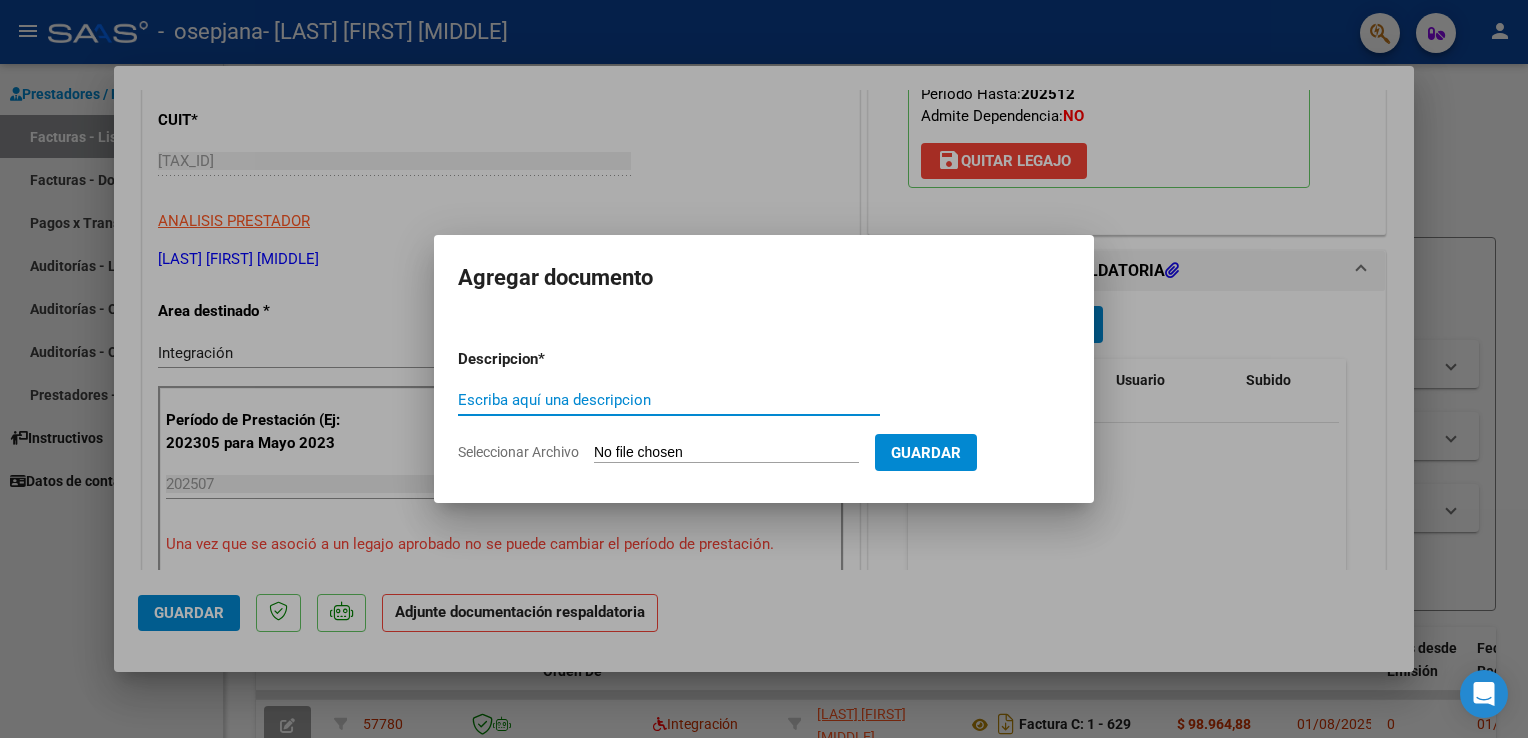 click on "Escriba aquí una descripcion" at bounding box center (669, 400) 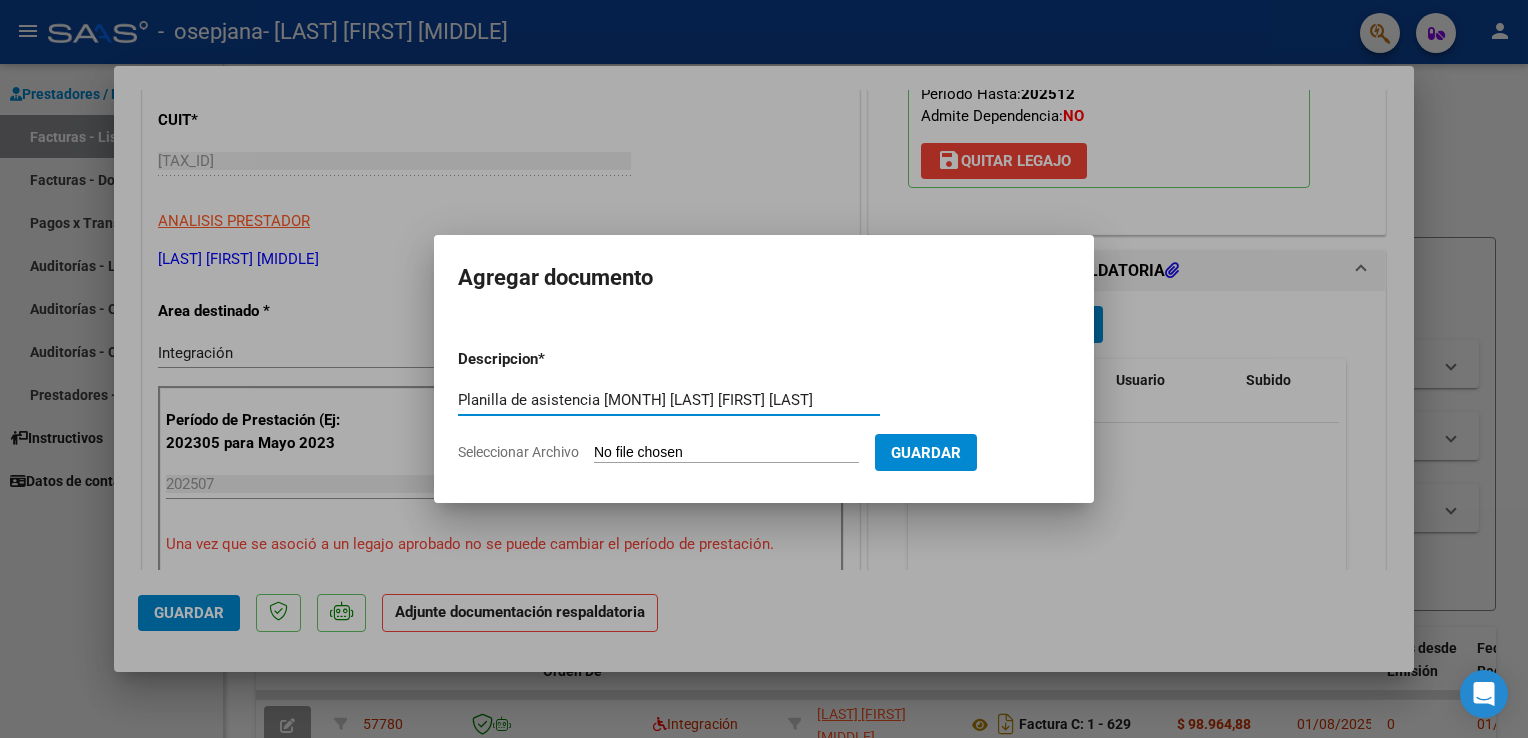 type on "Planilla de asistencia [MONTH] [LAST] [FIRST] [LAST]" 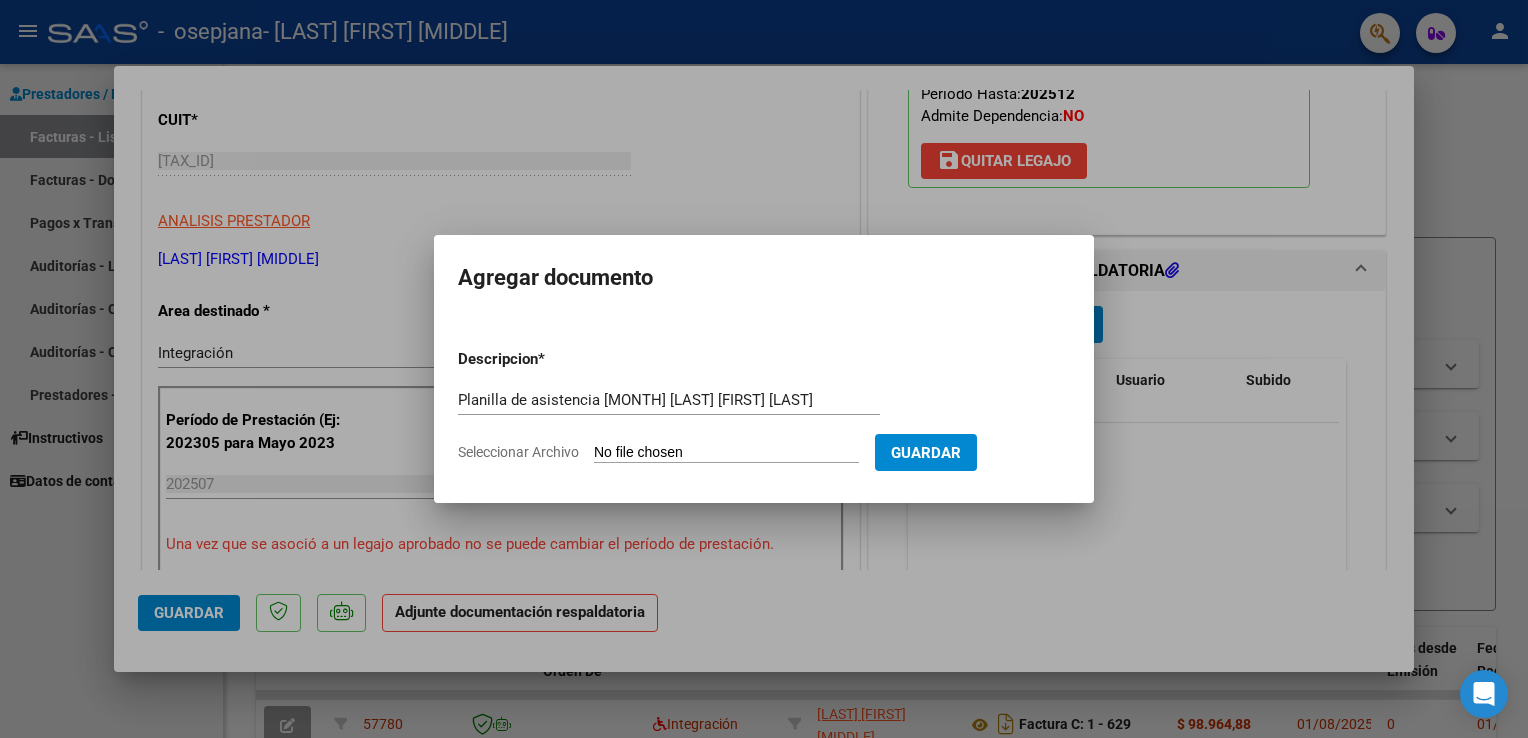 click on "Seleccionar Archivo" at bounding box center (726, 453) 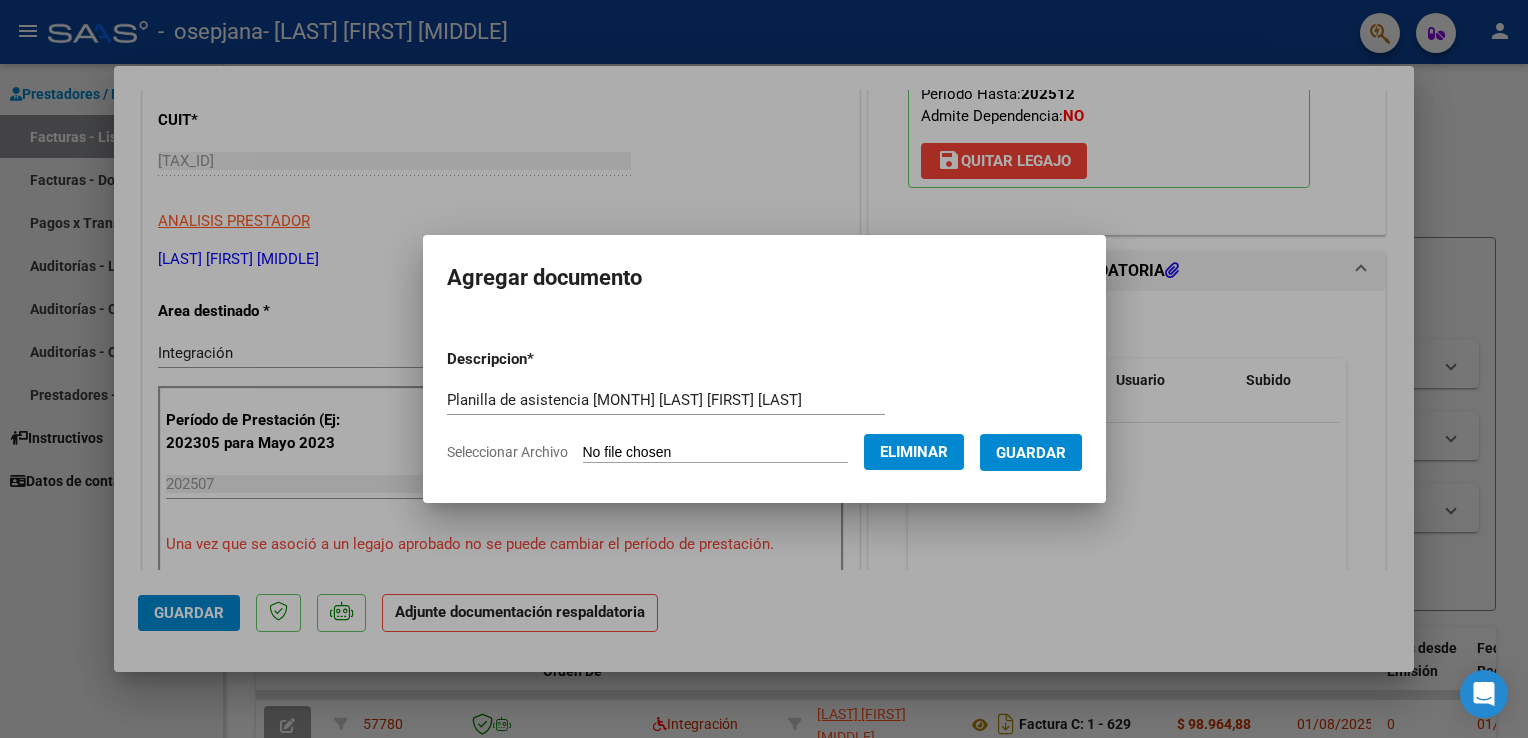 click on "Guardar" at bounding box center (1031, 452) 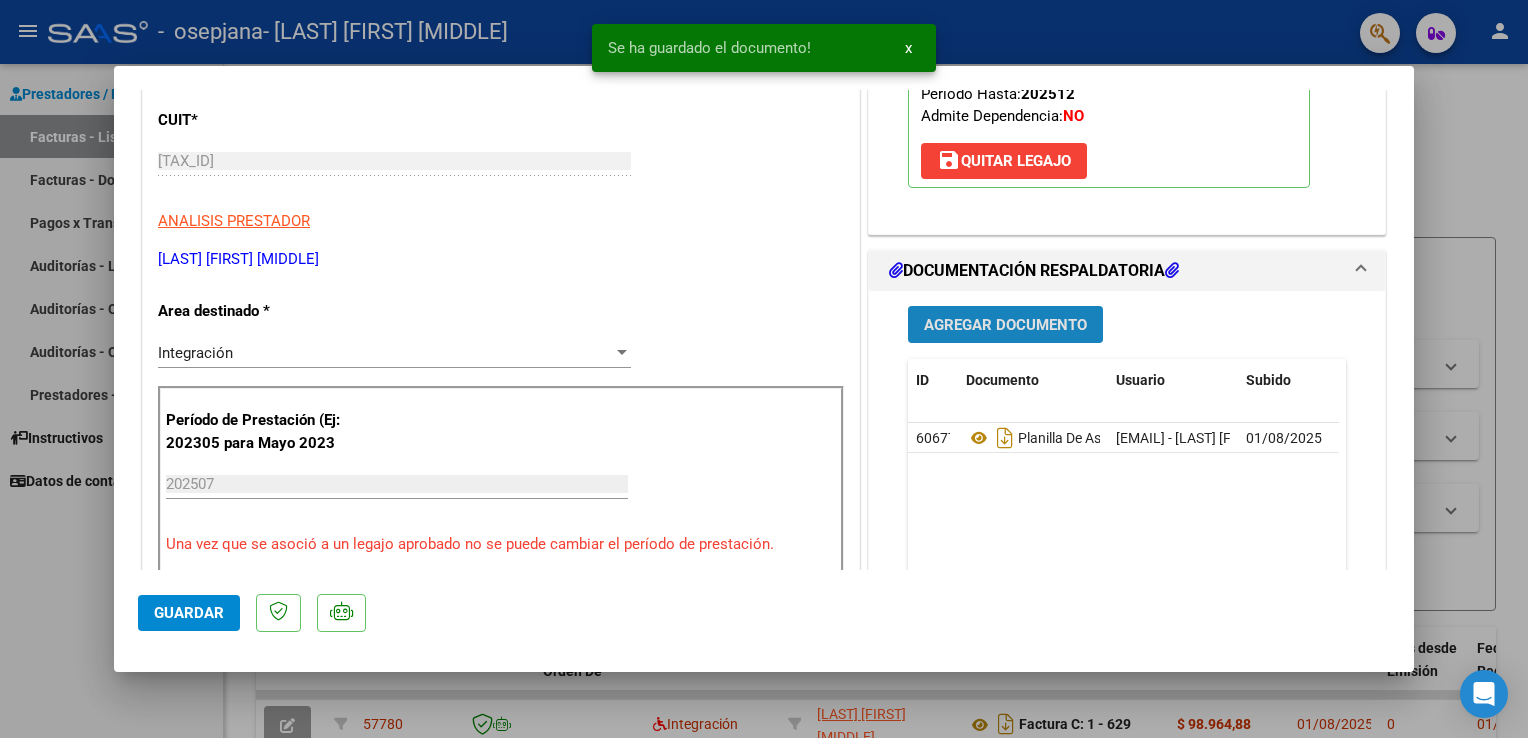click on "Agregar Documento" at bounding box center (1005, 325) 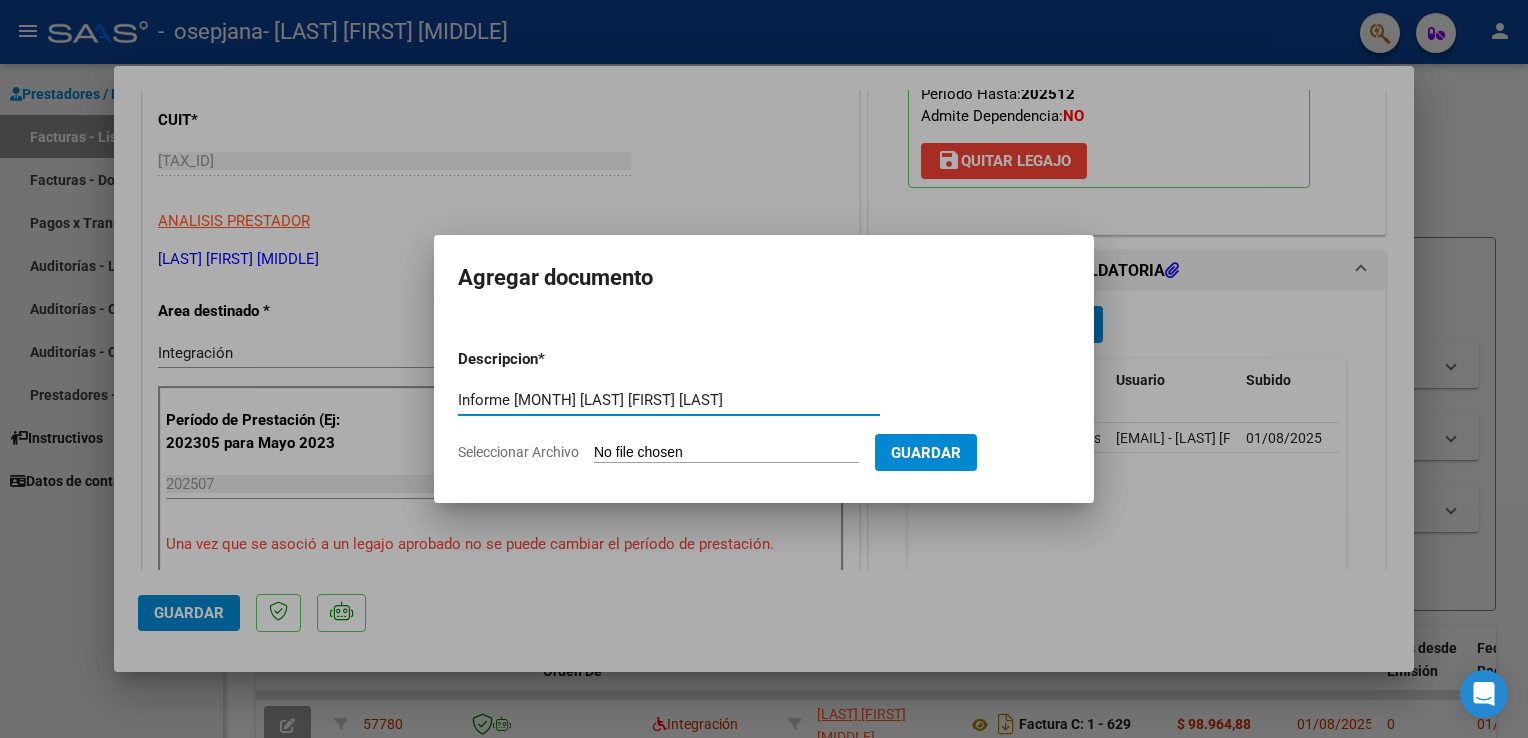 type on "Informe [MONTH] [LAST] [FIRST] [LAST]" 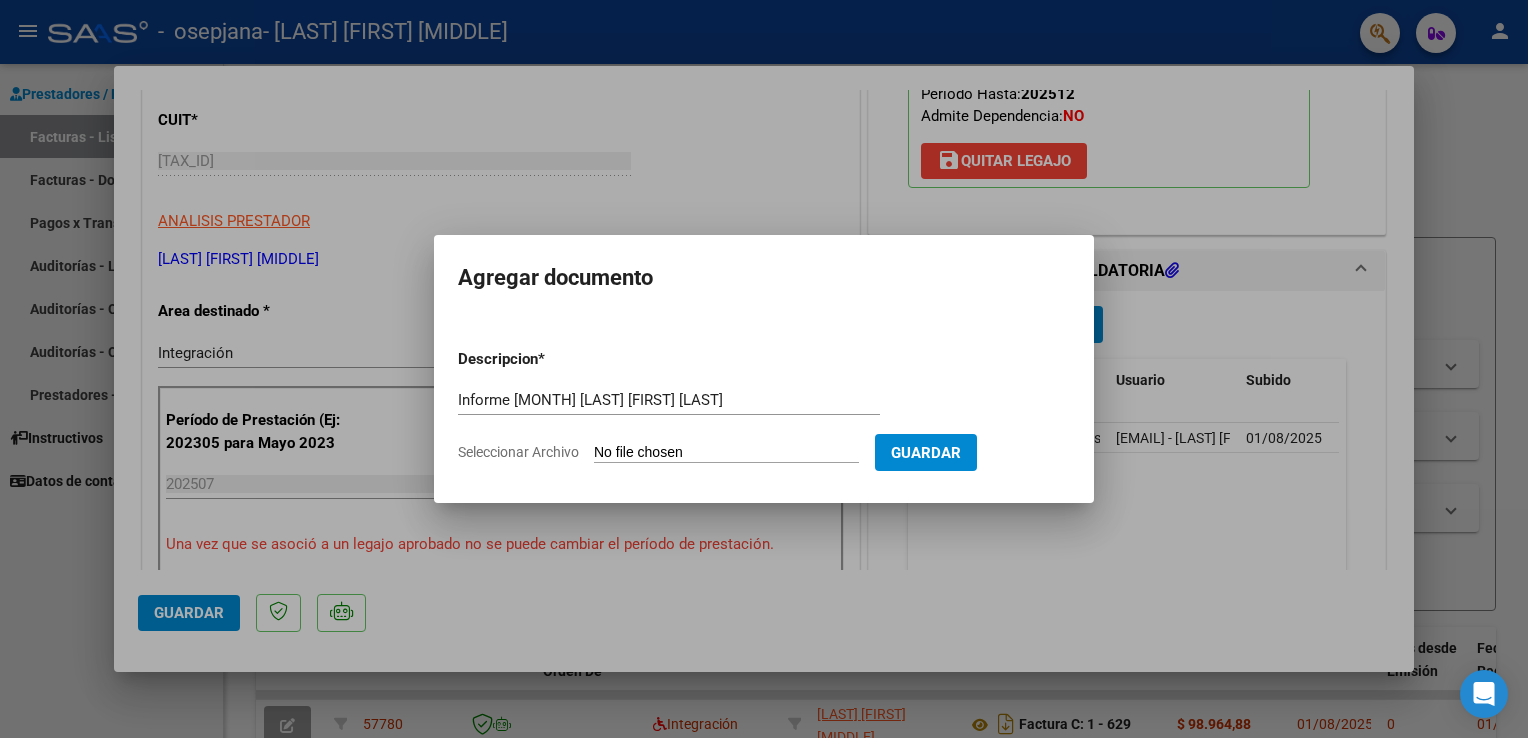 click on "Seleccionar Archivo" at bounding box center (726, 453) 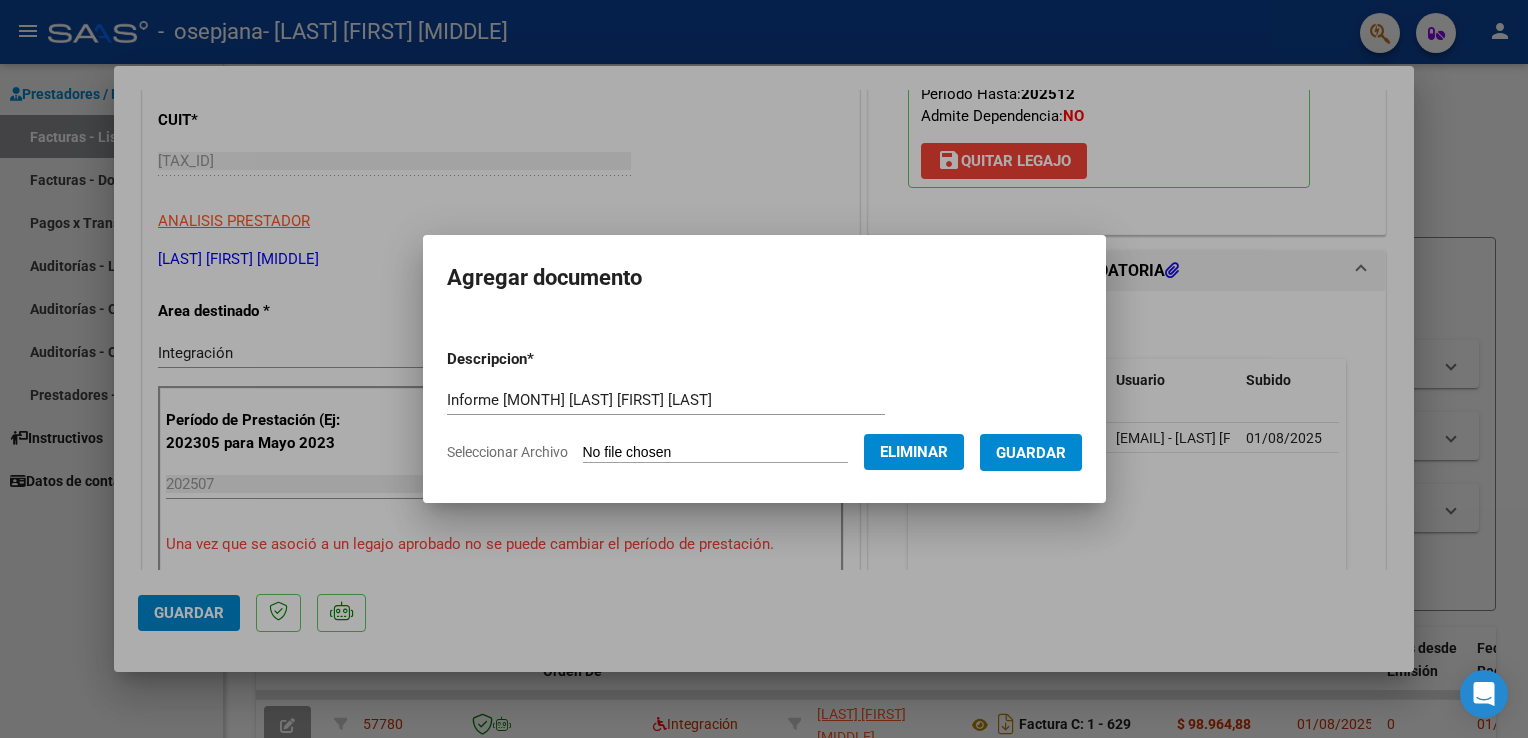 click on "Guardar" at bounding box center [1031, 453] 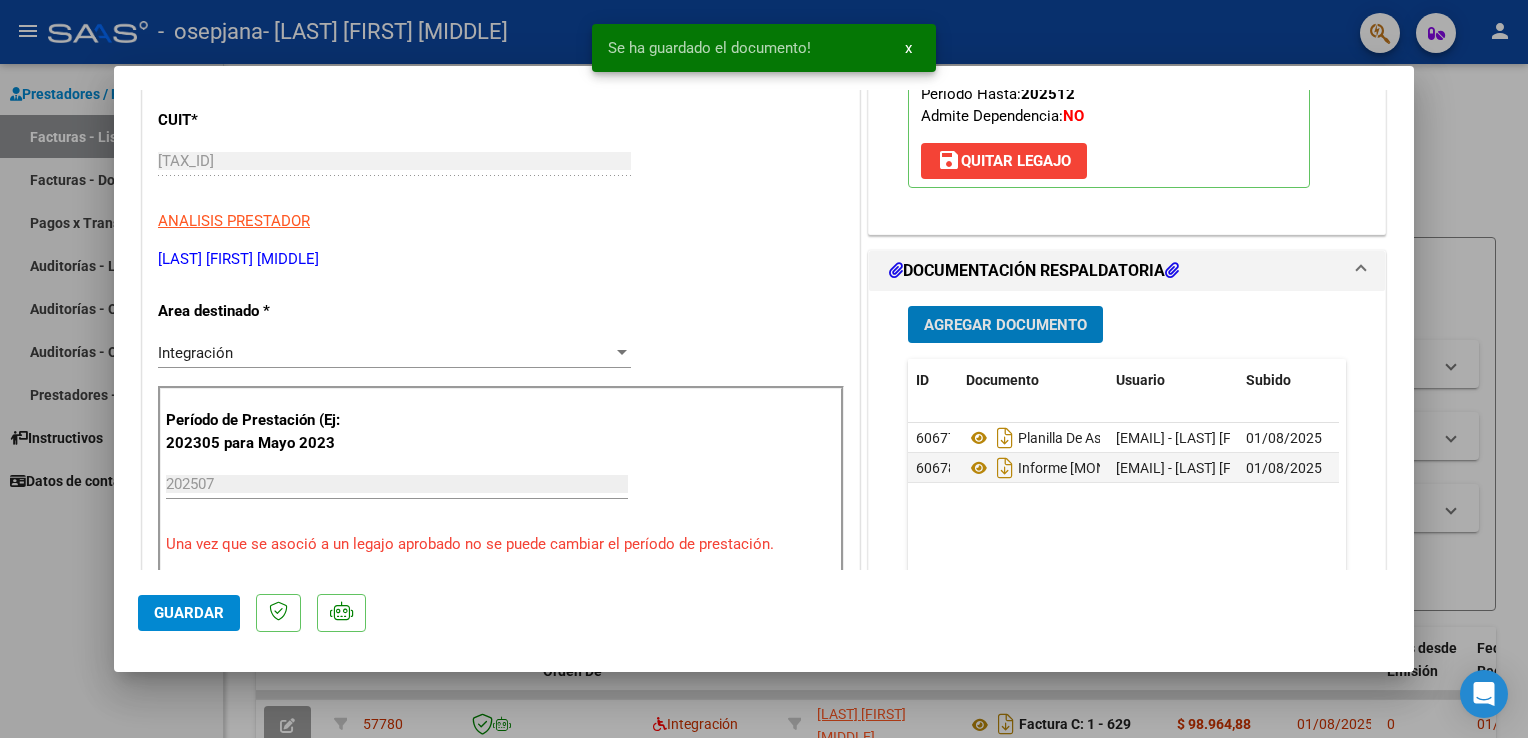 click on "Agregar Documento" at bounding box center (1005, 325) 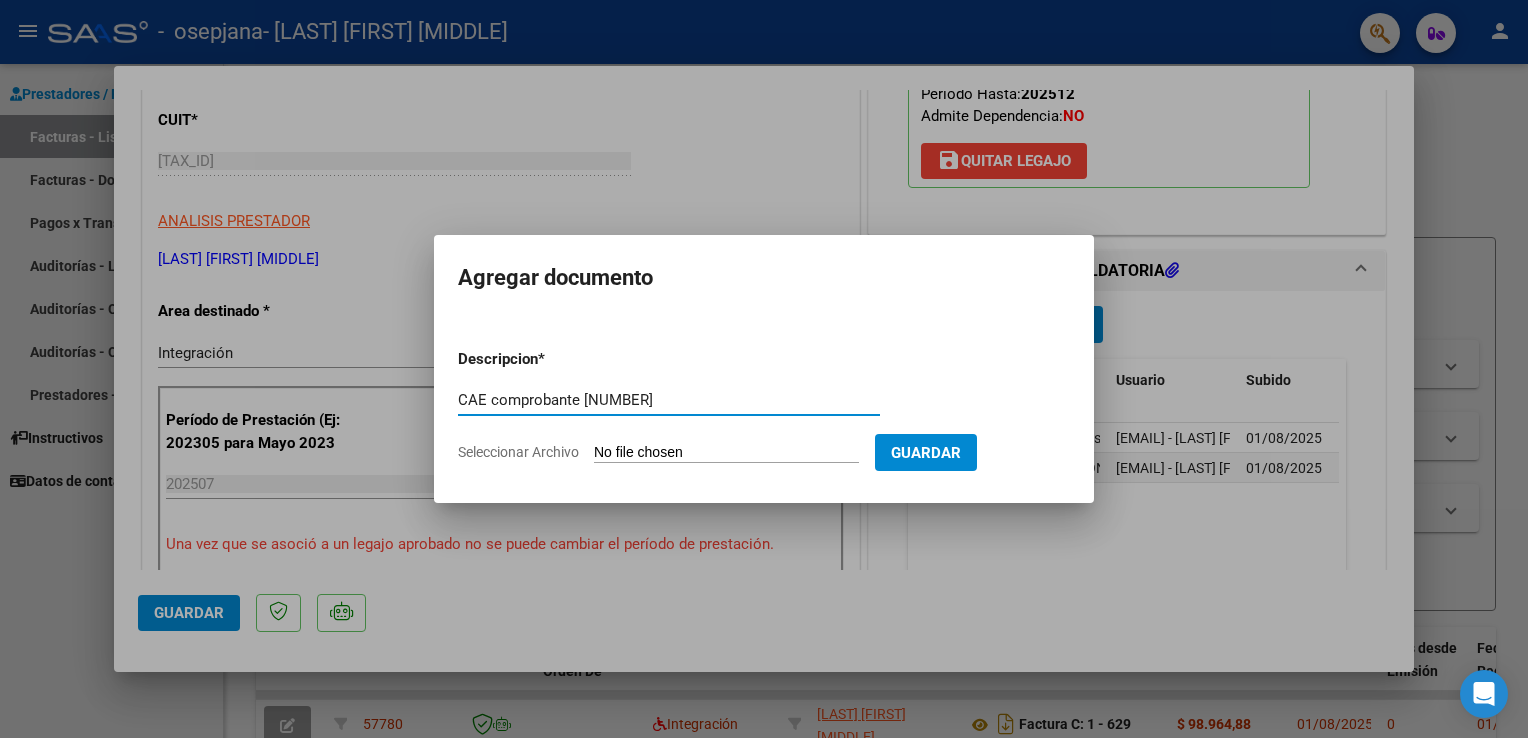 type on "CAE comprobante [NUMBER]" 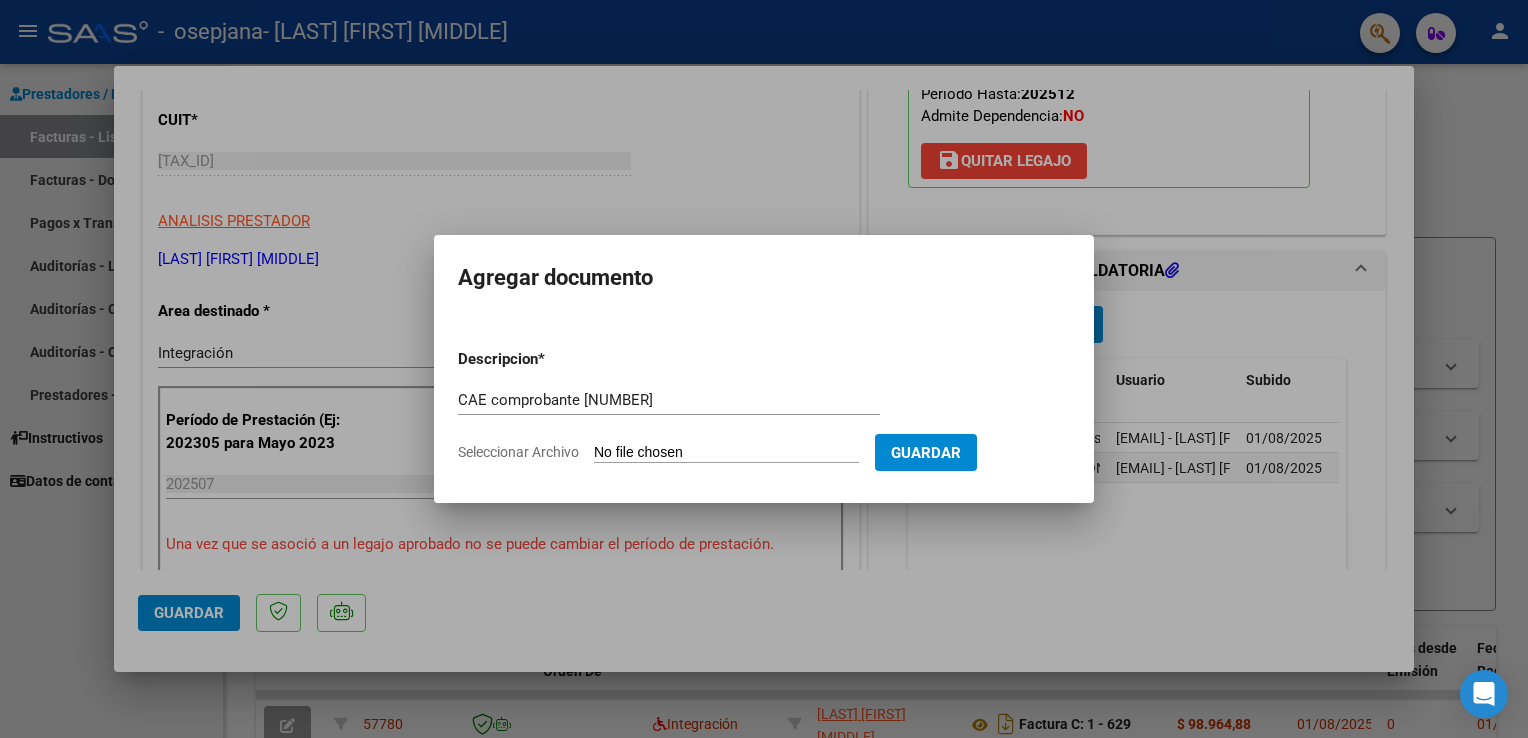 type on "C:\fakepath\CAE comprobante [NUMBER] [LAST] [FIRST] (1).pdf" 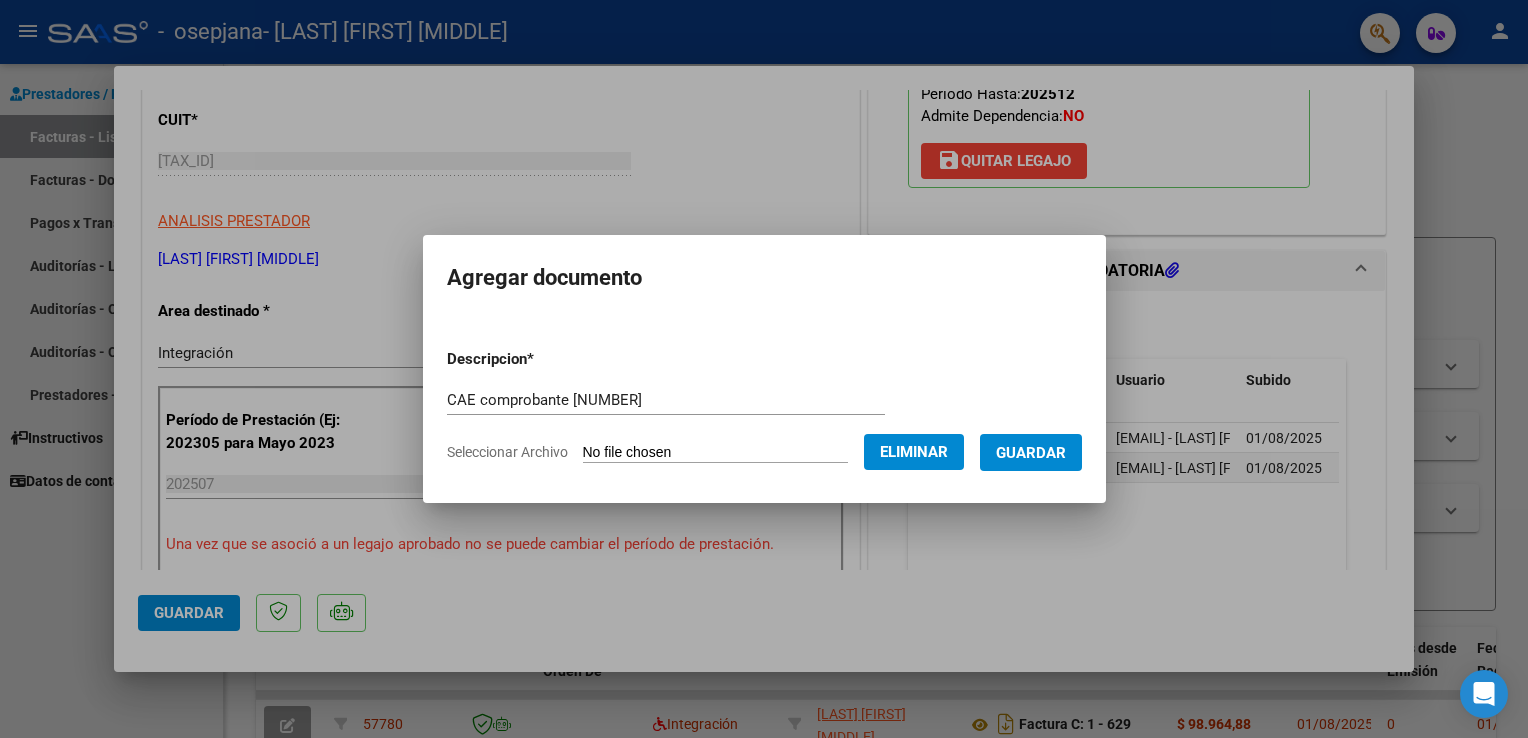 click on "Guardar" at bounding box center (1031, 453) 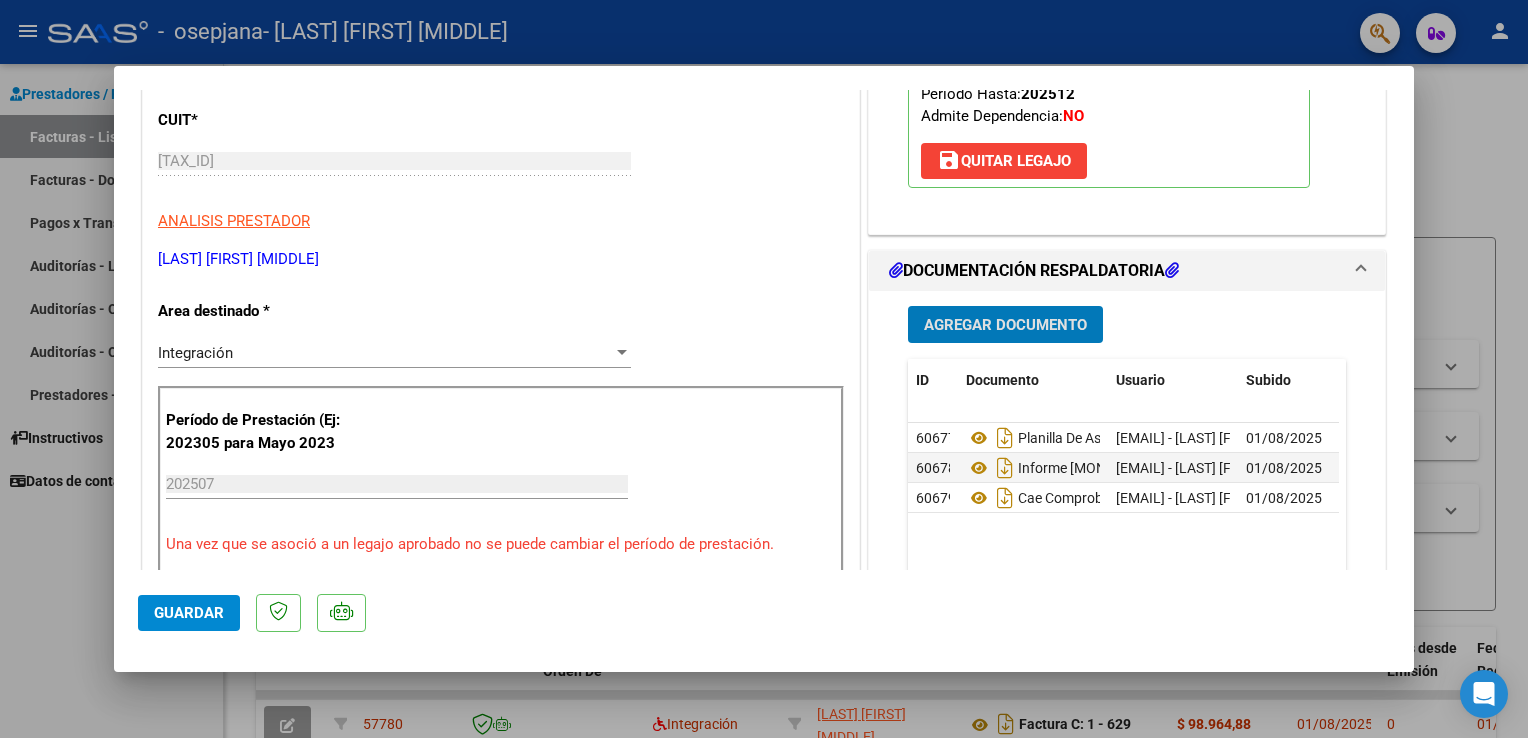 click on "Guardar" 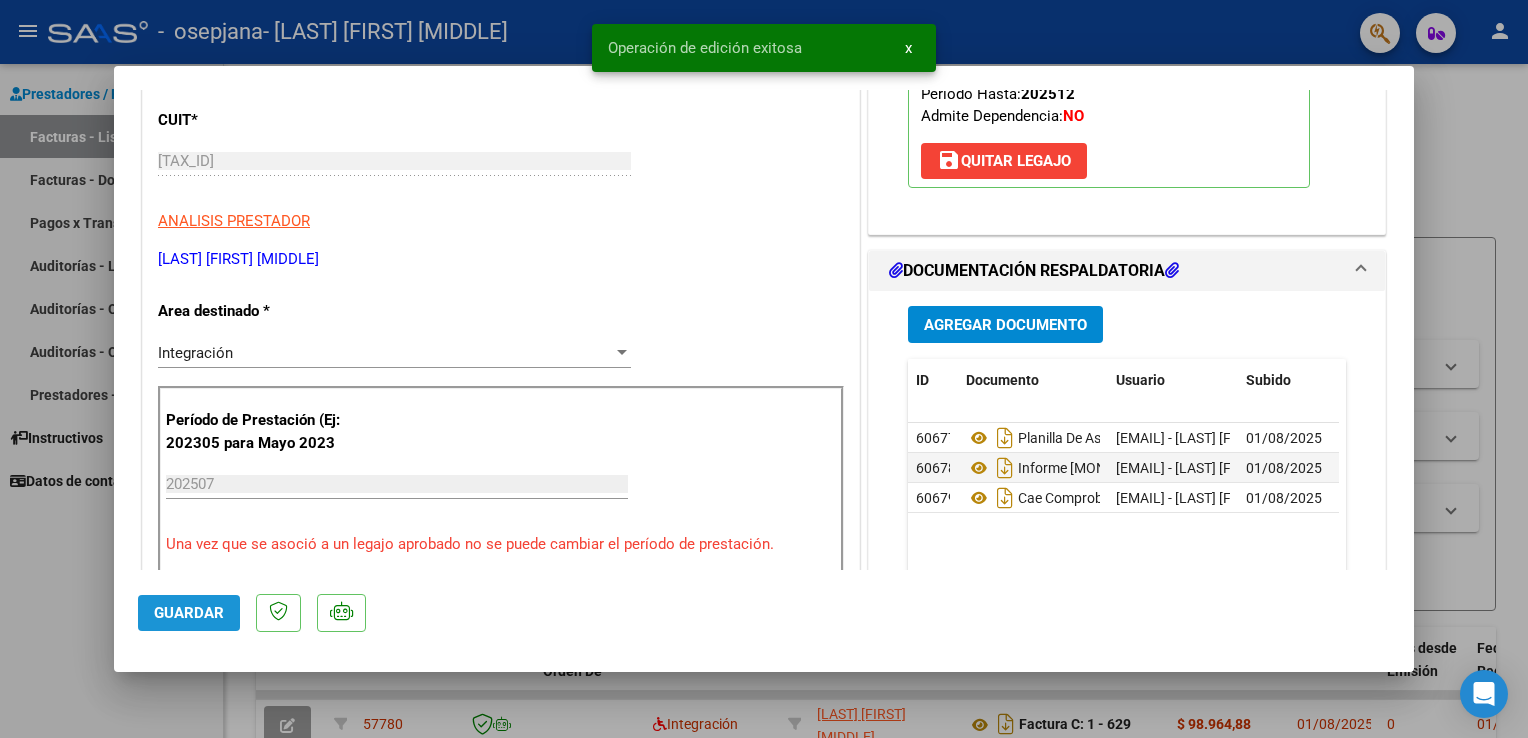click on "Guardar" 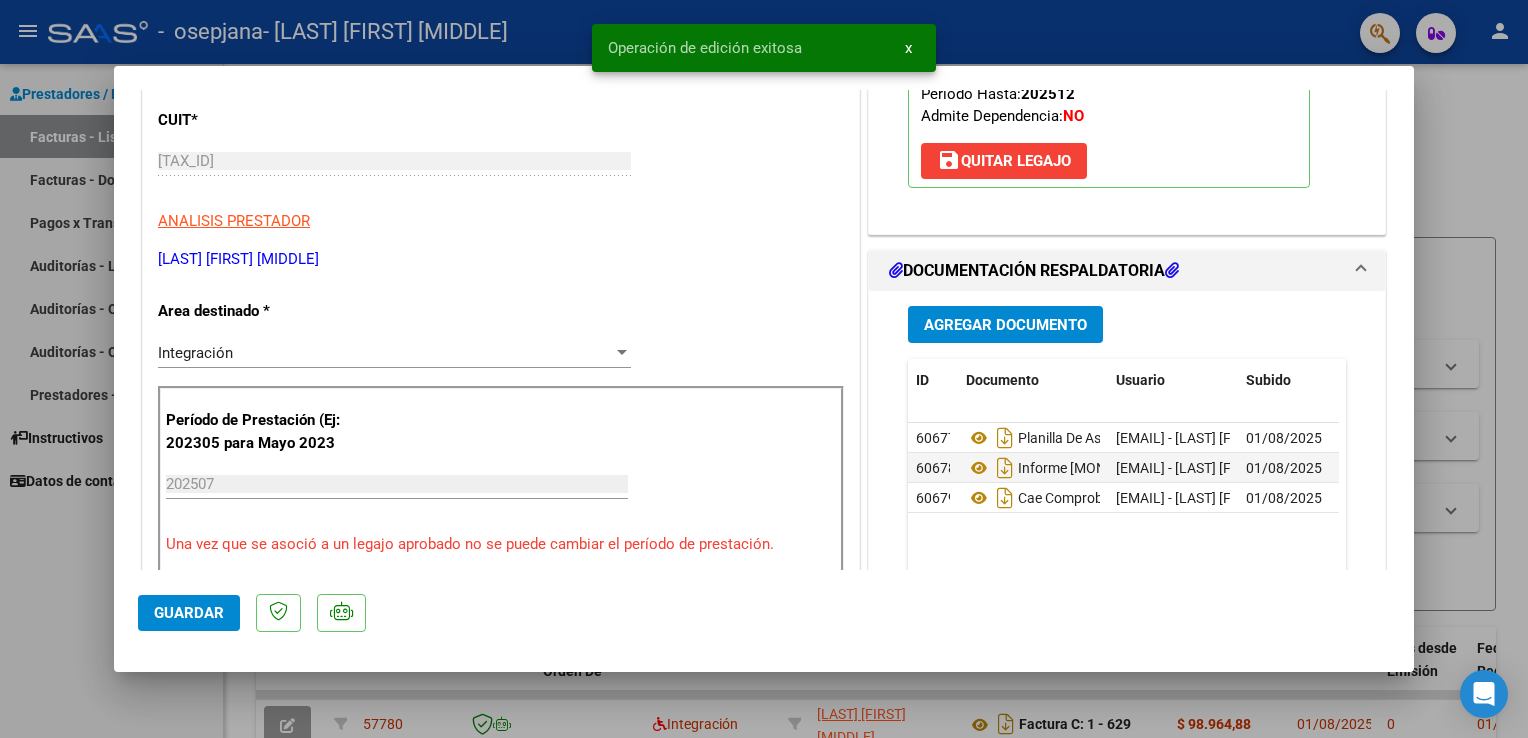 click on "Guardar" 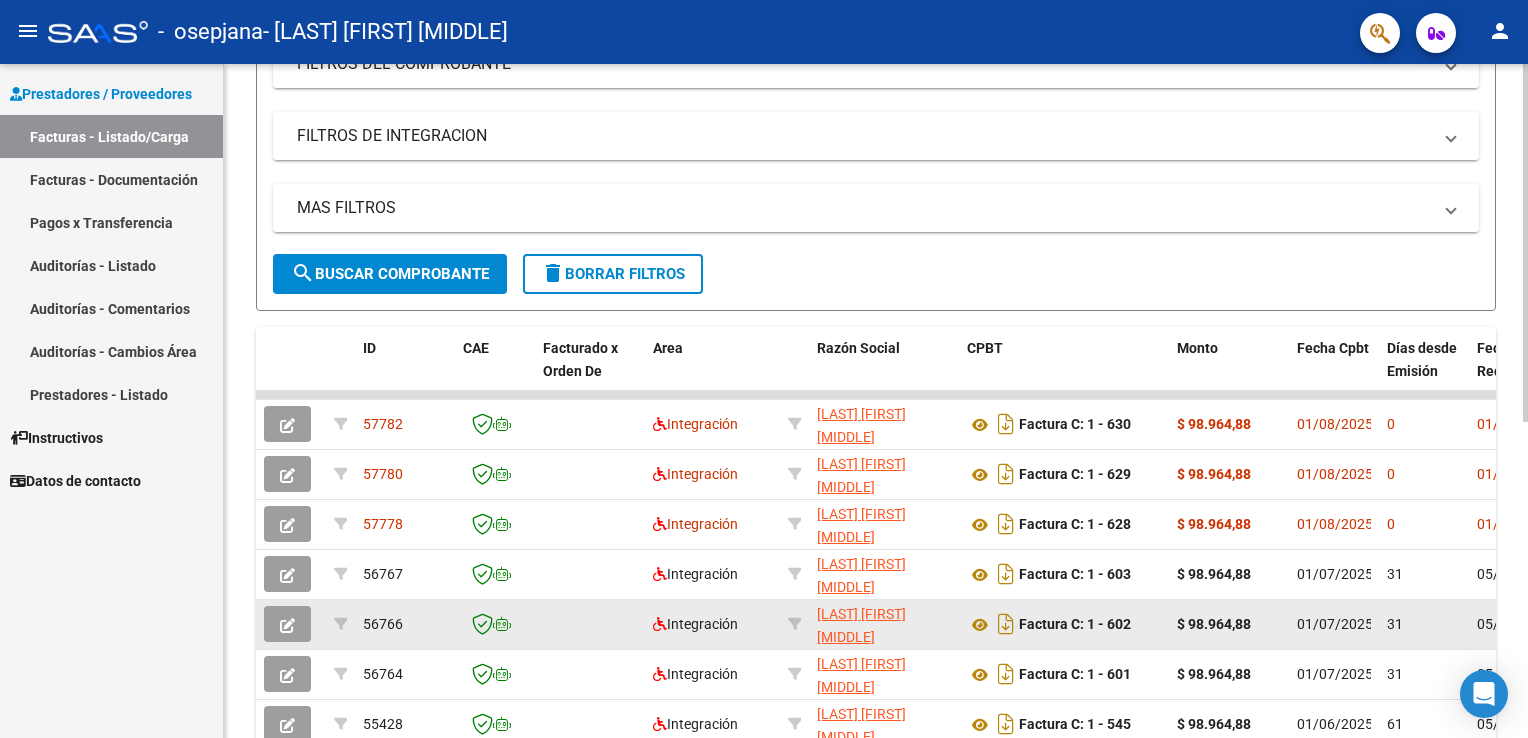 scroll, scrollTop: 500, scrollLeft: 0, axis: vertical 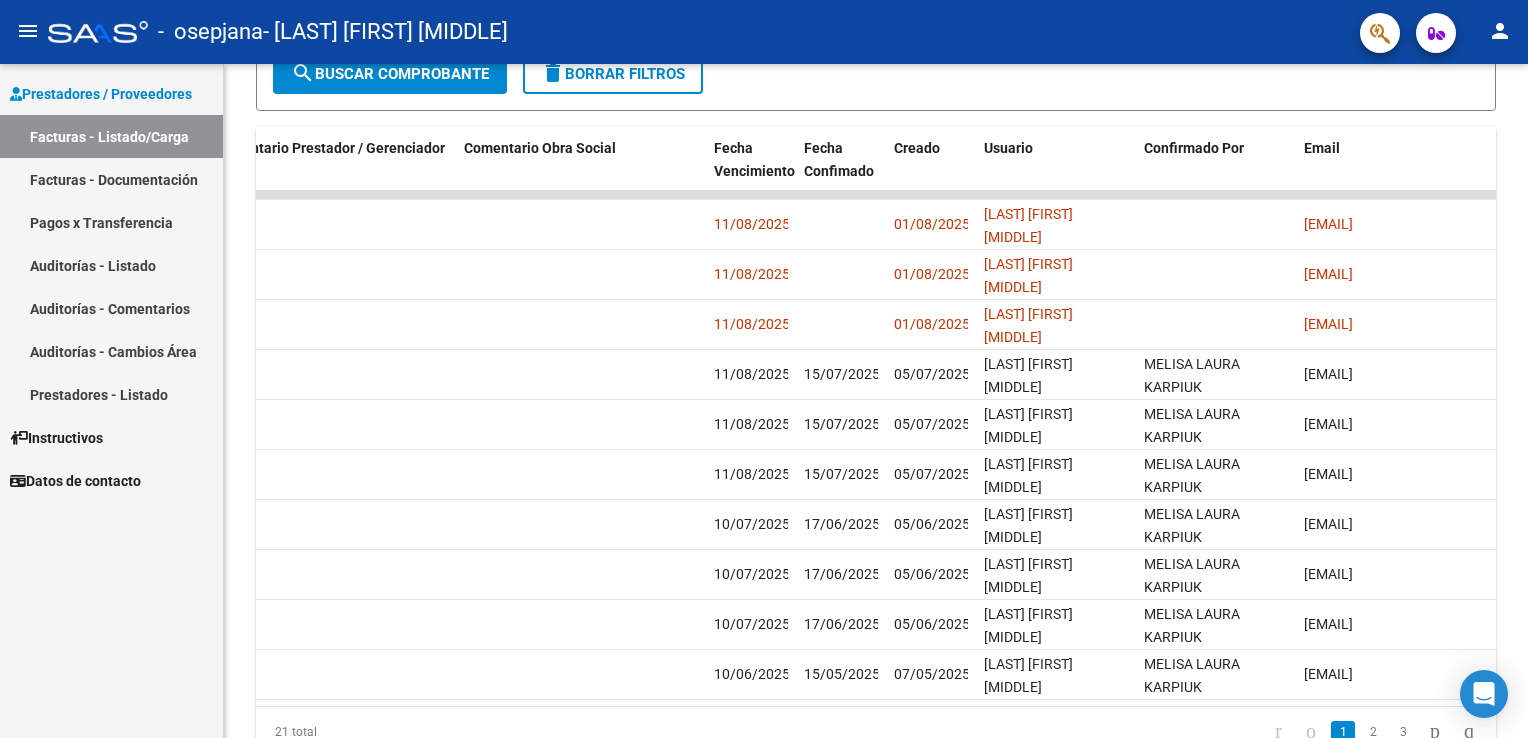 click on "Facturas - Documentación" at bounding box center [111, 179] 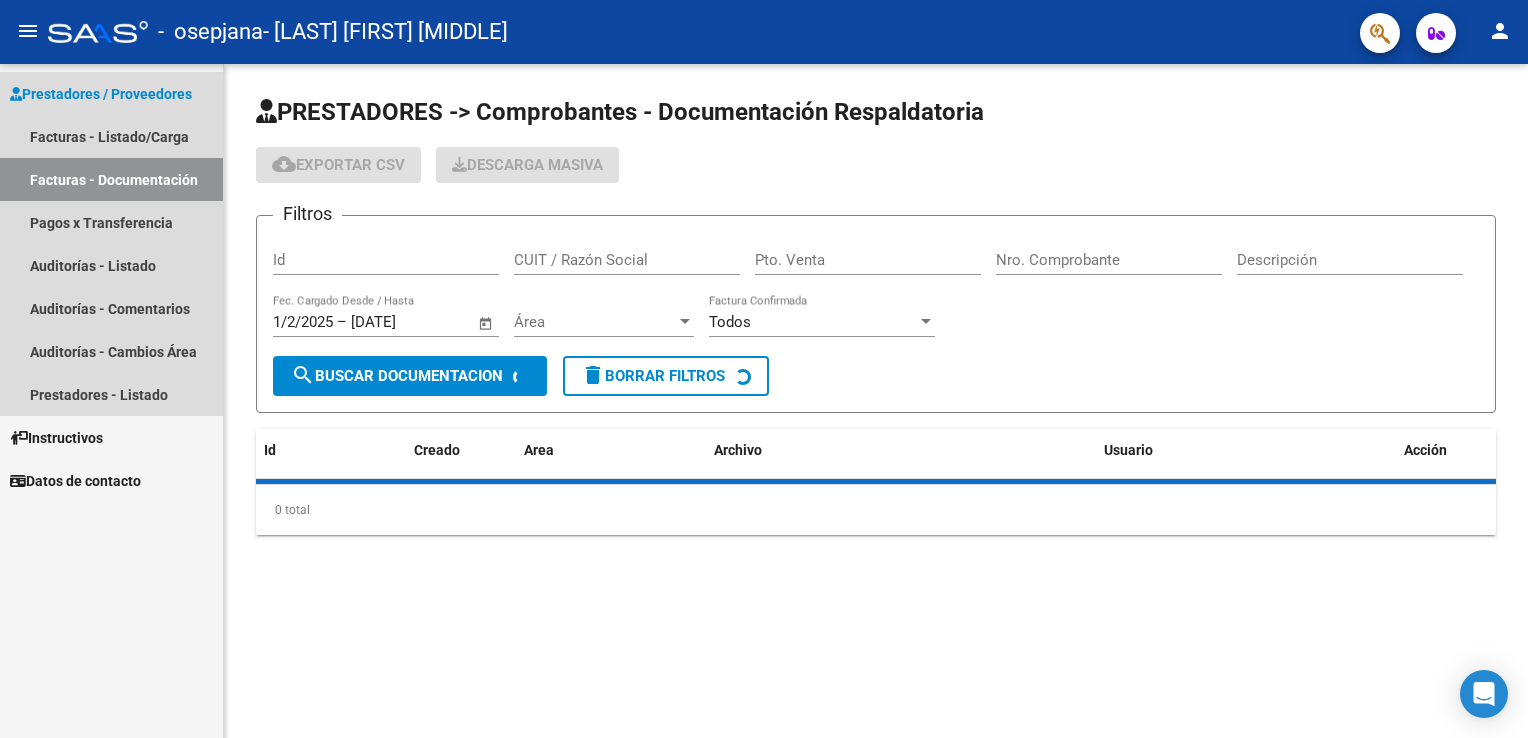 scroll, scrollTop: 0, scrollLeft: 0, axis: both 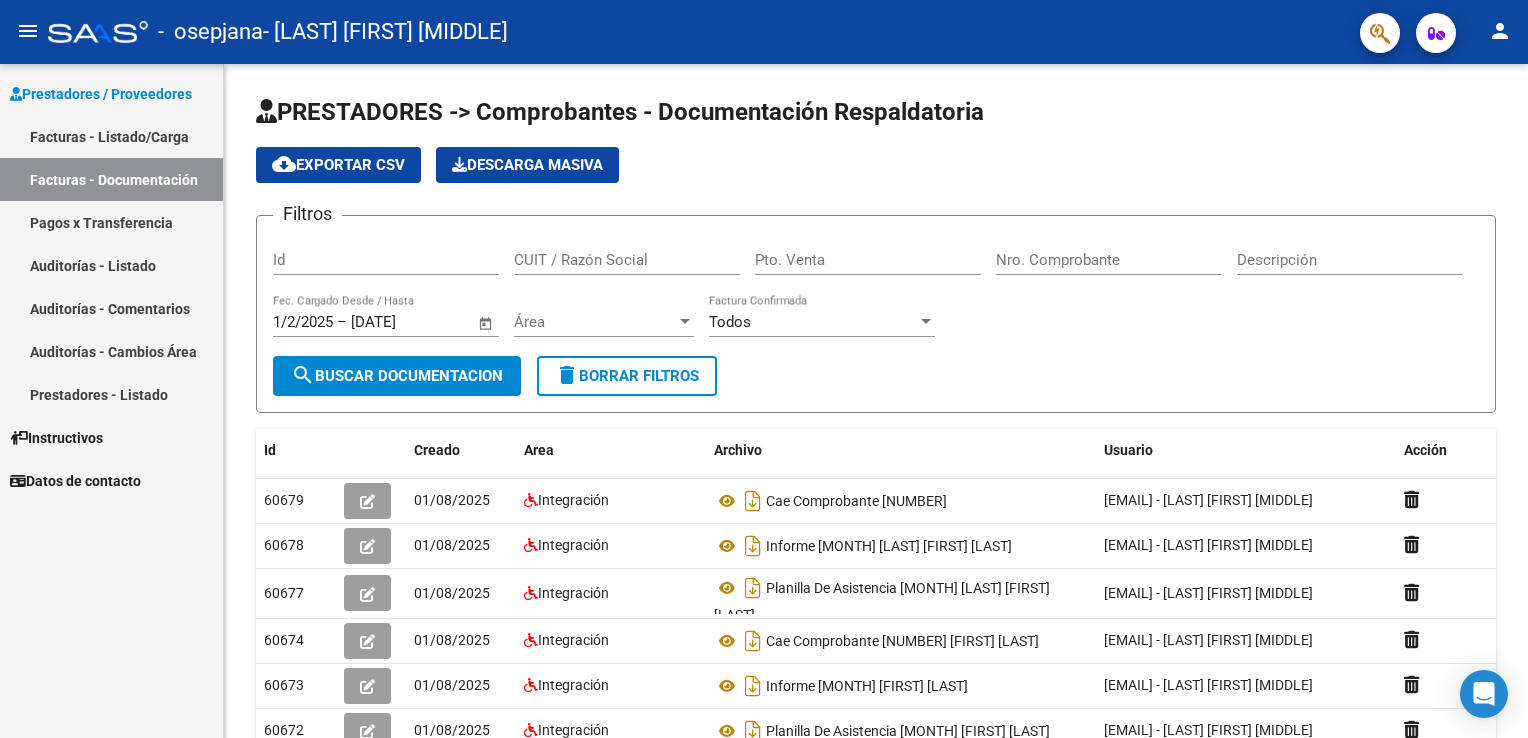 click on "Facturas - Listado/Carga" at bounding box center (111, 136) 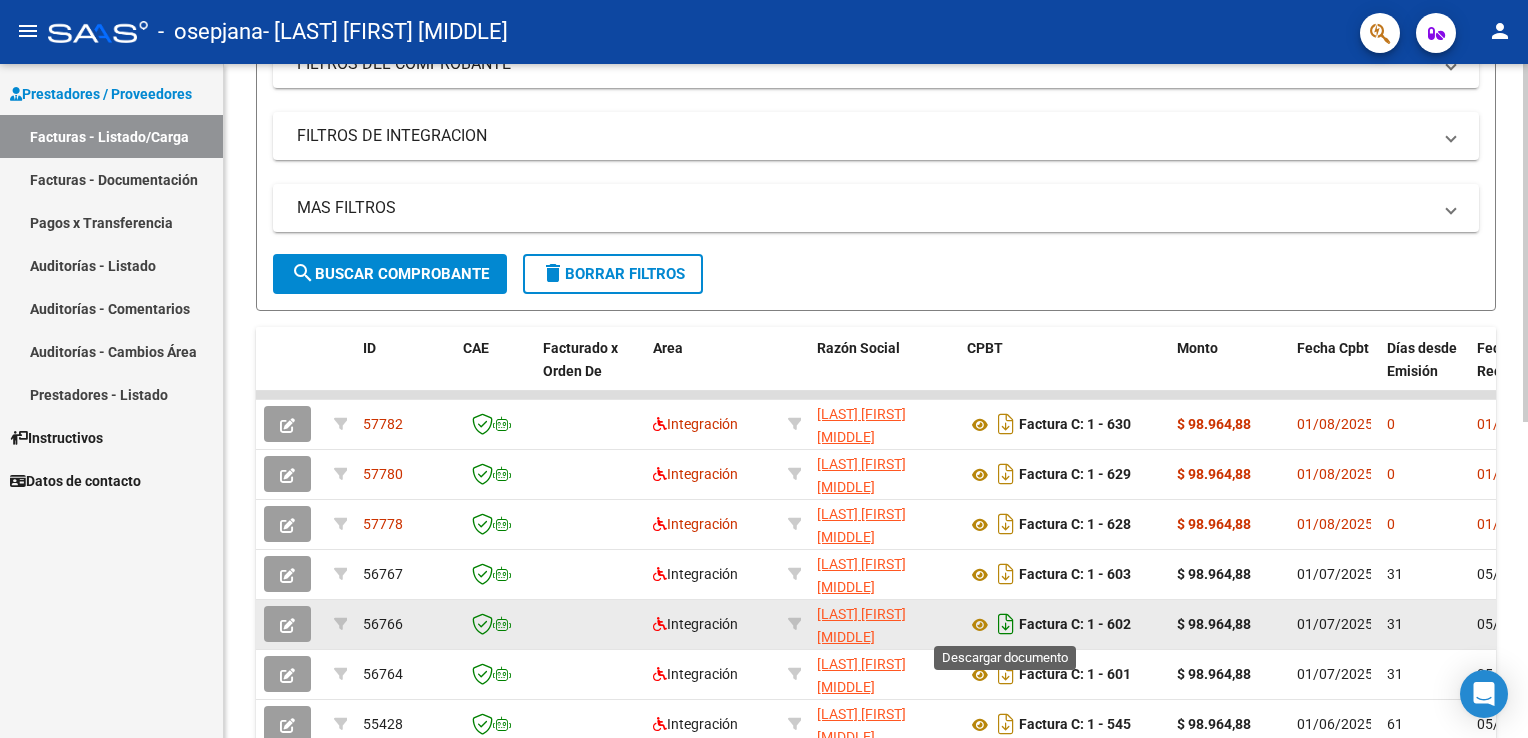 scroll, scrollTop: 595, scrollLeft: 0, axis: vertical 